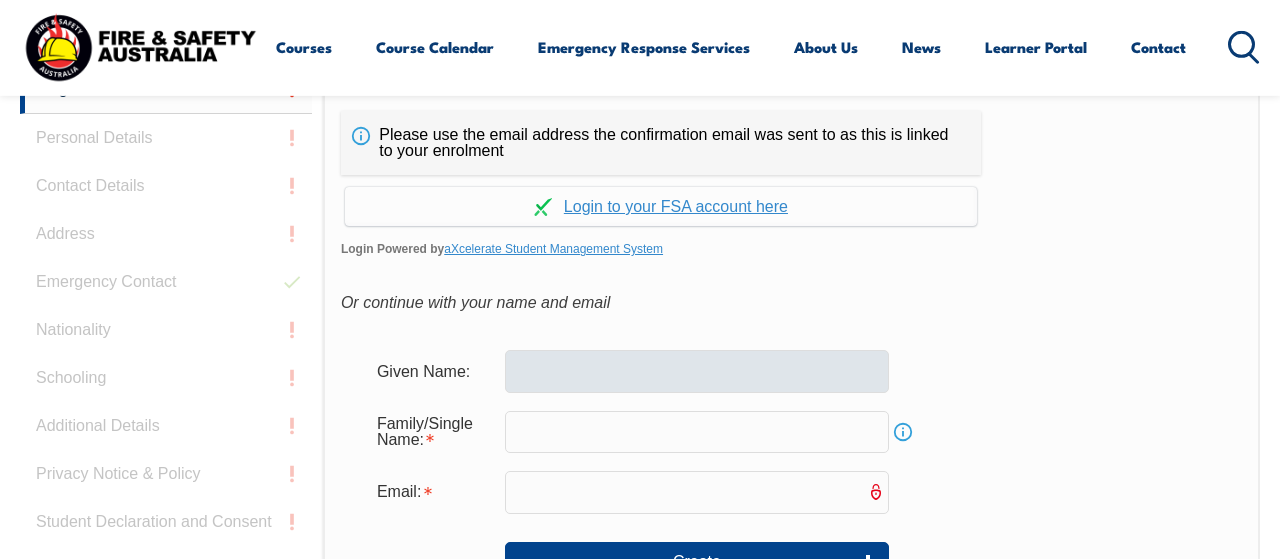 scroll, scrollTop: 578, scrollLeft: 0, axis: vertical 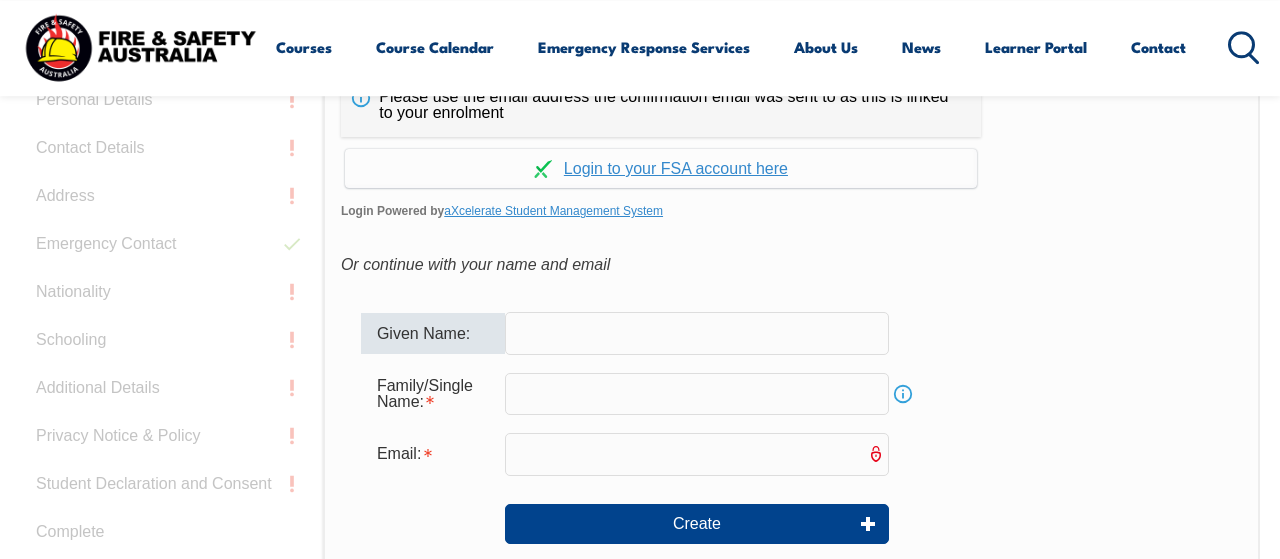 click at bounding box center (697, 333) 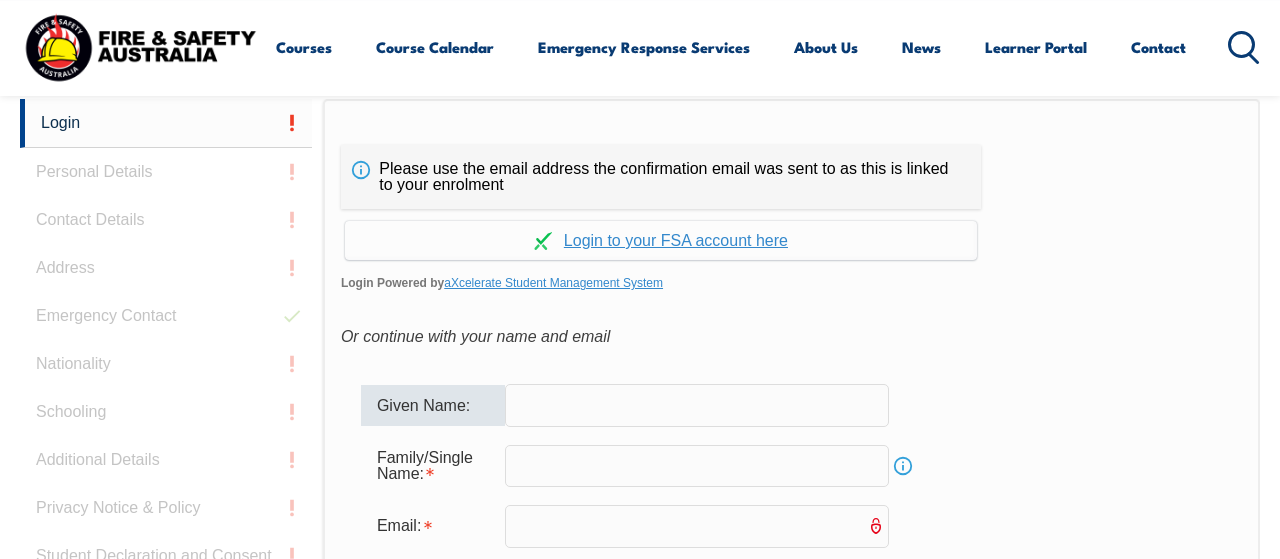 scroll, scrollTop: 474, scrollLeft: 0, axis: vertical 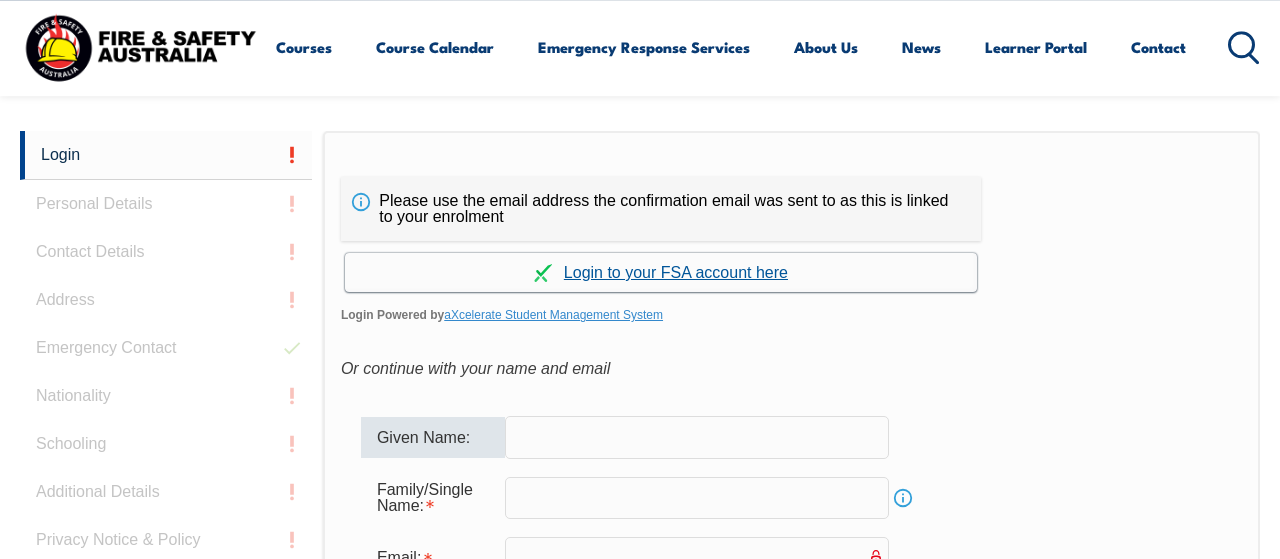 click on "Continue with aXcelerate" at bounding box center (661, 272) 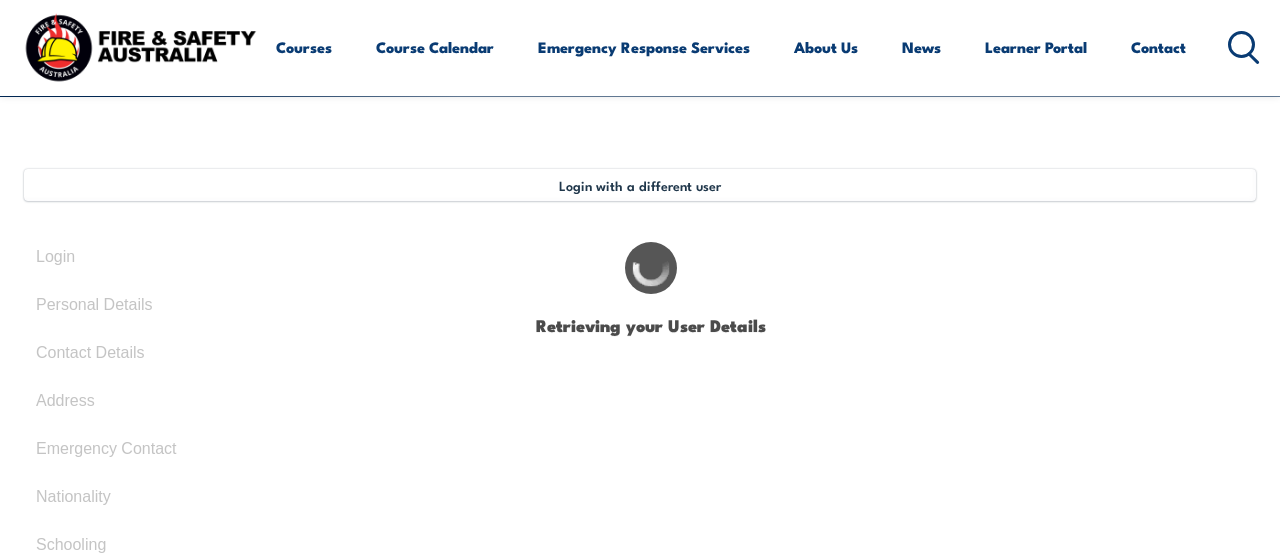 type on "[PERSON_NAME]" 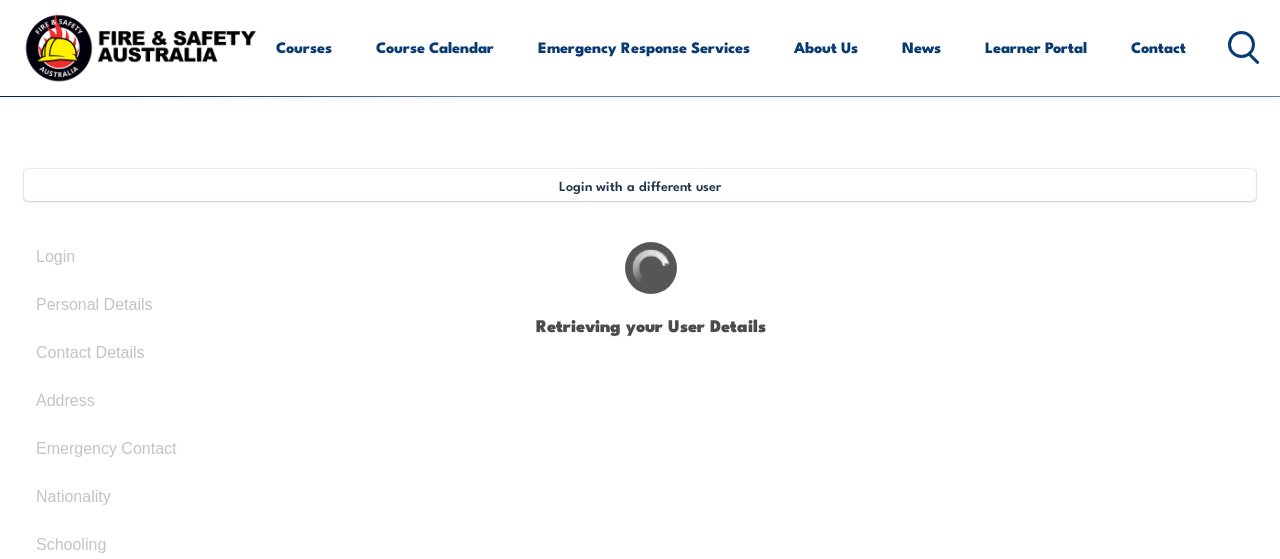 type on "Majorel" 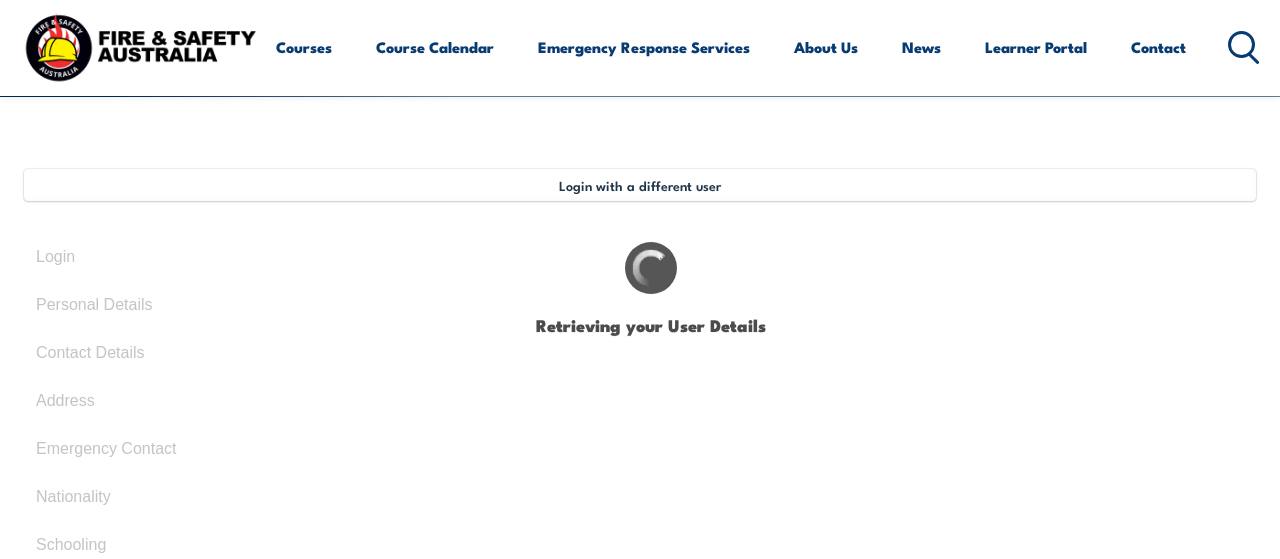 type on "[DATE]" 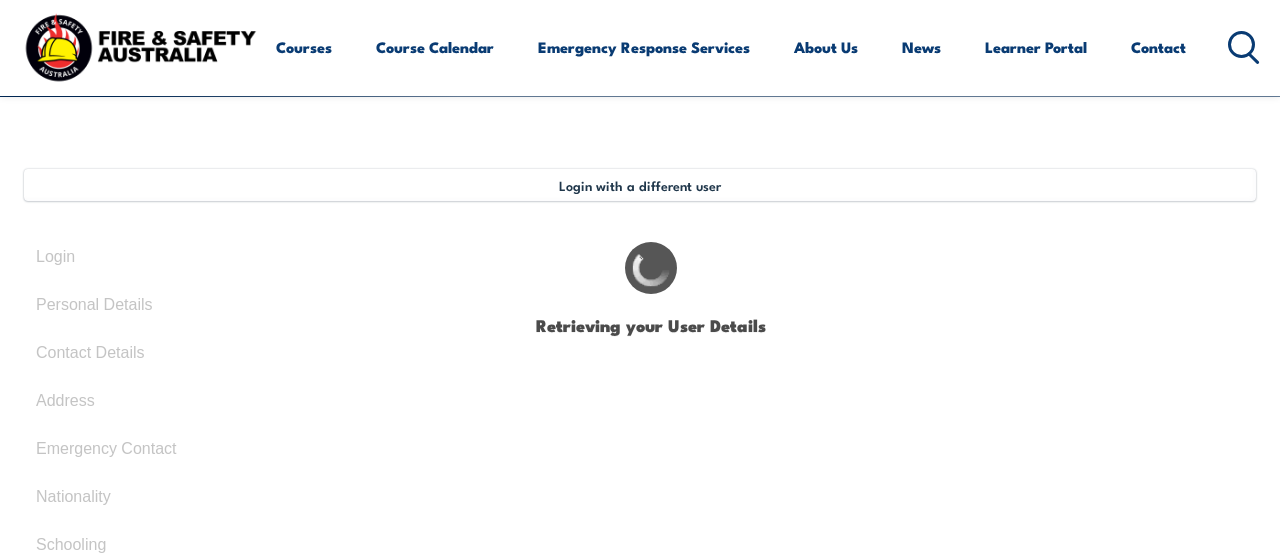 type on "JR8FYEDKKW" 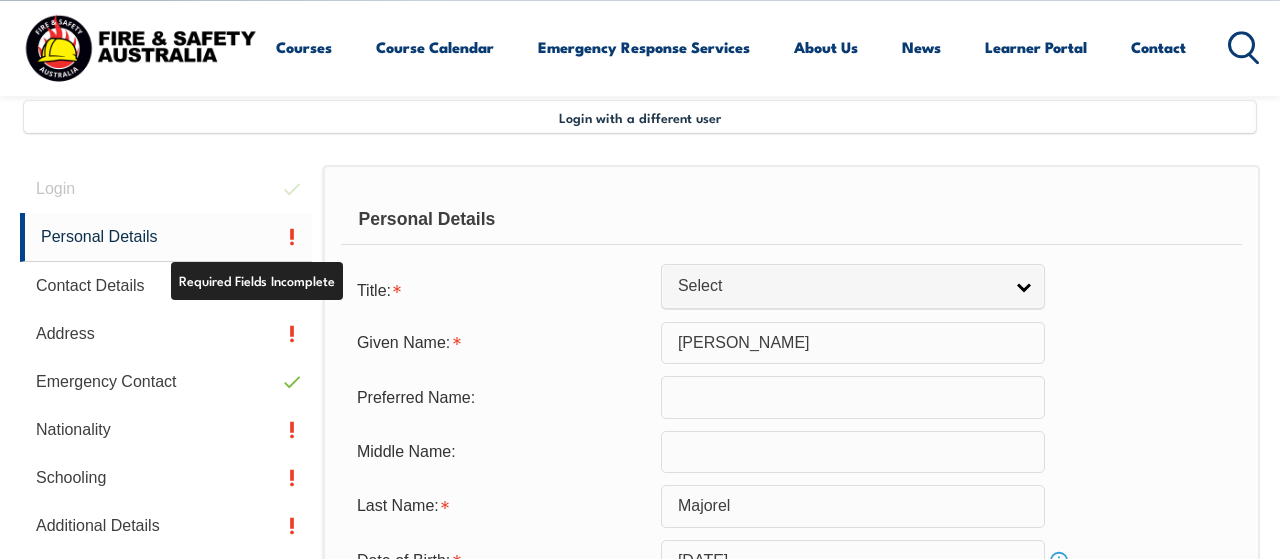 scroll, scrollTop: 485, scrollLeft: 0, axis: vertical 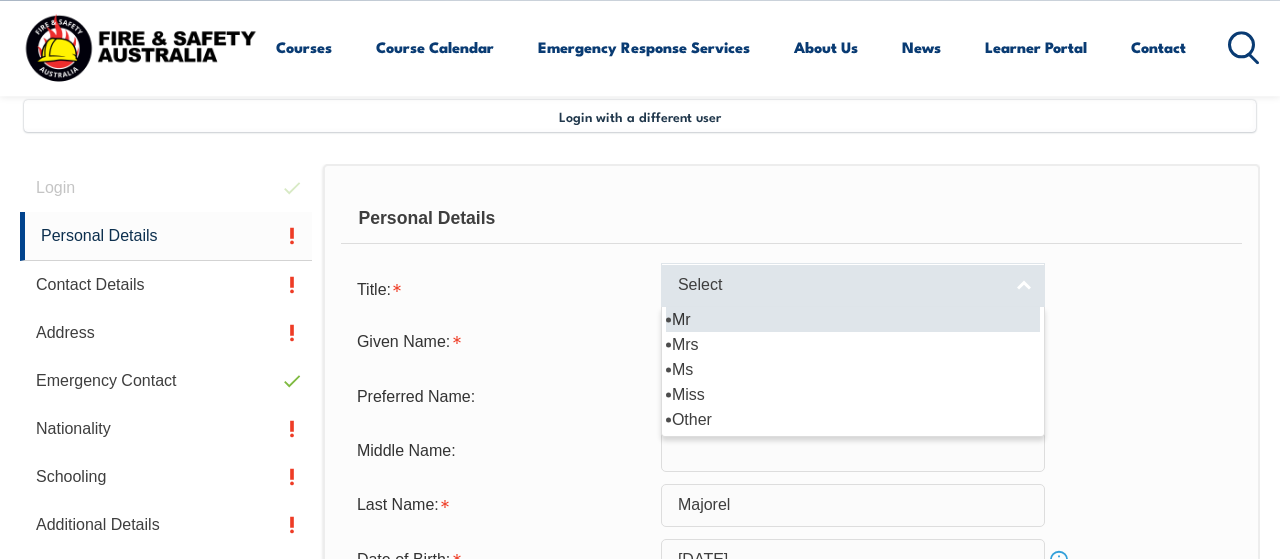 click on "Select" at bounding box center (853, 285) 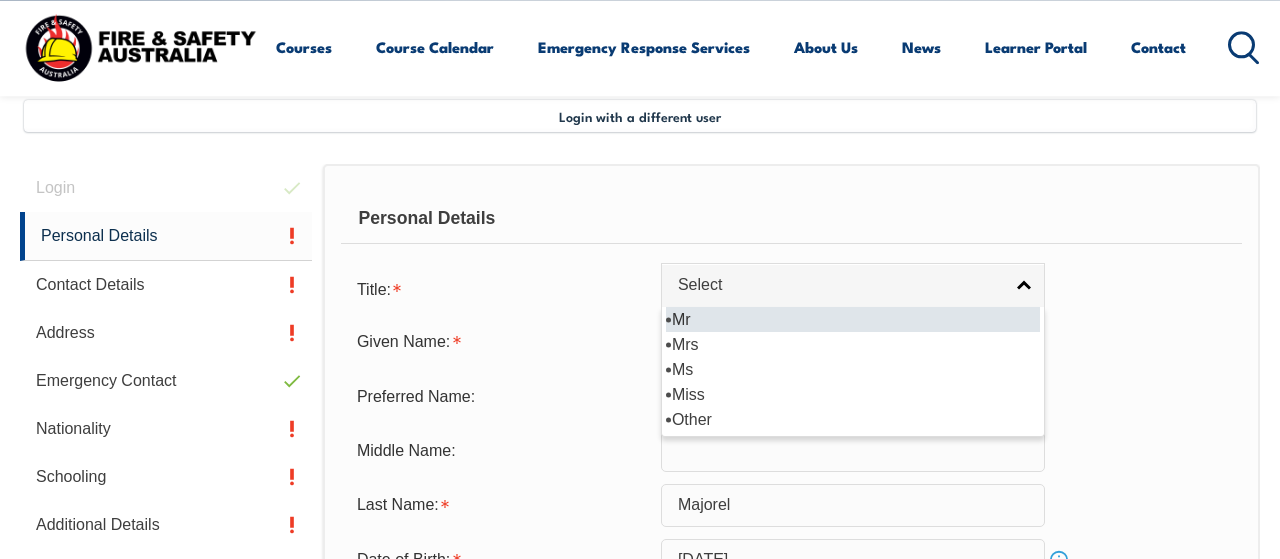 click on "Mr" at bounding box center [853, 319] 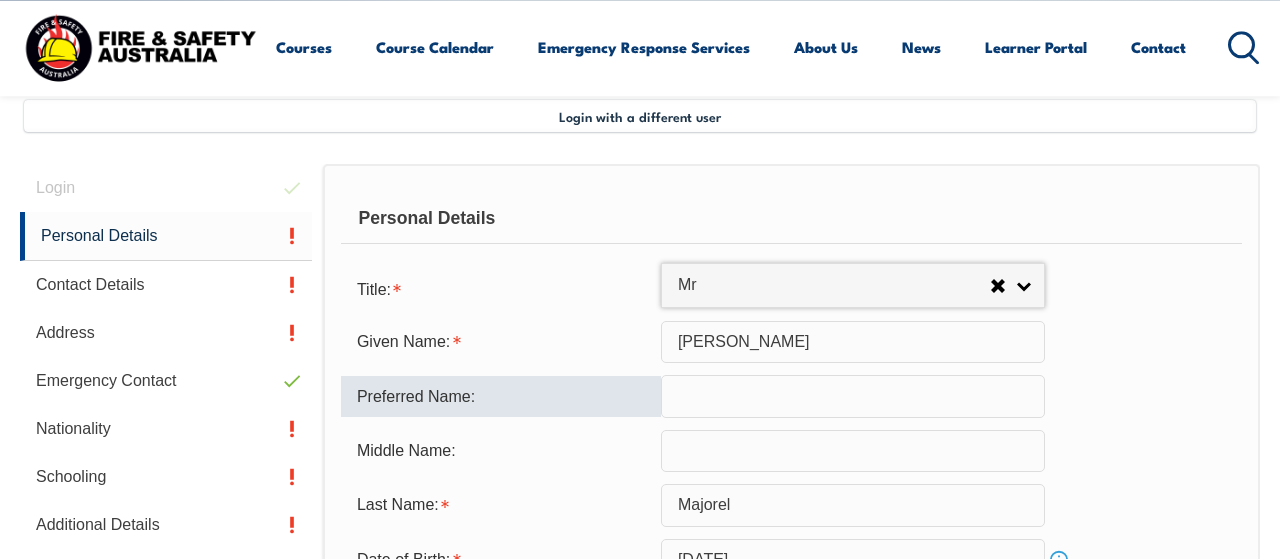 click at bounding box center (853, 396) 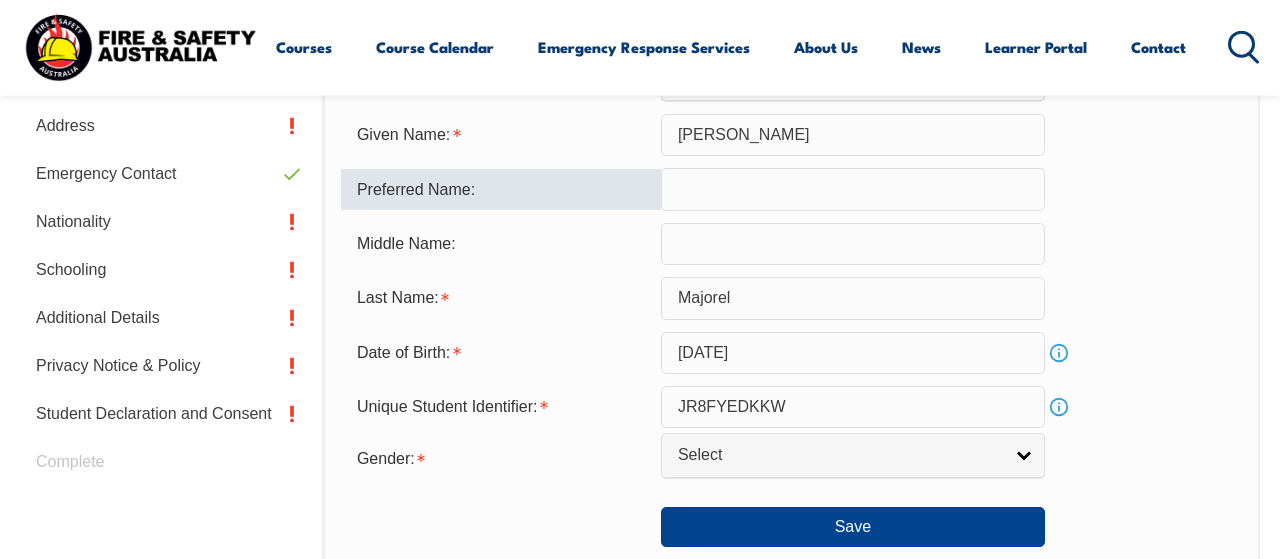 scroll, scrollTop: 797, scrollLeft: 0, axis: vertical 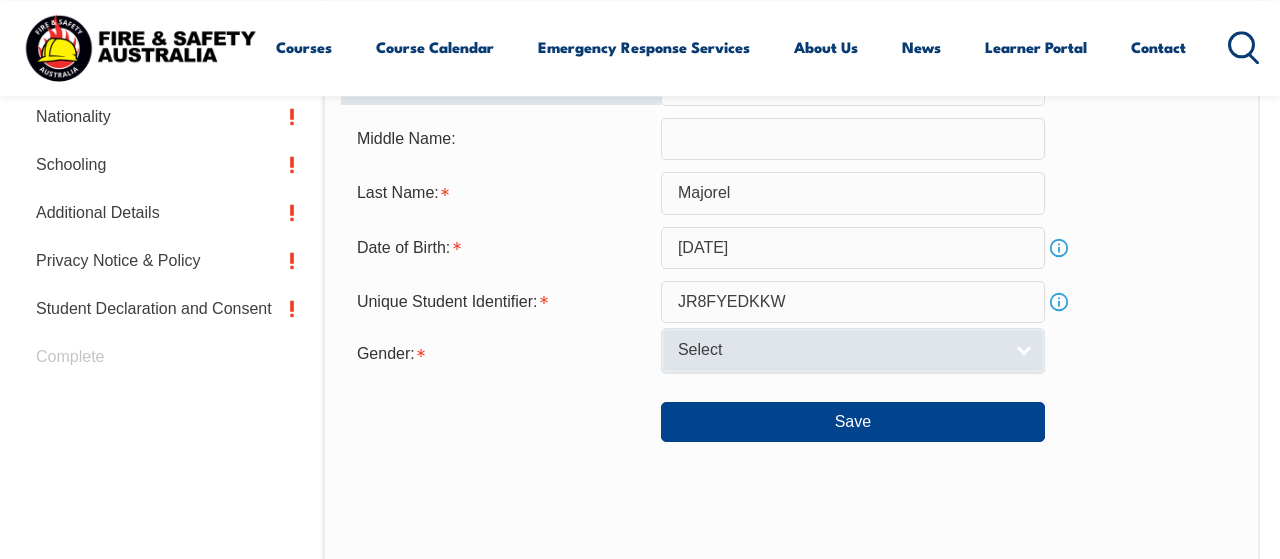 click on "Select" at bounding box center (840, 350) 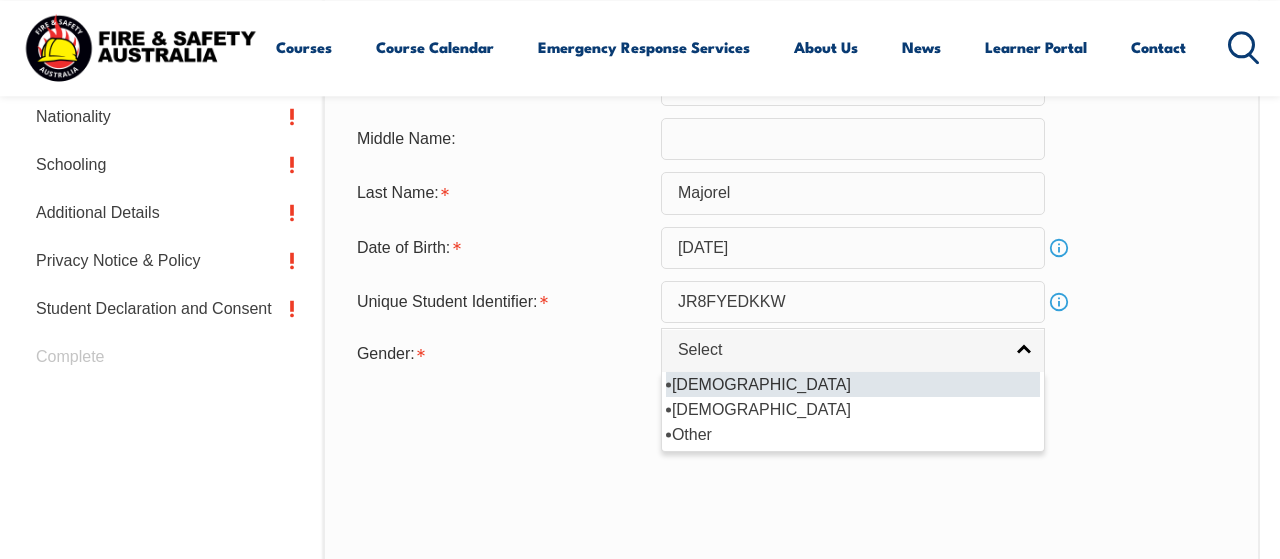 click on "[DEMOGRAPHIC_DATA]" at bounding box center [853, 384] 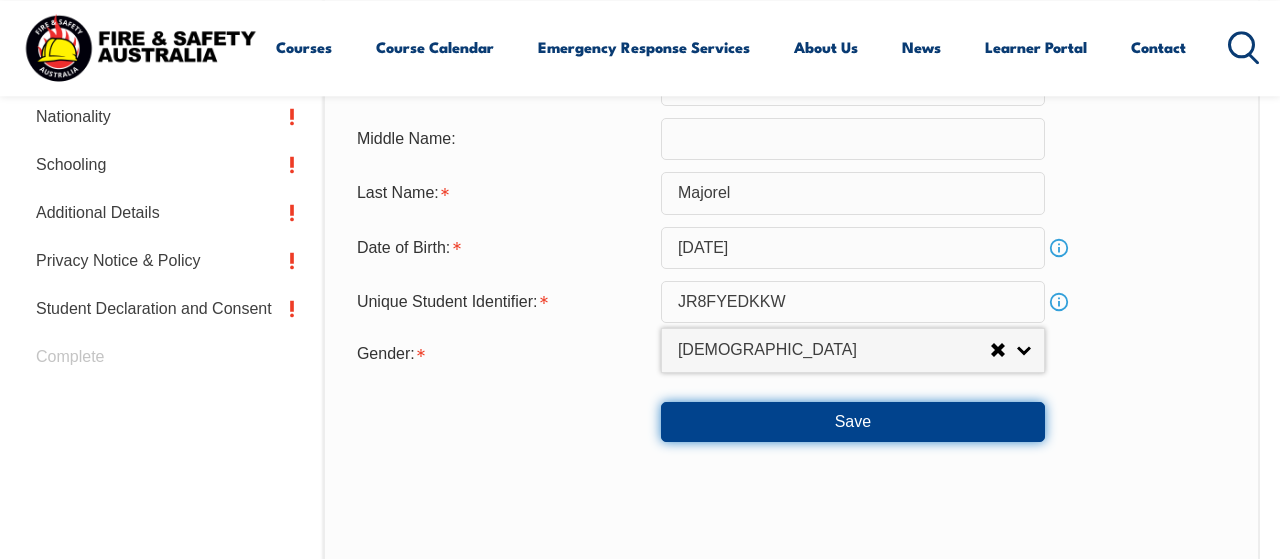 click on "Save" at bounding box center (853, 422) 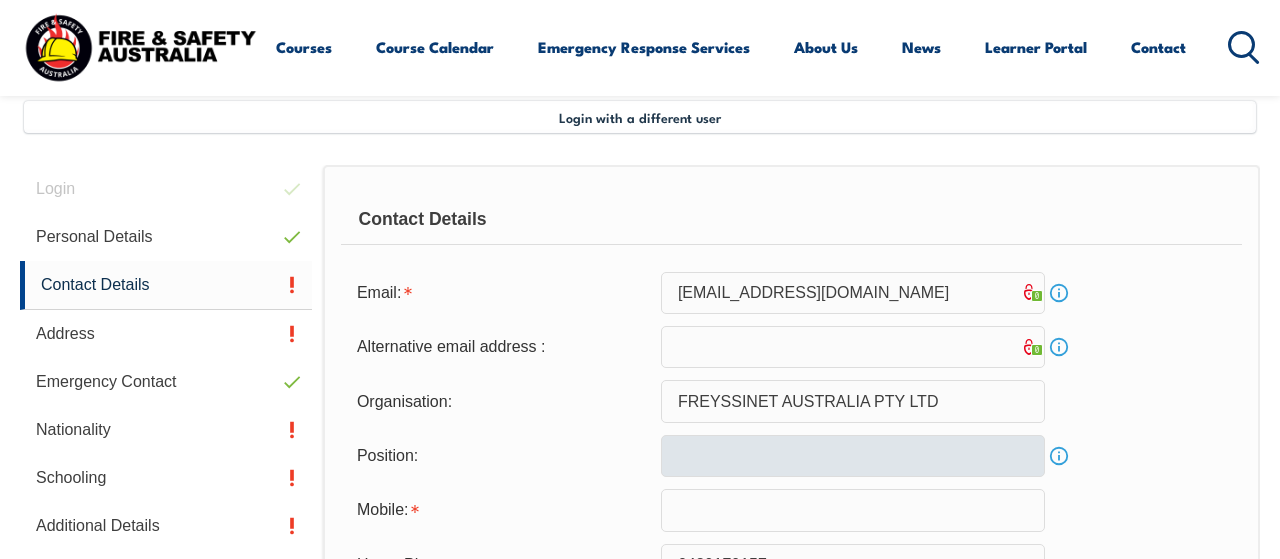 scroll, scrollTop: 588, scrollLeft: 0, axis: vertical 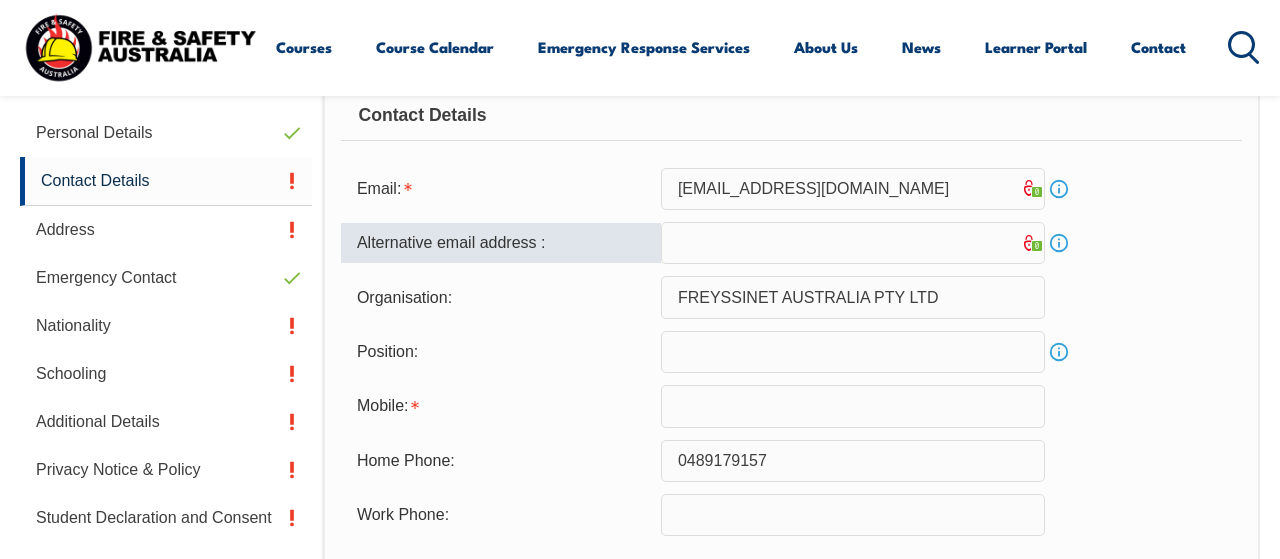 click at bounding box center (853, 243) 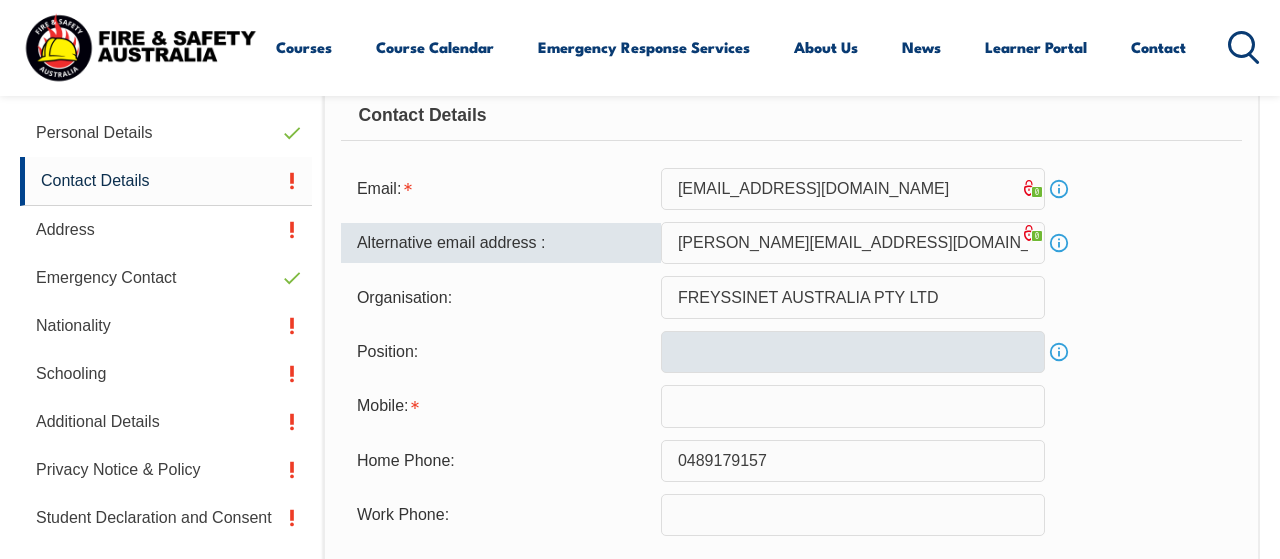 type on "[PERSON_NAME][EMAIL_ADDRESS][DOMAIN_NAME]" 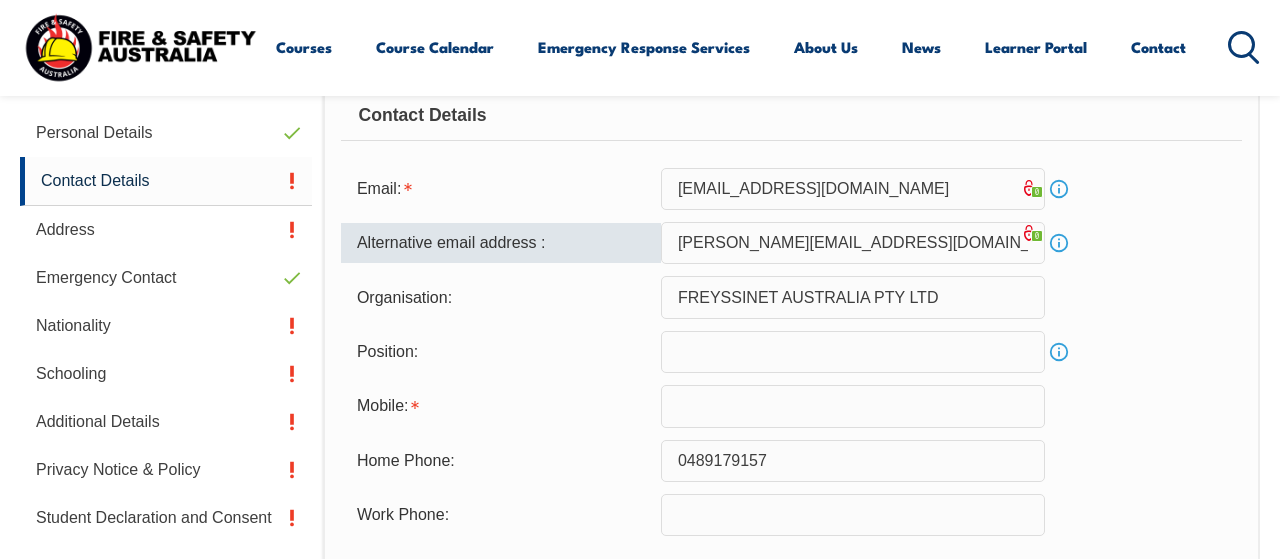 click at bounding box center [853, 352] 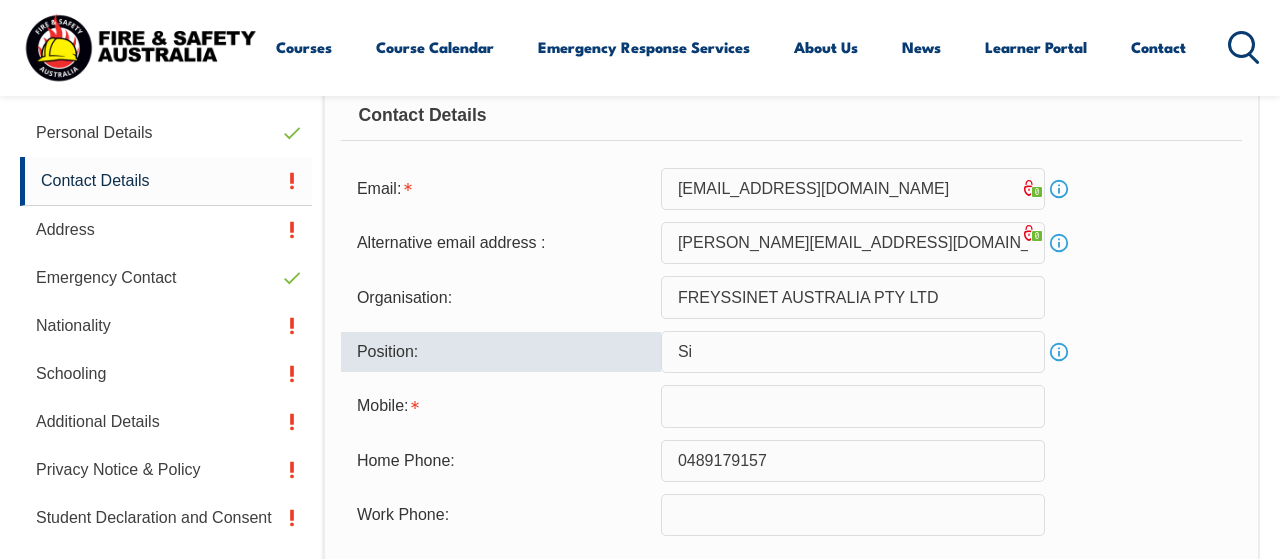 type on "S" 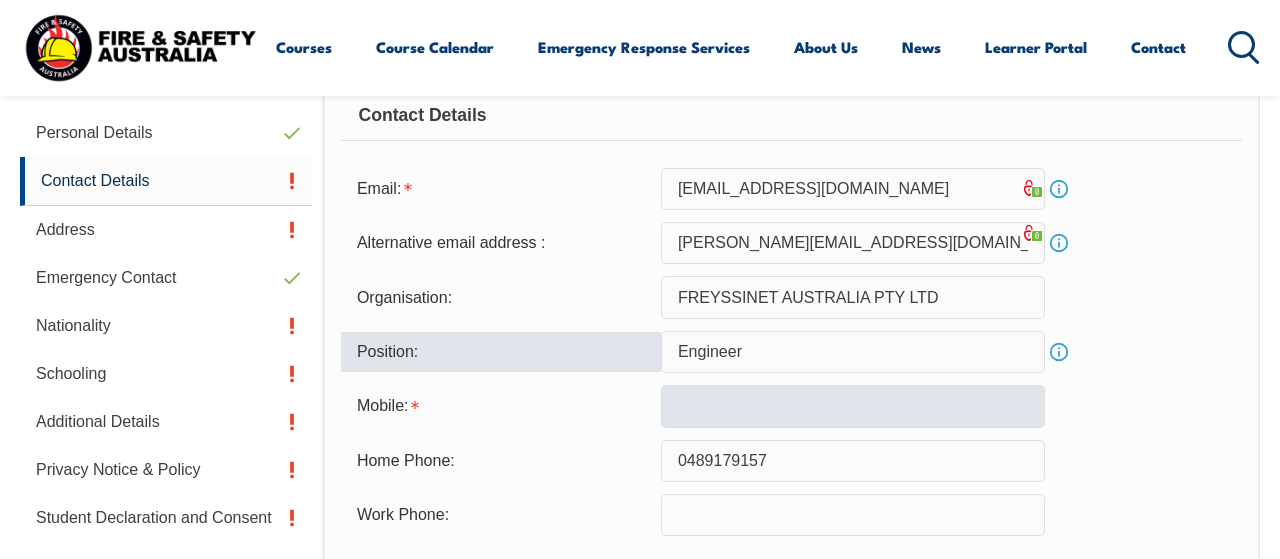 type on "Engineer" 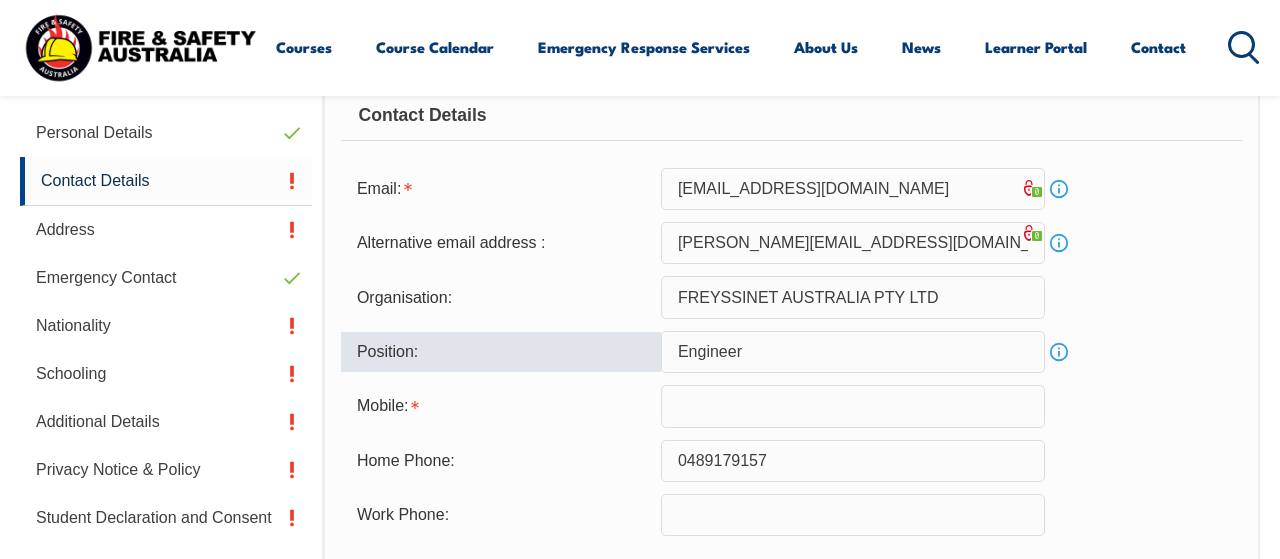 click at bounding box center [853, 406] 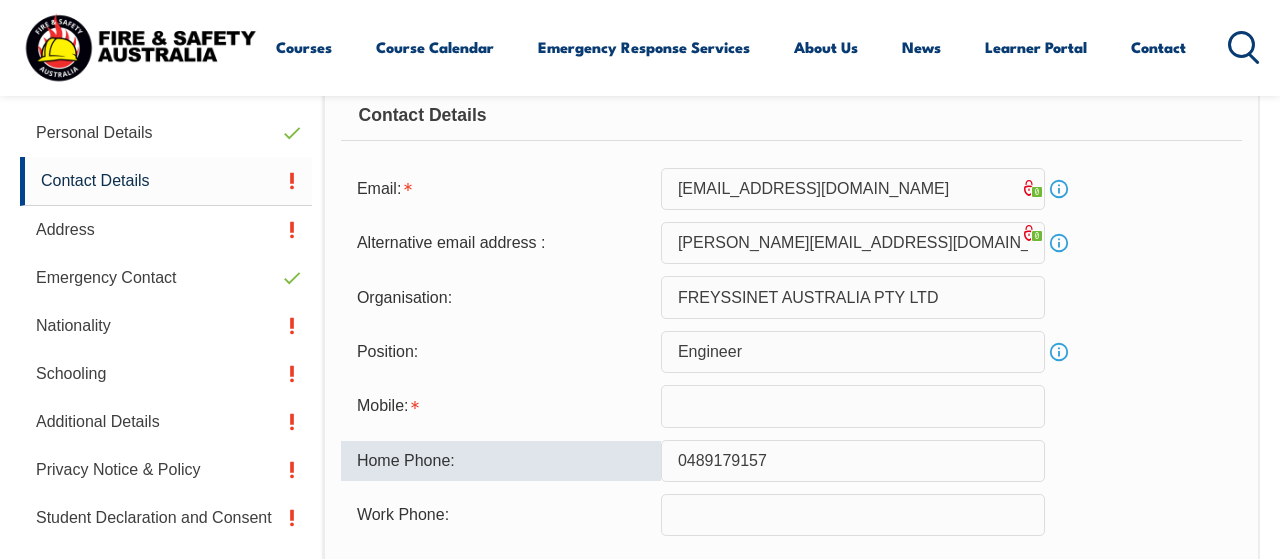 drag, startPoint x: 784, startPoint y: 460, endPoint x: 565, endPoint y: 451, distance: 219.18486 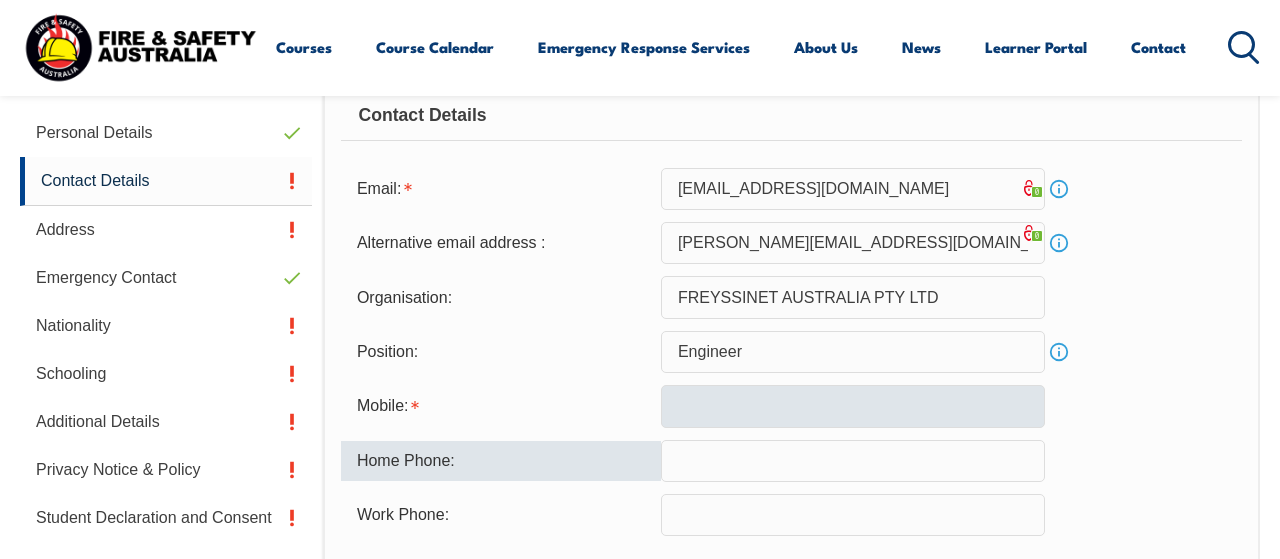 type 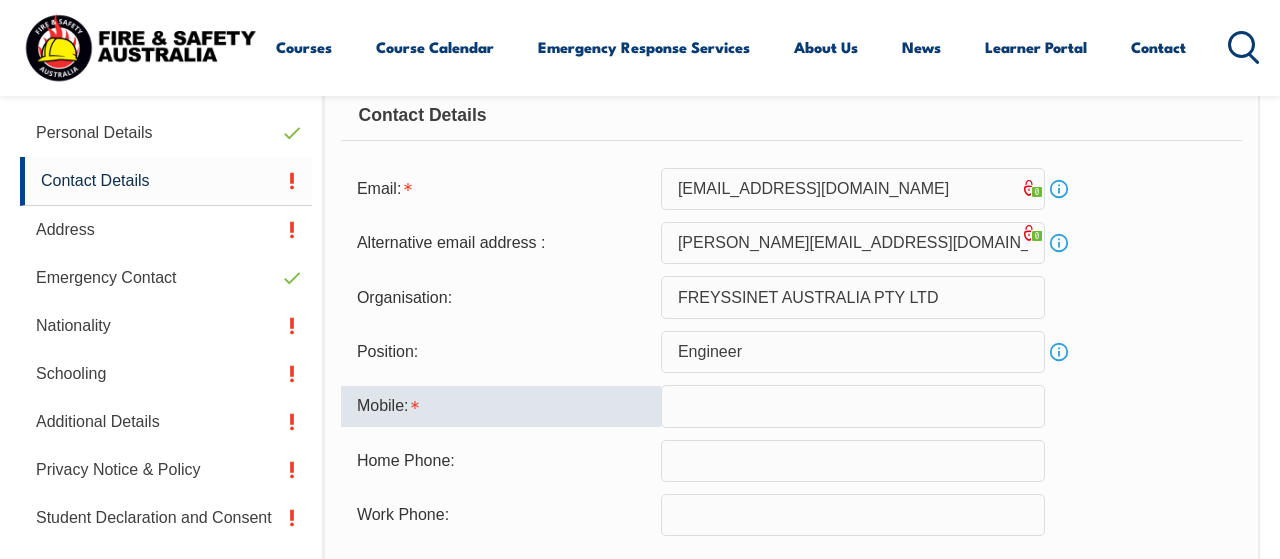 click at bounding box center (853, 406) 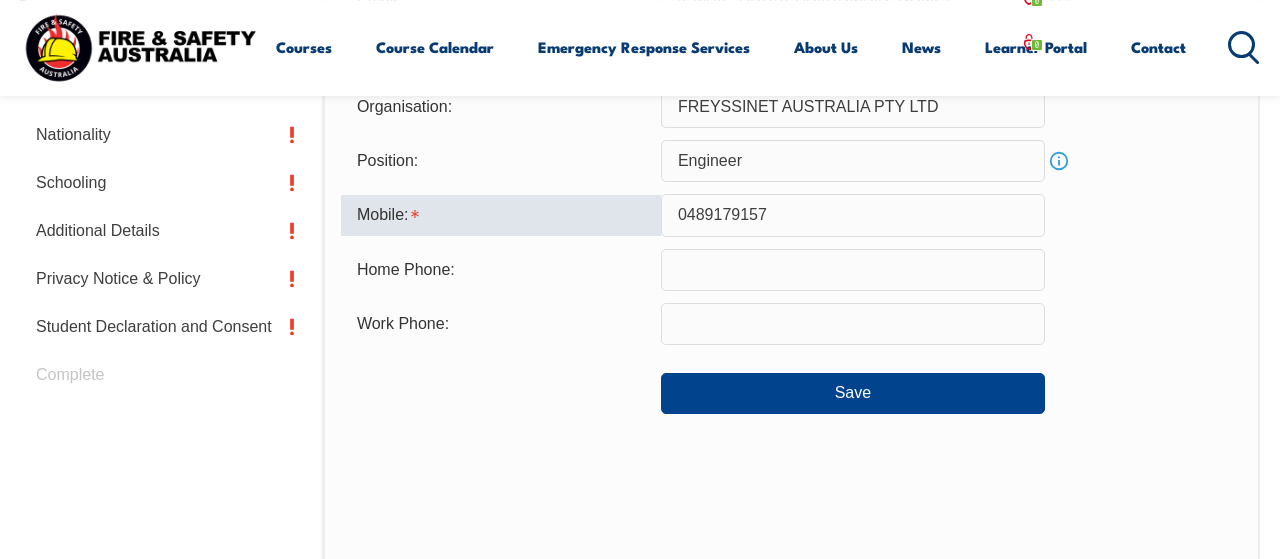 scroll, scrollTop: 796, scrollLeft: 0, axis: vertical 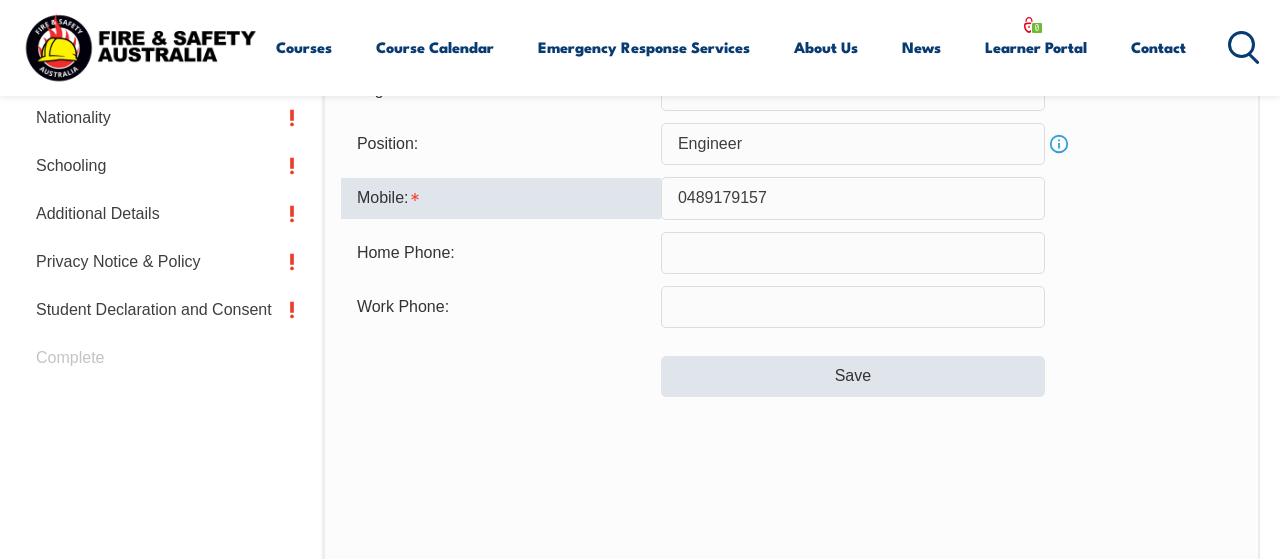 type on "0489179157" 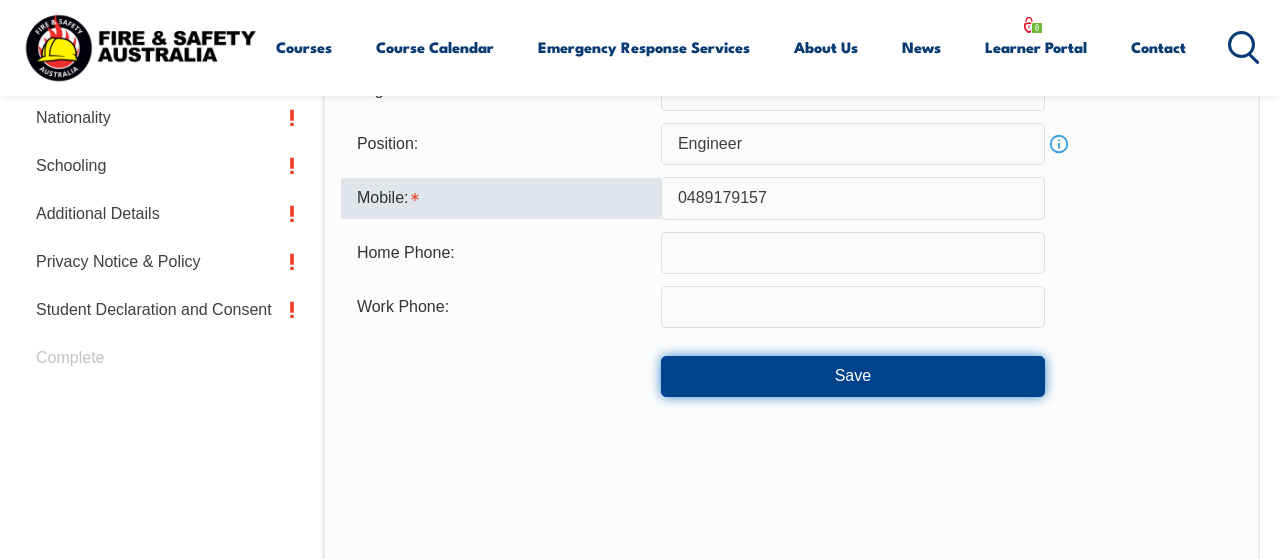 click on "Save" at bounding box center (853, 376) 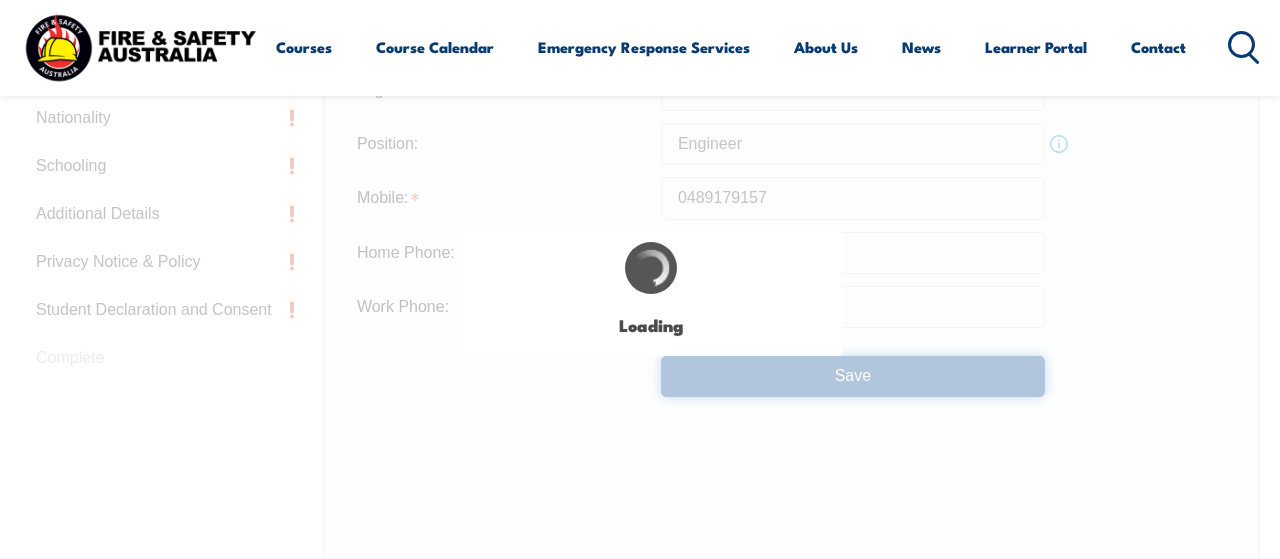 type on "0489179157" 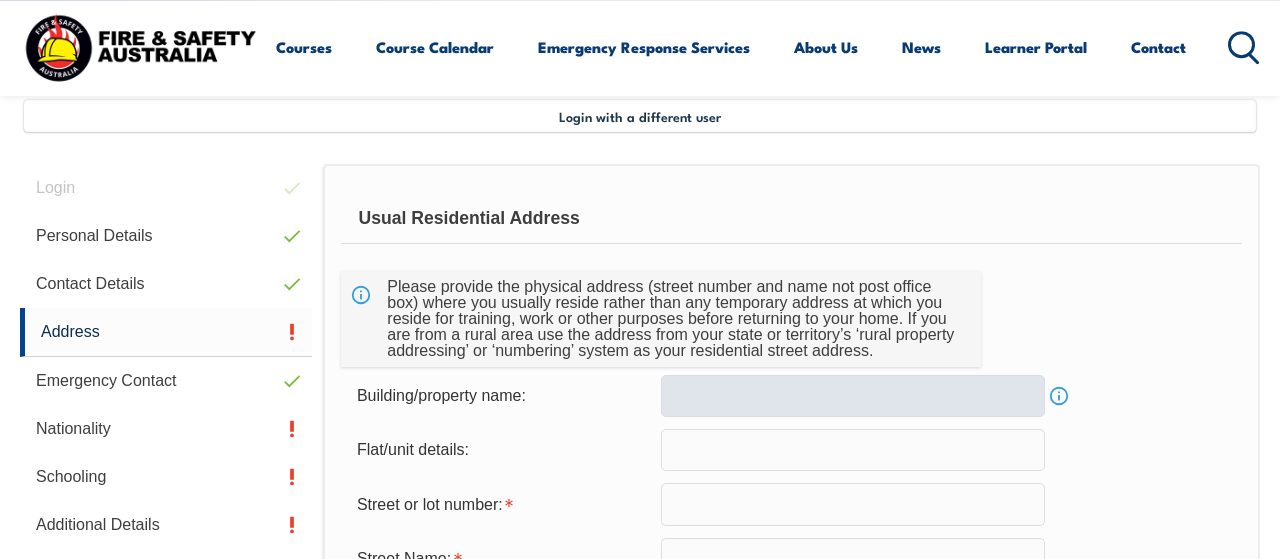 scroll, scrollTop: 484, scrollLeft: 0, axis: vertical 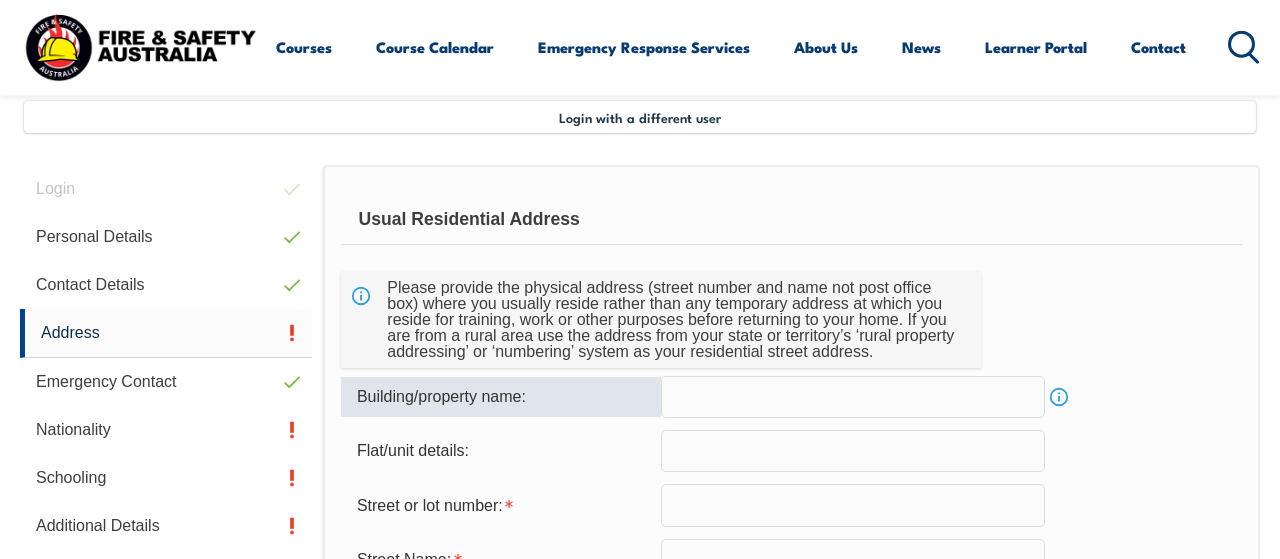 click at bounding box center (853, 397) 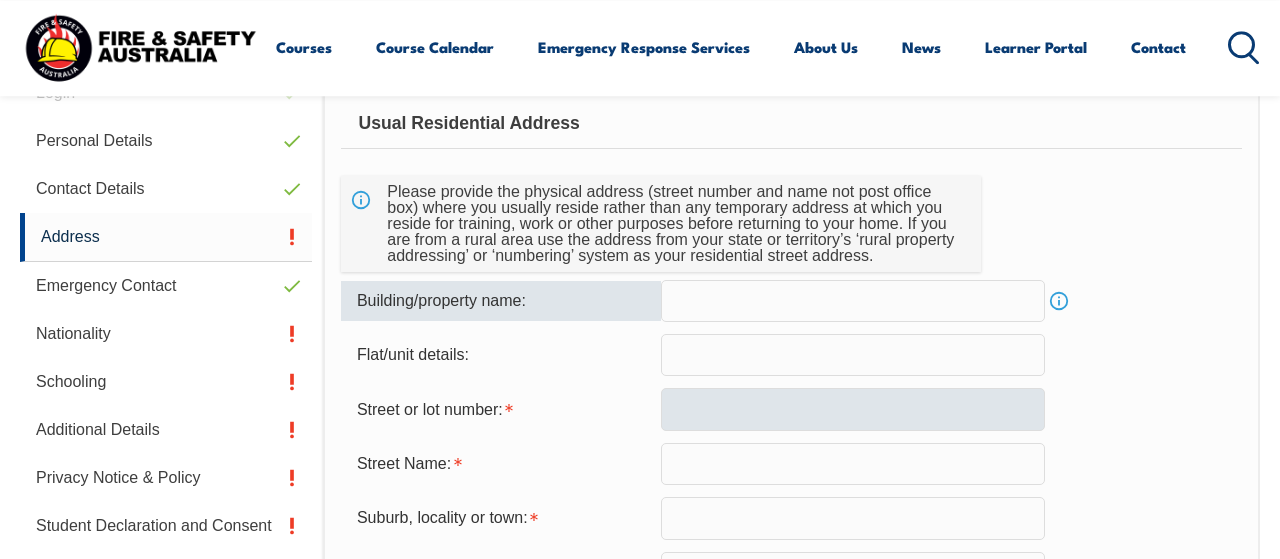 scroll, scrollTop: 589, scrollLeft: 0, axis: vertical 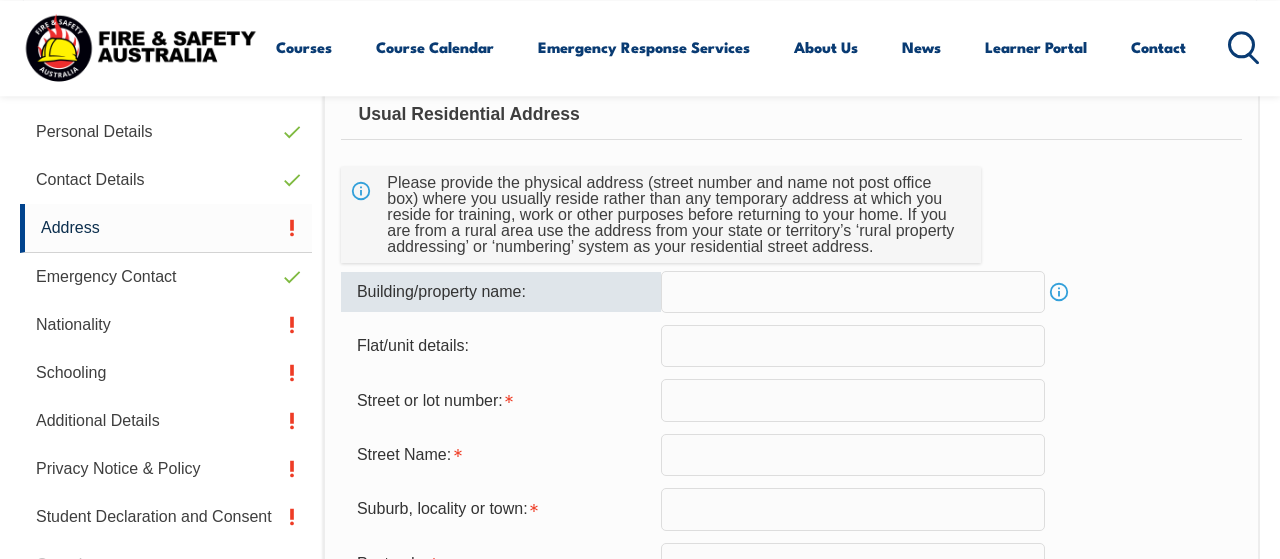 click at bounding box center (853, 346) 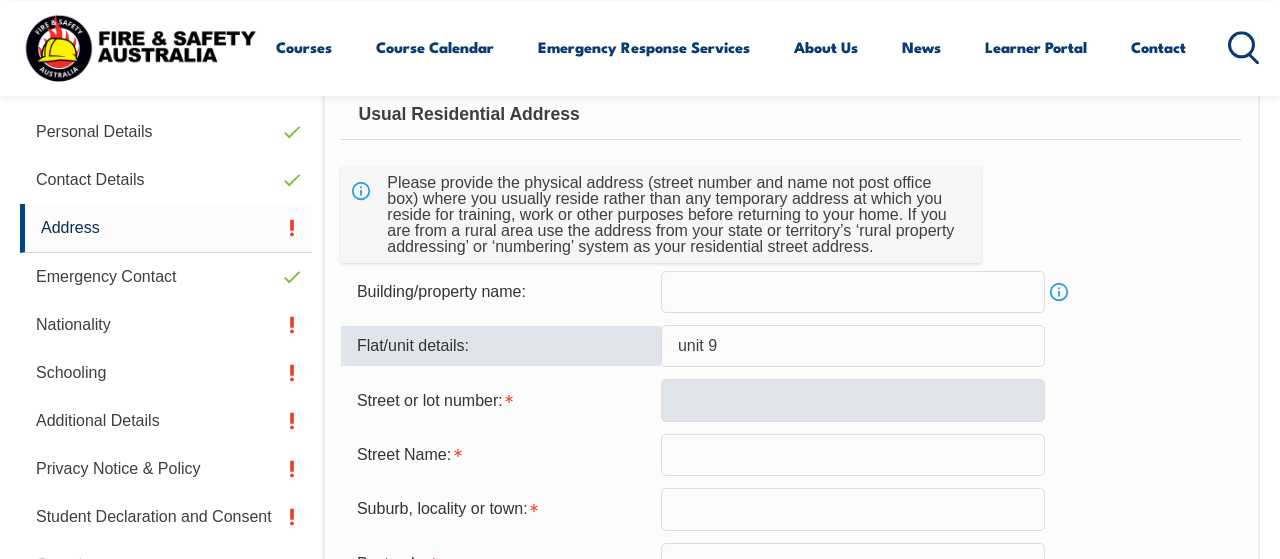 type on "unit 9" 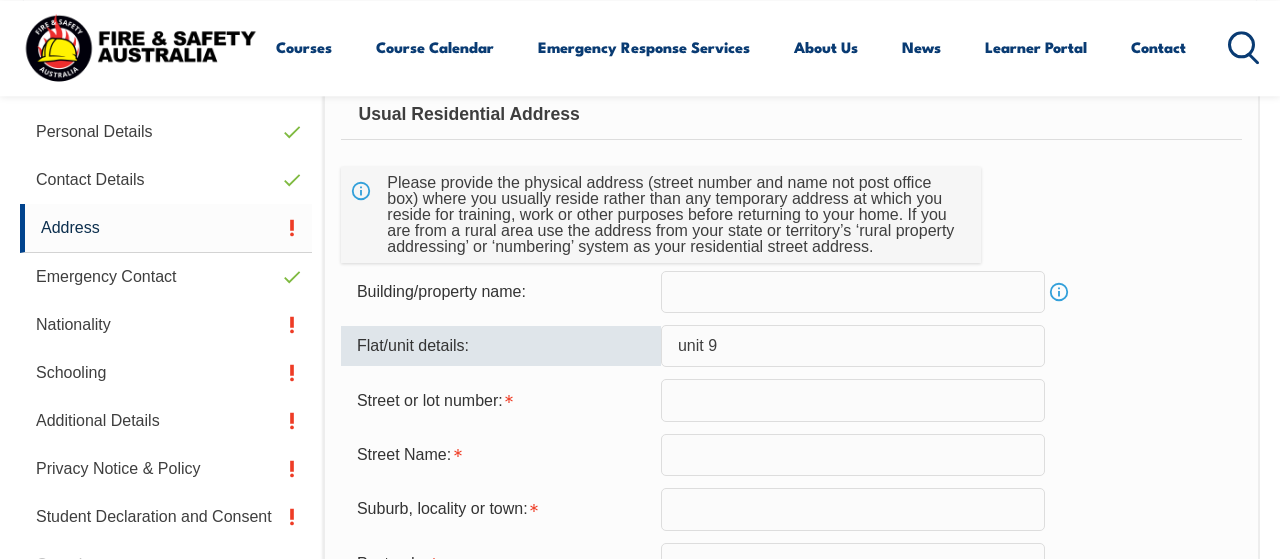 click at bounding box center (853, 400) 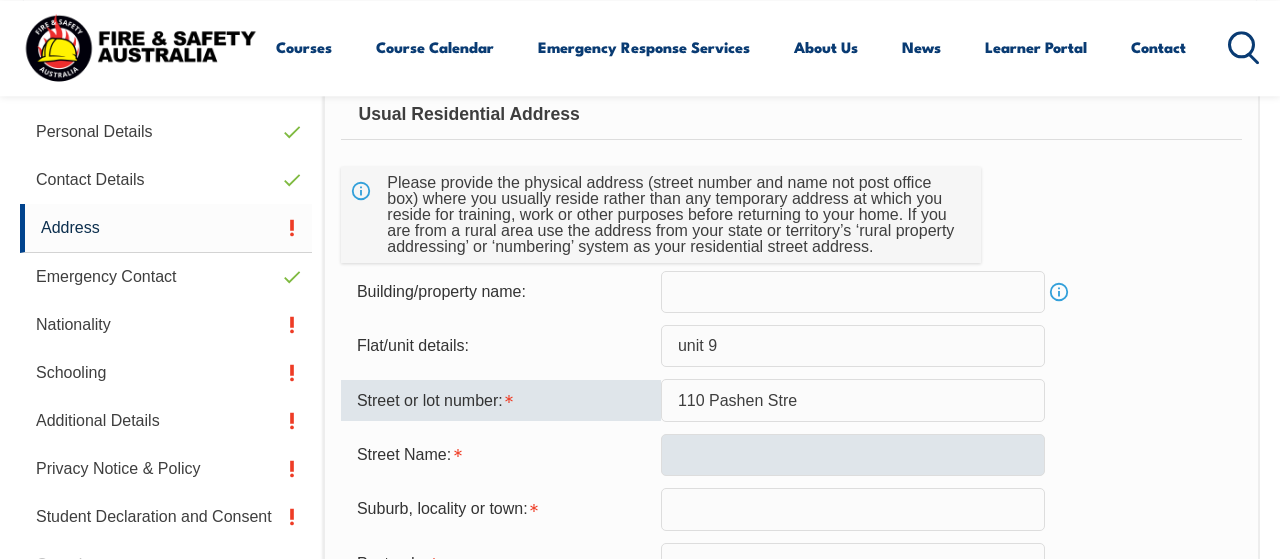 type on "110 Pashen Stre" 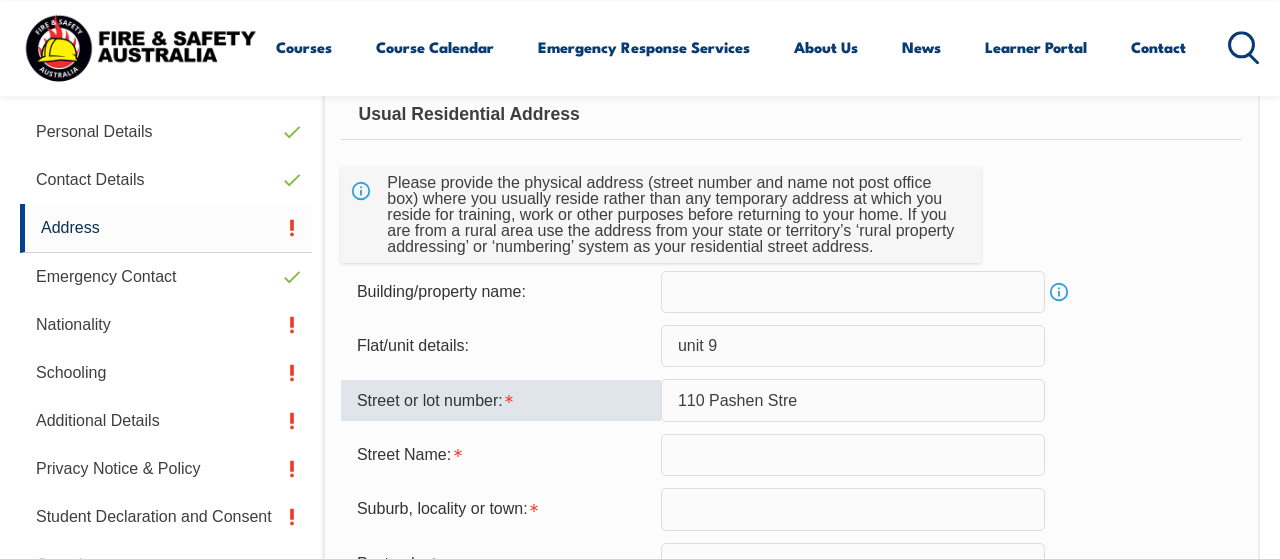 click at bounding box center (853, 455) 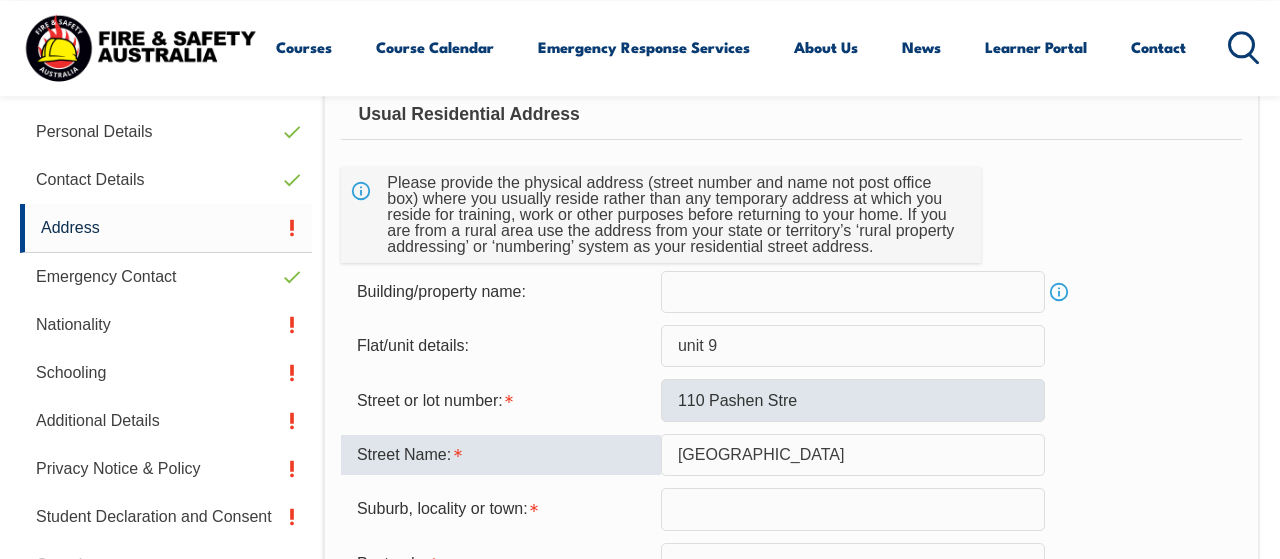 type on "[GEOGRAPHIC_DATA]" 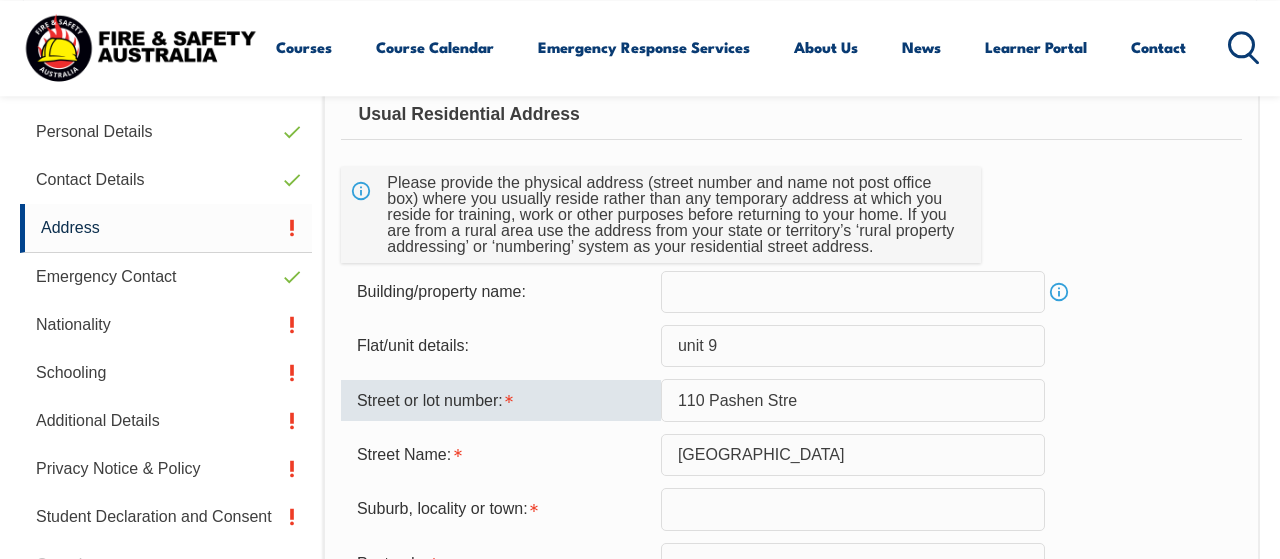click on "110 Pashen Stre" at bounding box center [853, 400] 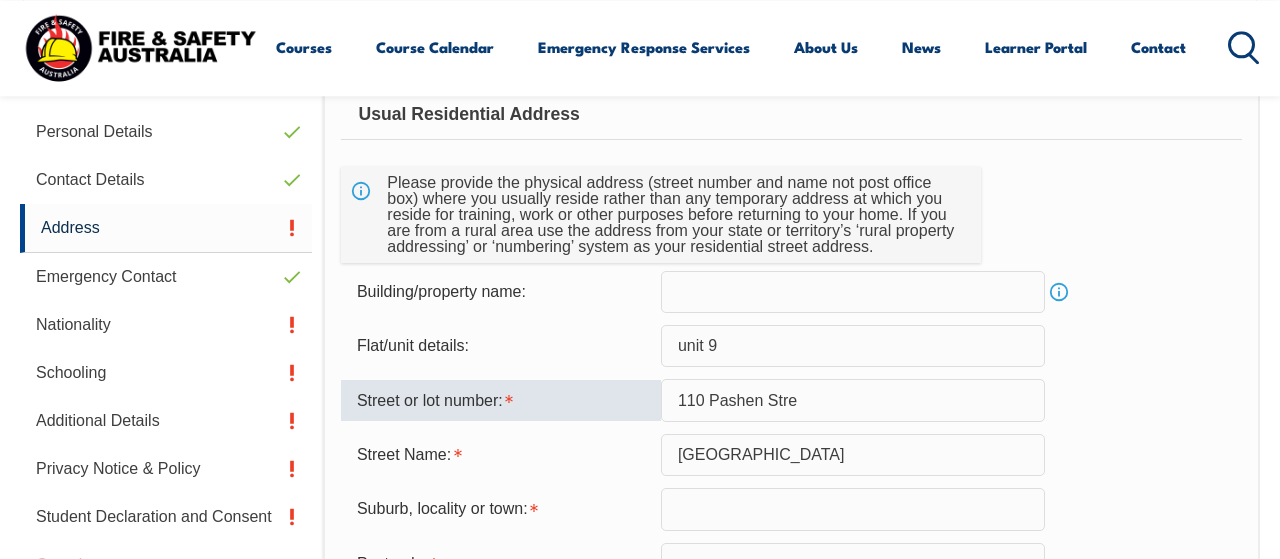 drag, startPoint x: 815, startPoint y: 405, endPoint x: 655, endPoint y: 400, distance: 160.07811 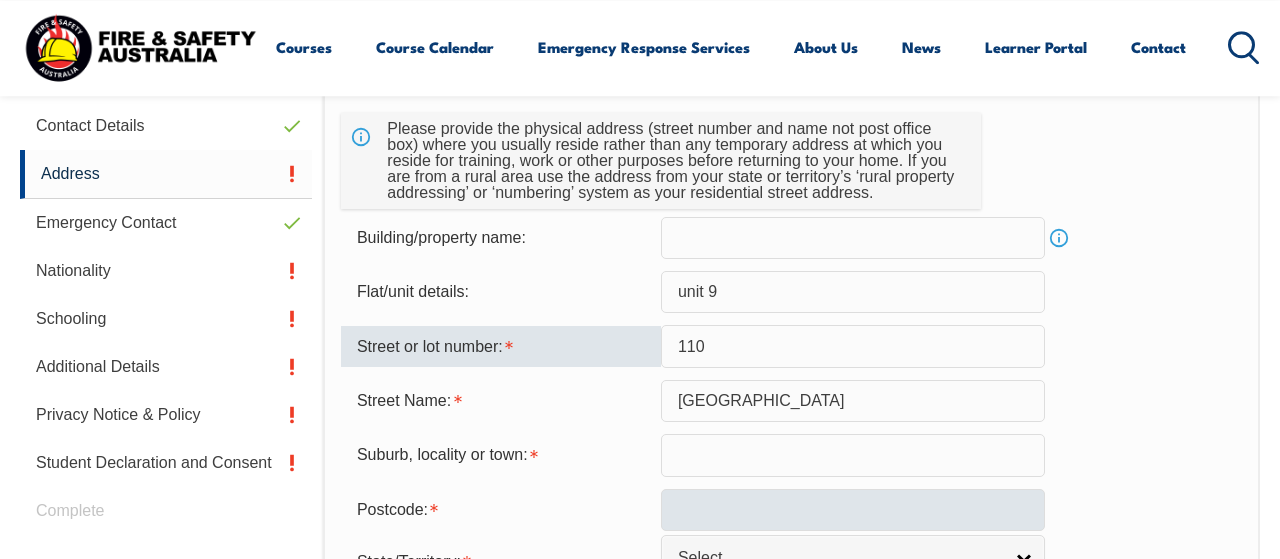 scroll, scrollTop: 693, scrollLeft: 0, axis: vertical 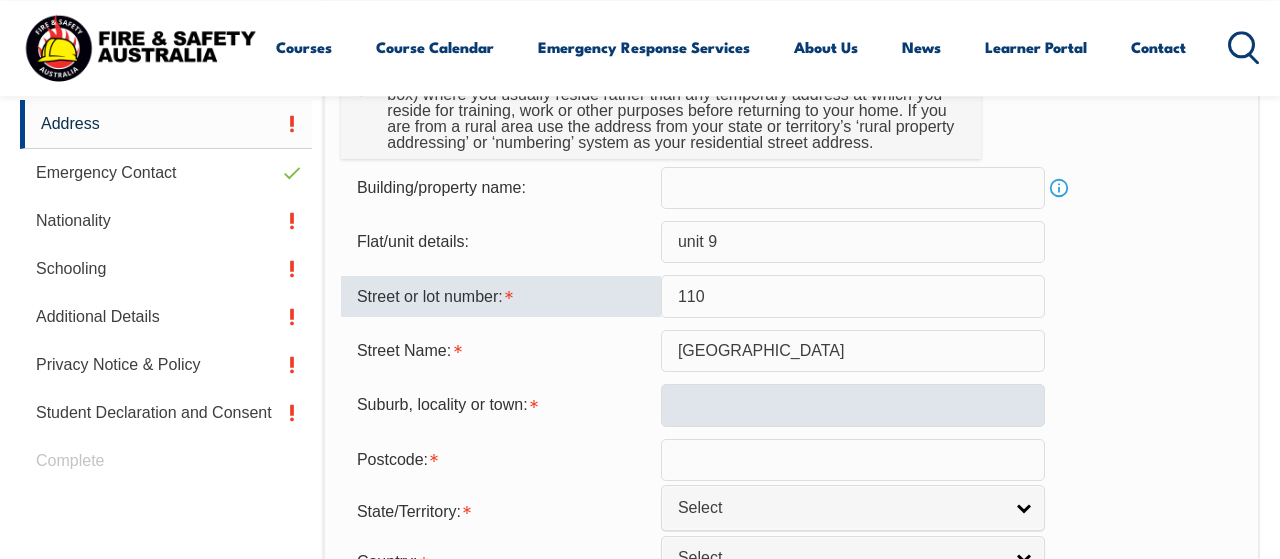 type on "110" 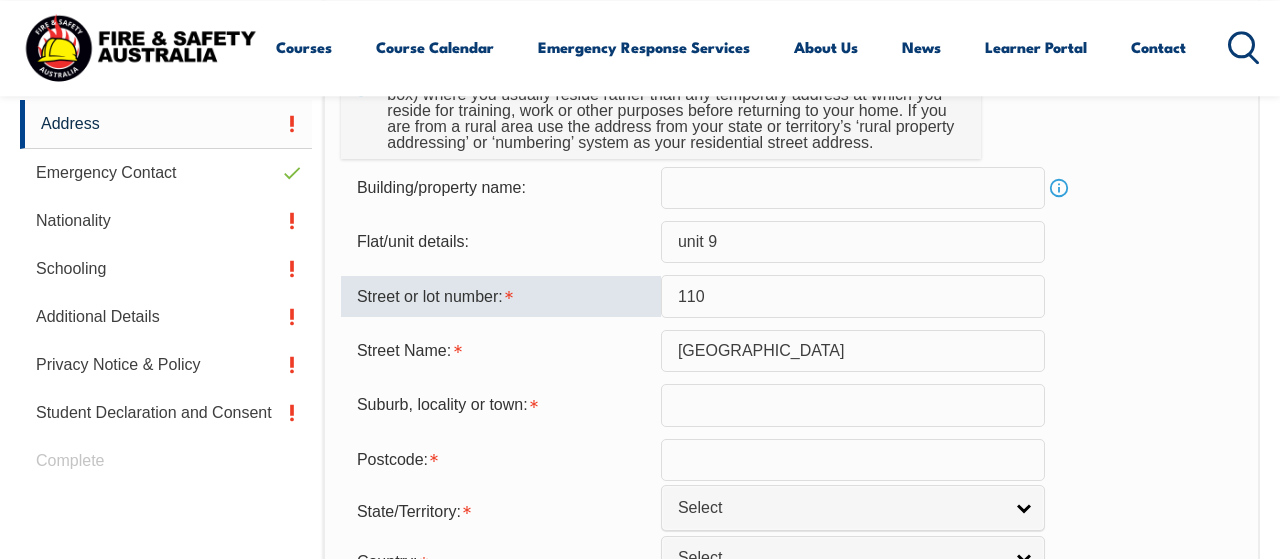 click at bounding box center [853, 405] 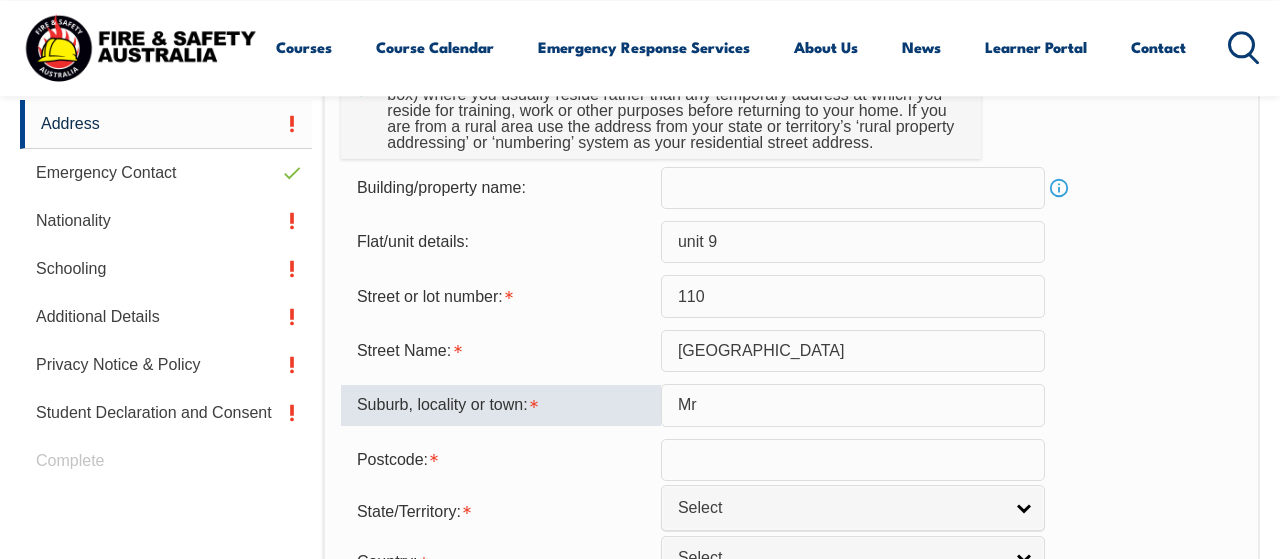 type on "M" 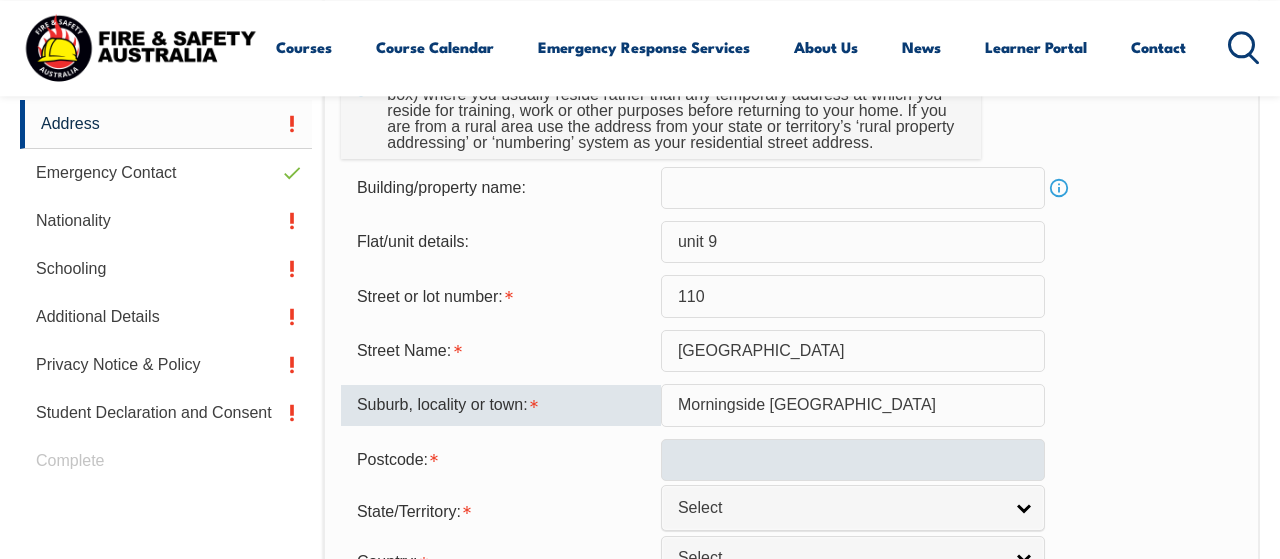 type on "Morningside [GEOGRAPHIC_DATA]" 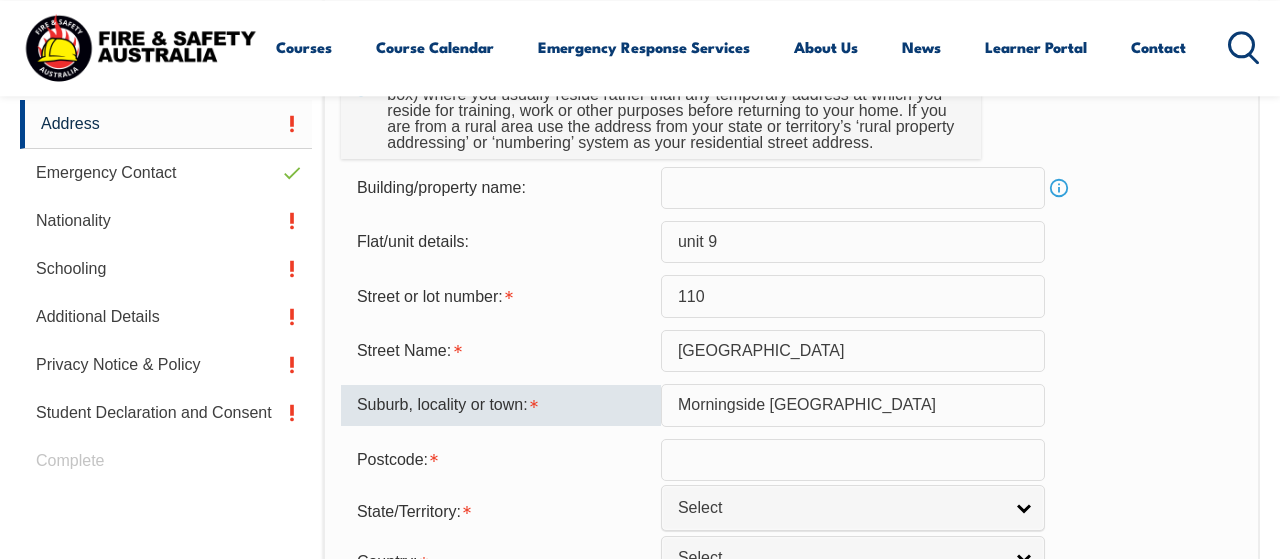click at bounding box center [853, 460] 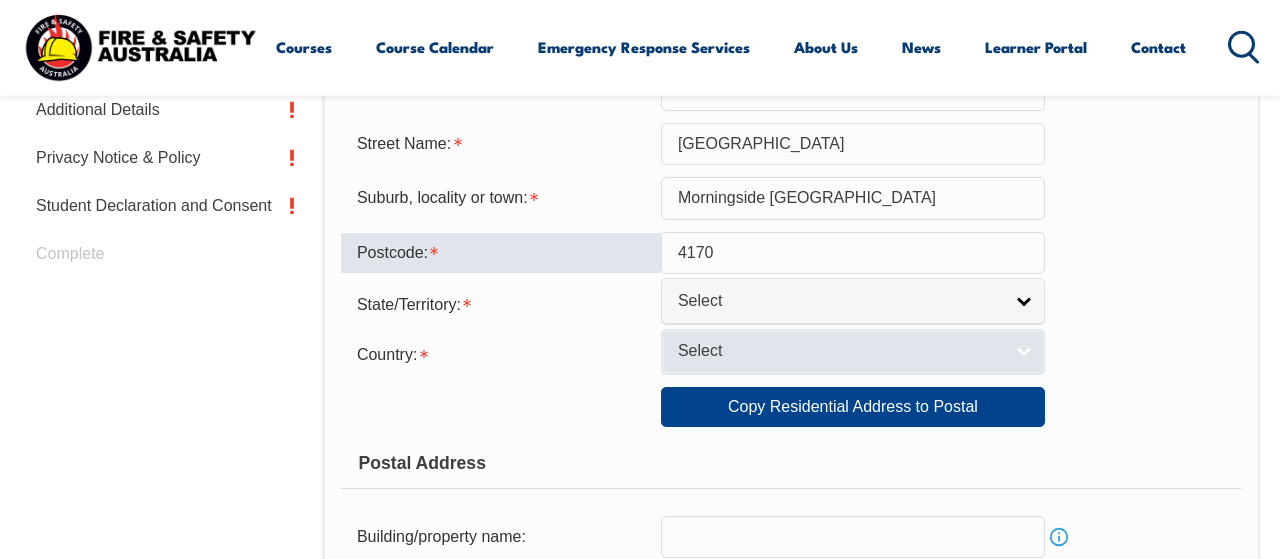 scroll, scrollTop: 901, scrollLeft: 0, axis: vertical 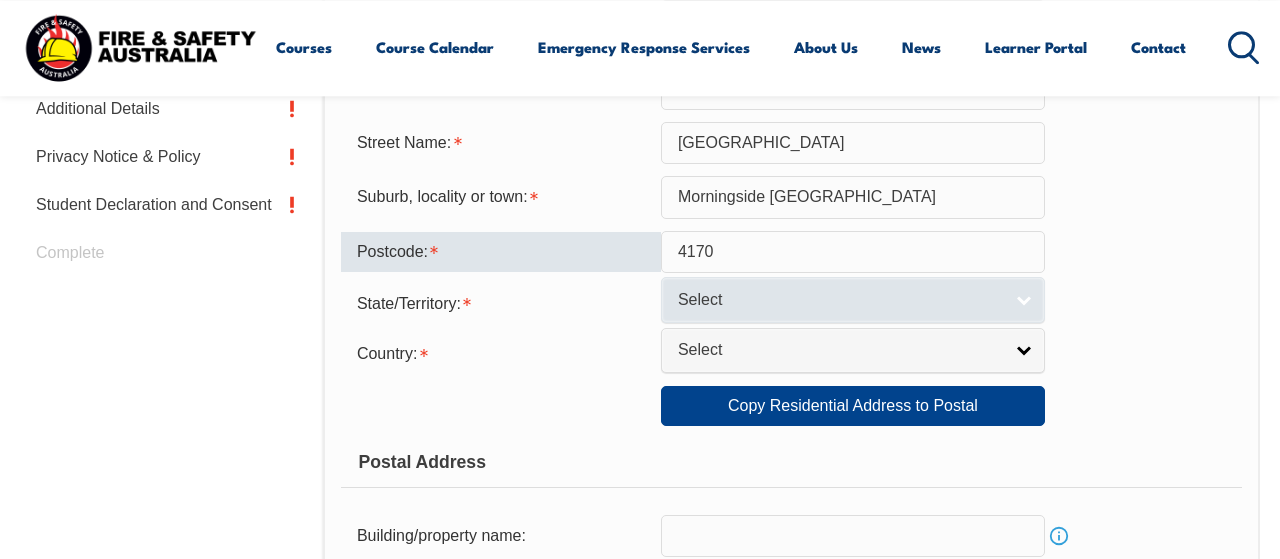 type on "4170" 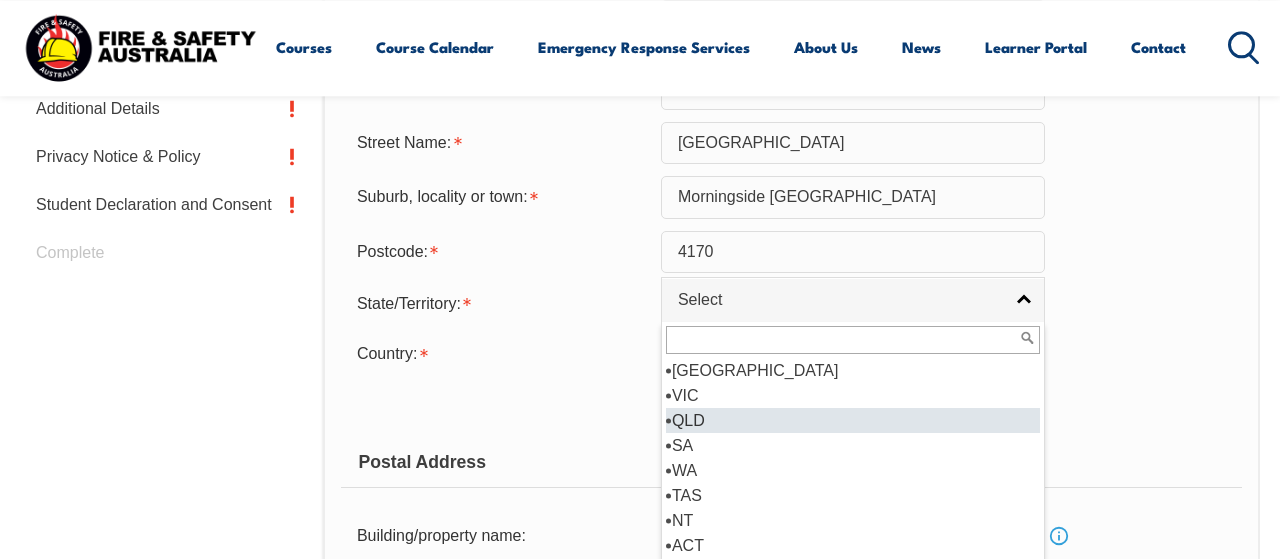 click on "QLD" at bounding box center (853, 420) 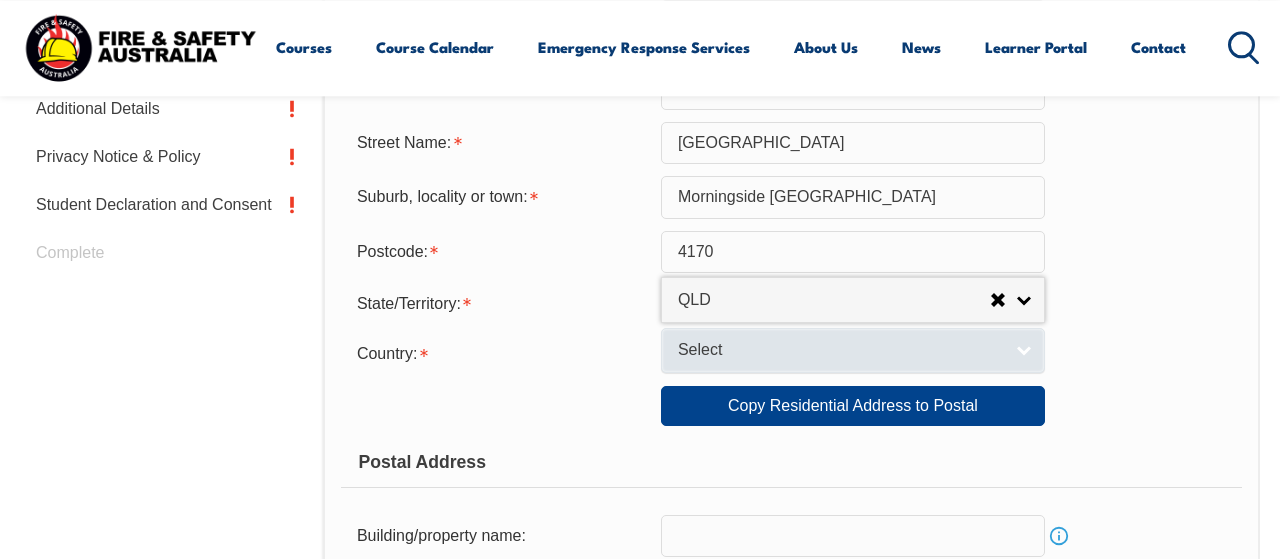 click on "Select" at bounding box center (853, 350) 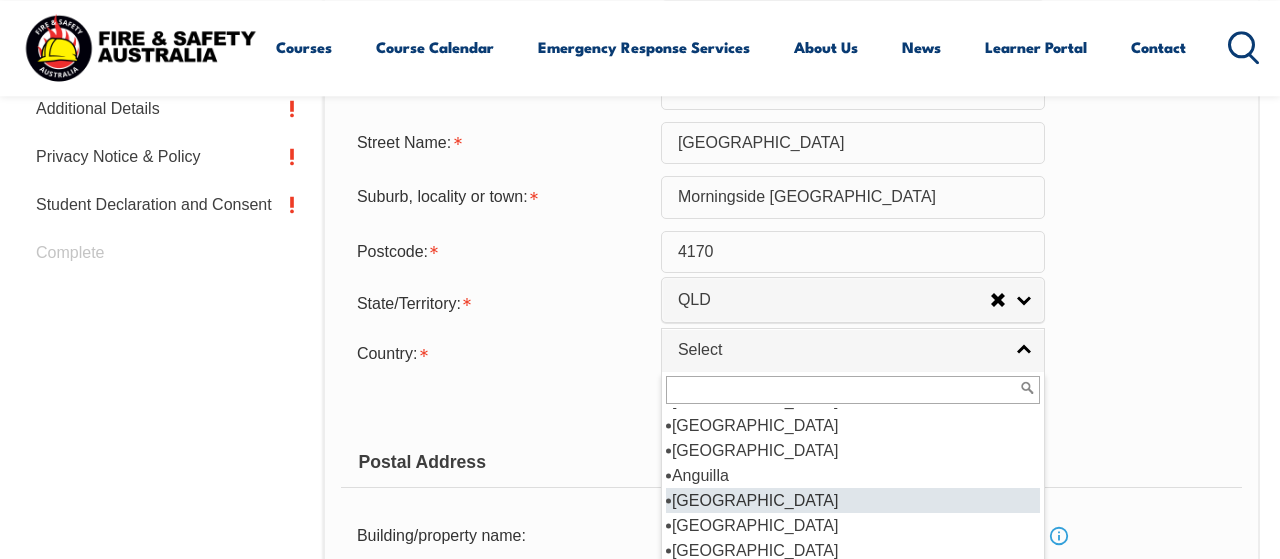 scroll, scrollTop: 240, scrollLeft: 0, axis: vertical 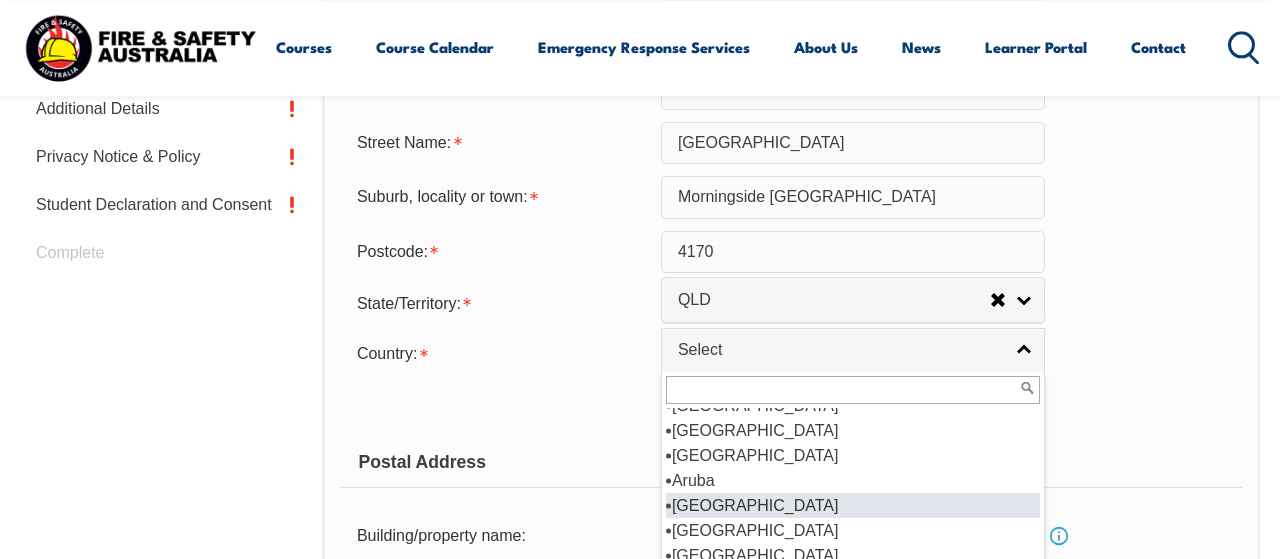 click on "[GEOGRAPHIC_DATA]" at bounding box center [853, 505] 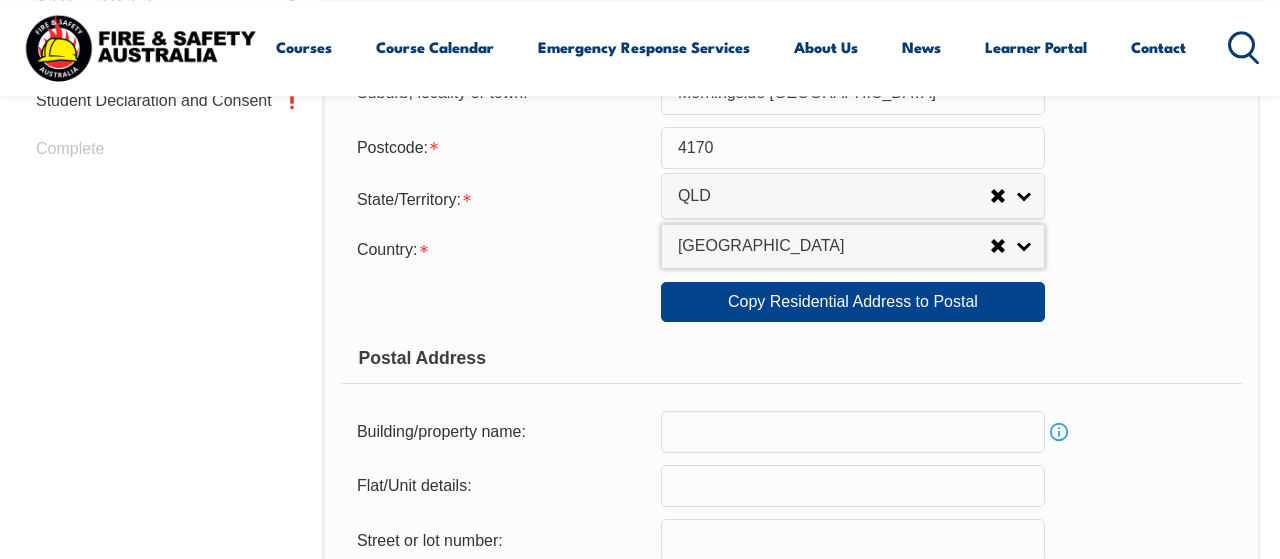 scroll, scrollTop: 1004, scrollLeft: 0, axis: vertical 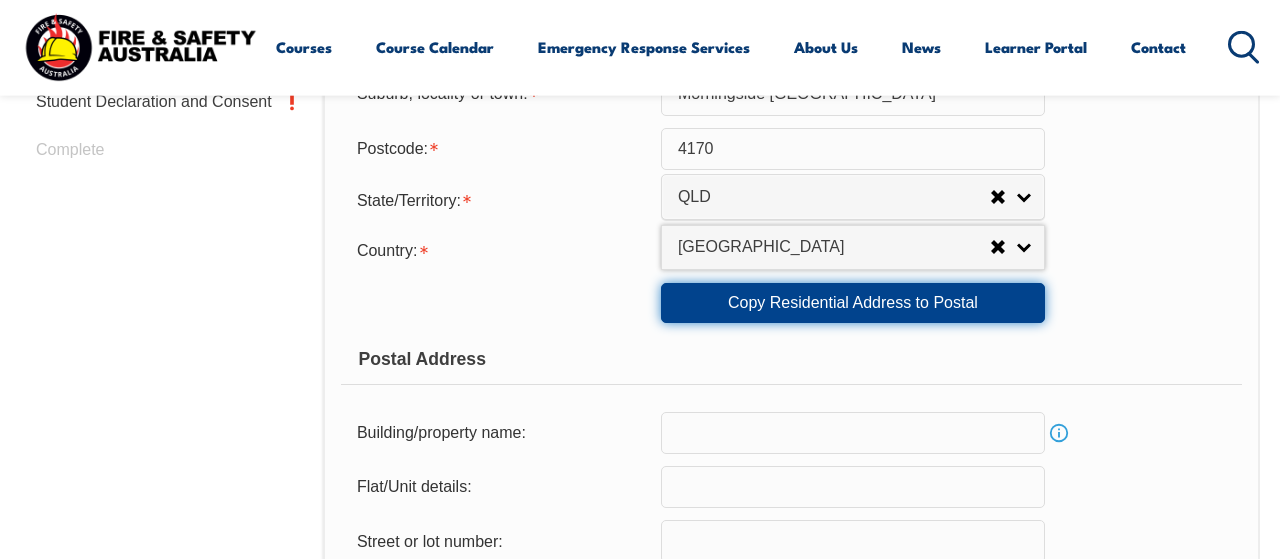 click on "Copy Residential Address to Postal" at bounding box center (853, 303) 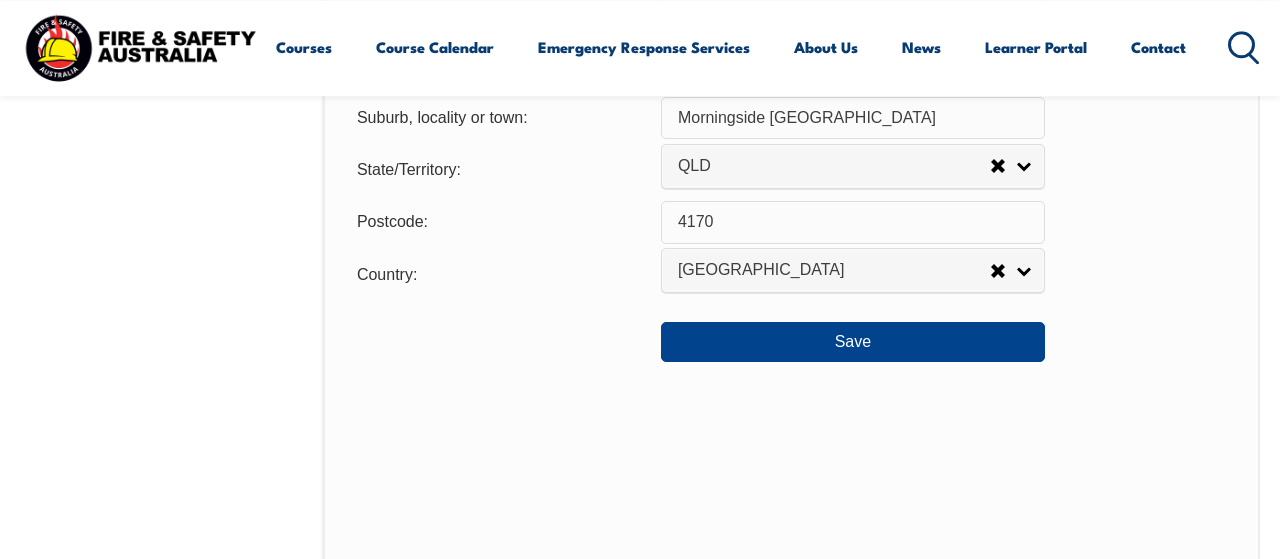 scroll, scrollTop: 1733, scrollLeft: 0, axis: vertical 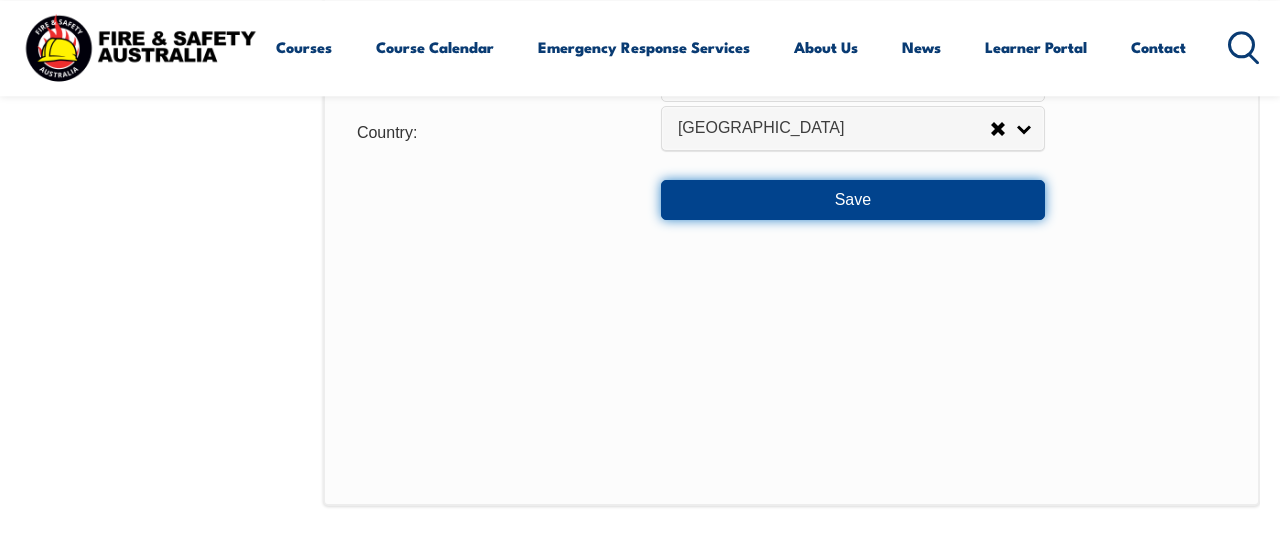 click on "Save" at bounding box center [853, 200] 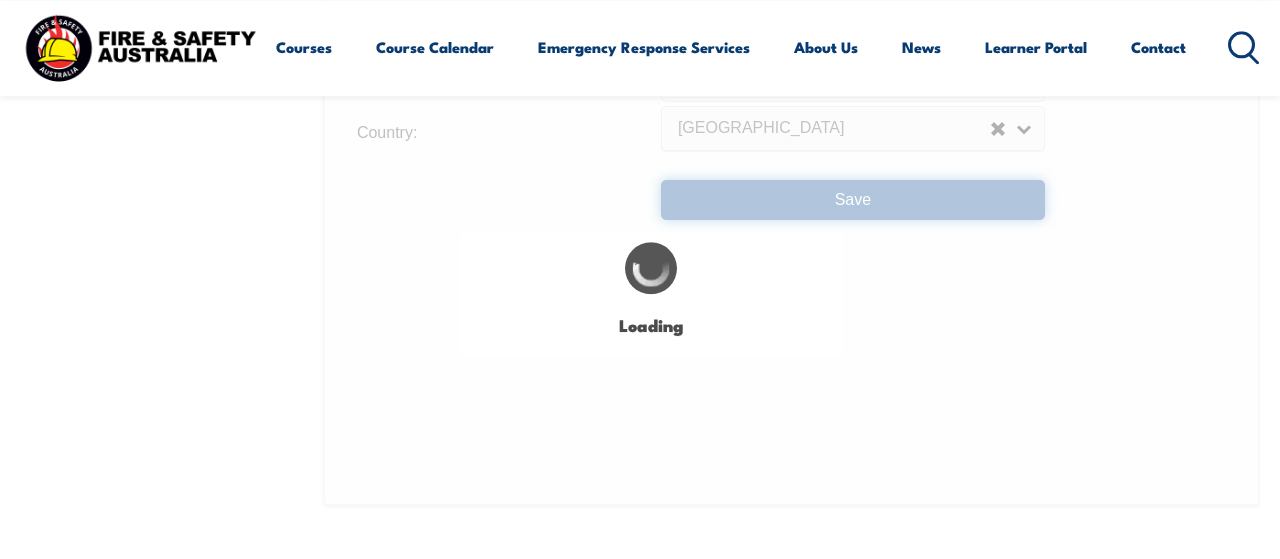 scroll, scrollTop: 0, scrollLeft: 0, axis: both 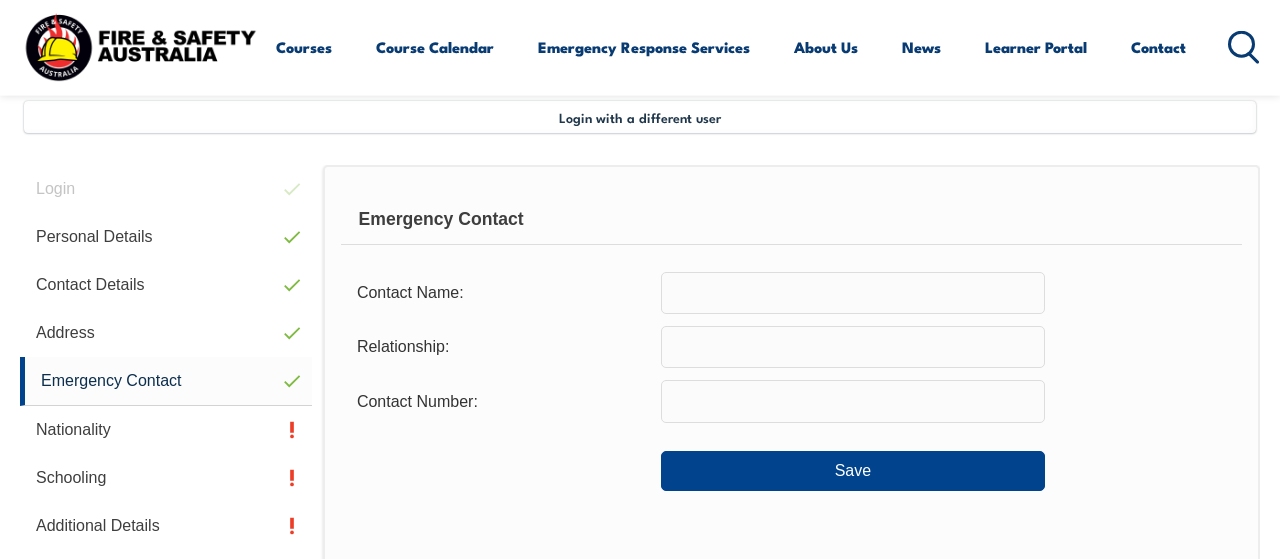 click at bounding box center [853, 293] 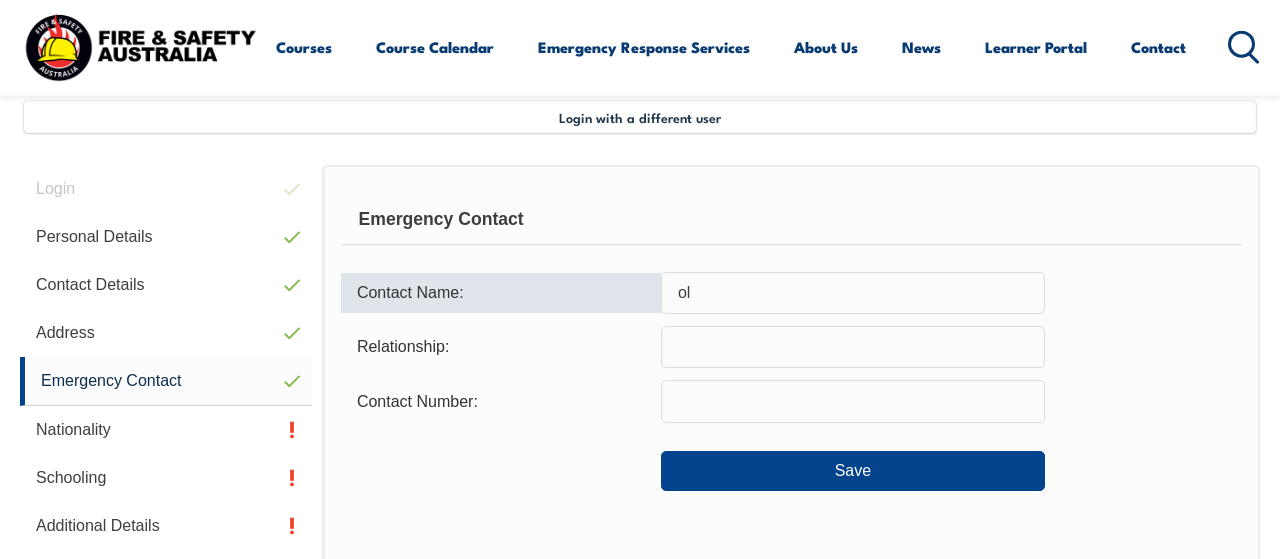 type on "o" 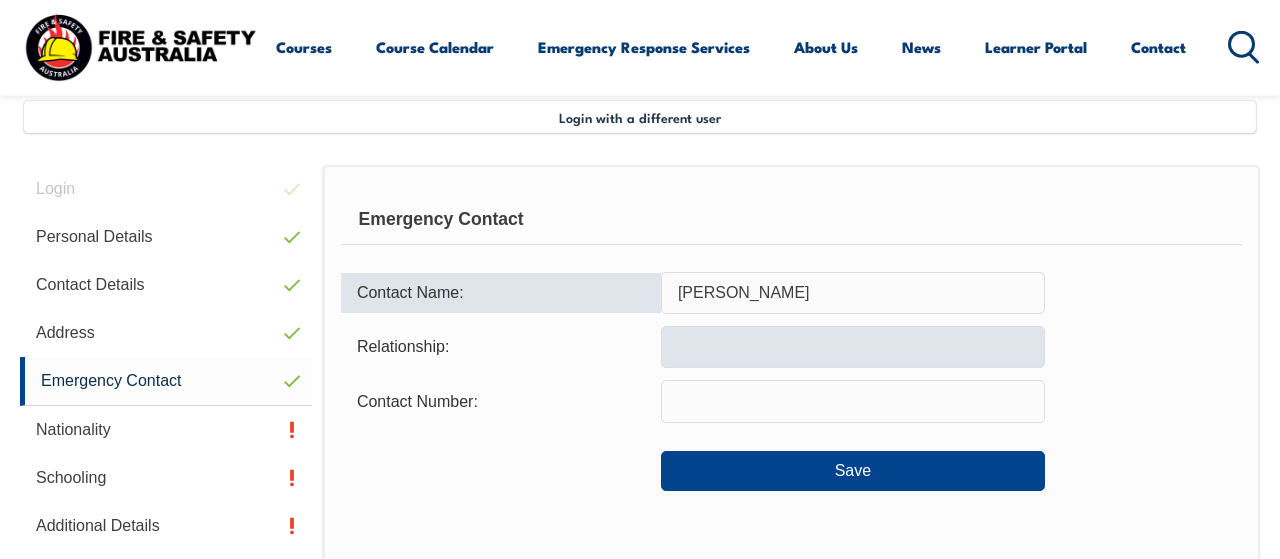 type on "[PERSON_NAME]" 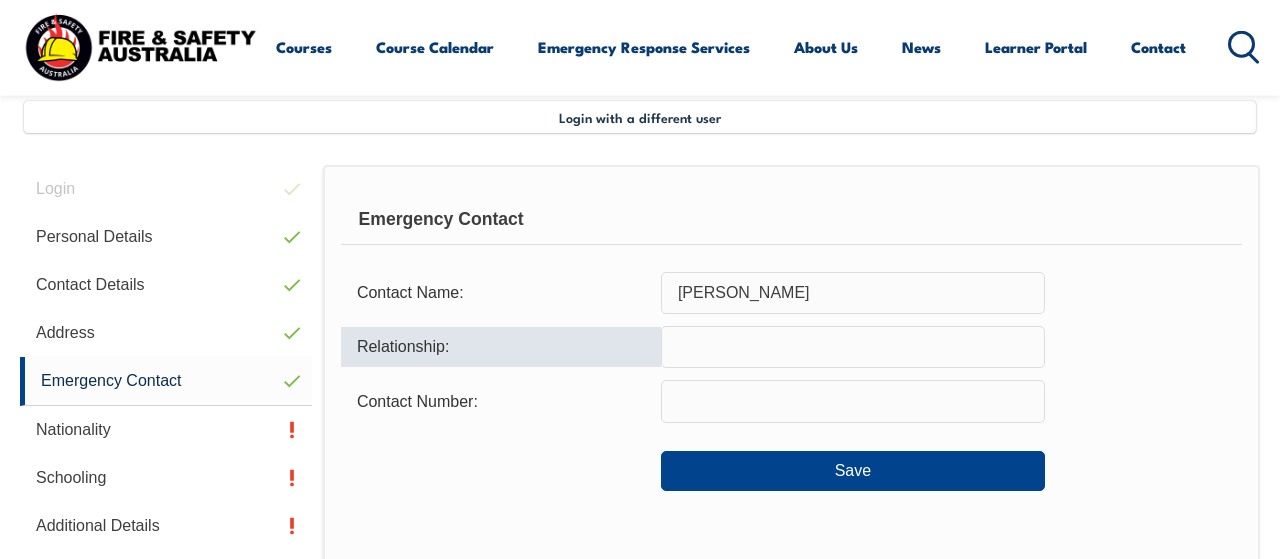 click at bounding box center [853, 347] 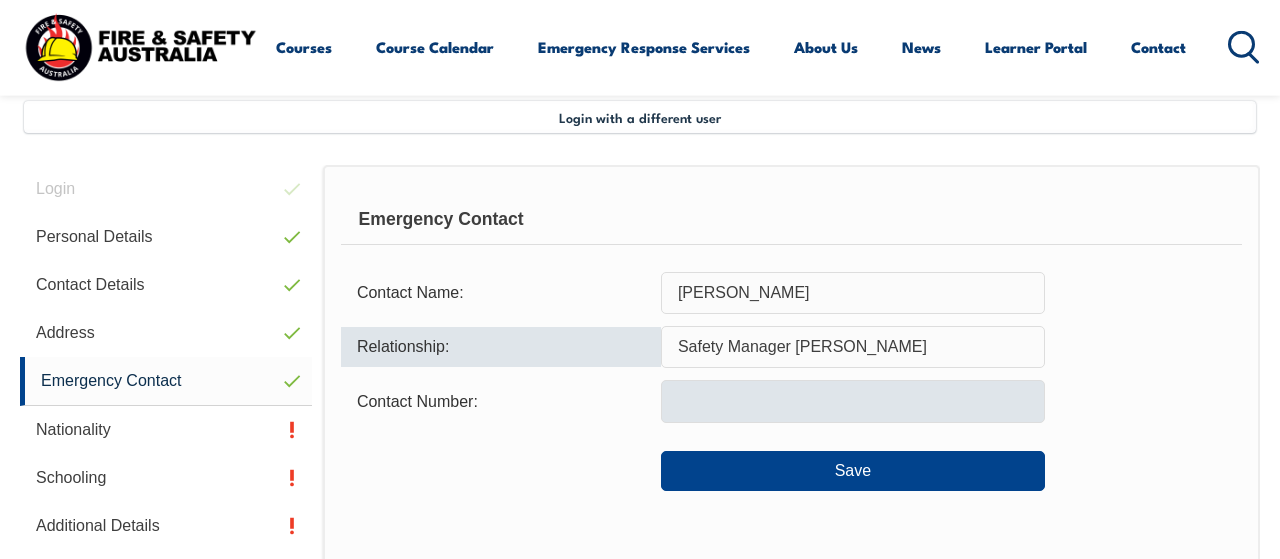 type on "Safety Manager [PERSON_NAME]" 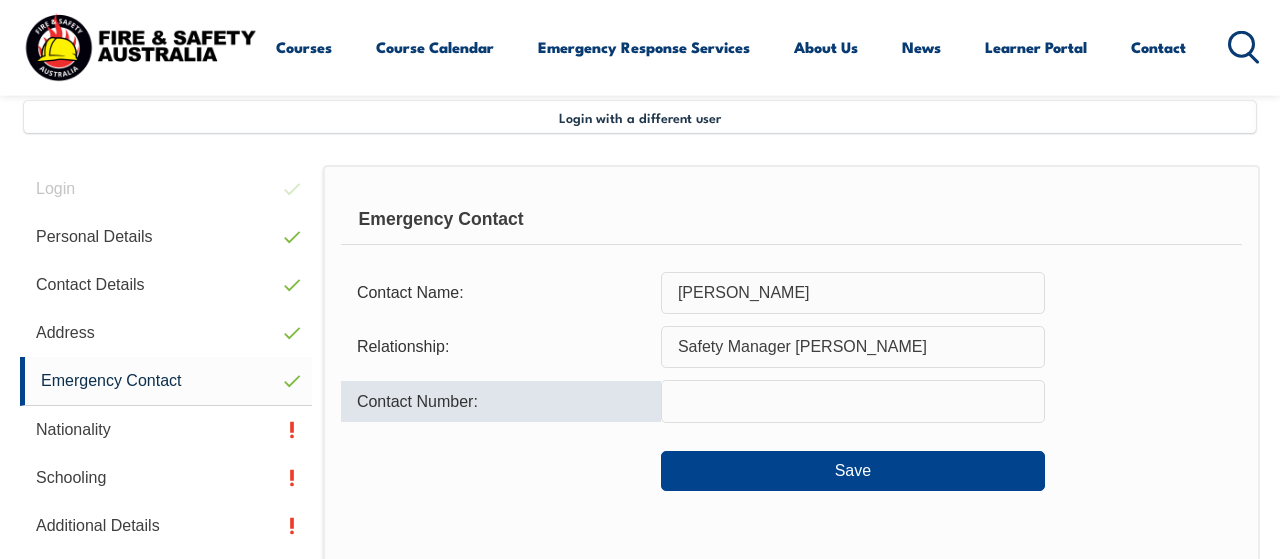 click at bounding box center [853, 401] 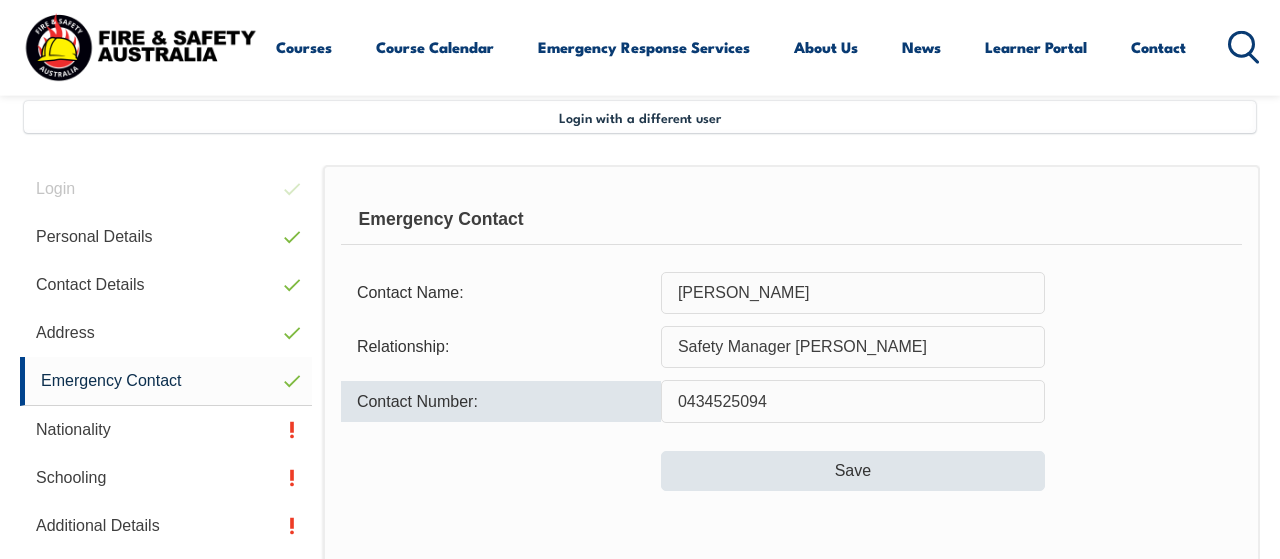 type on "0434525094" 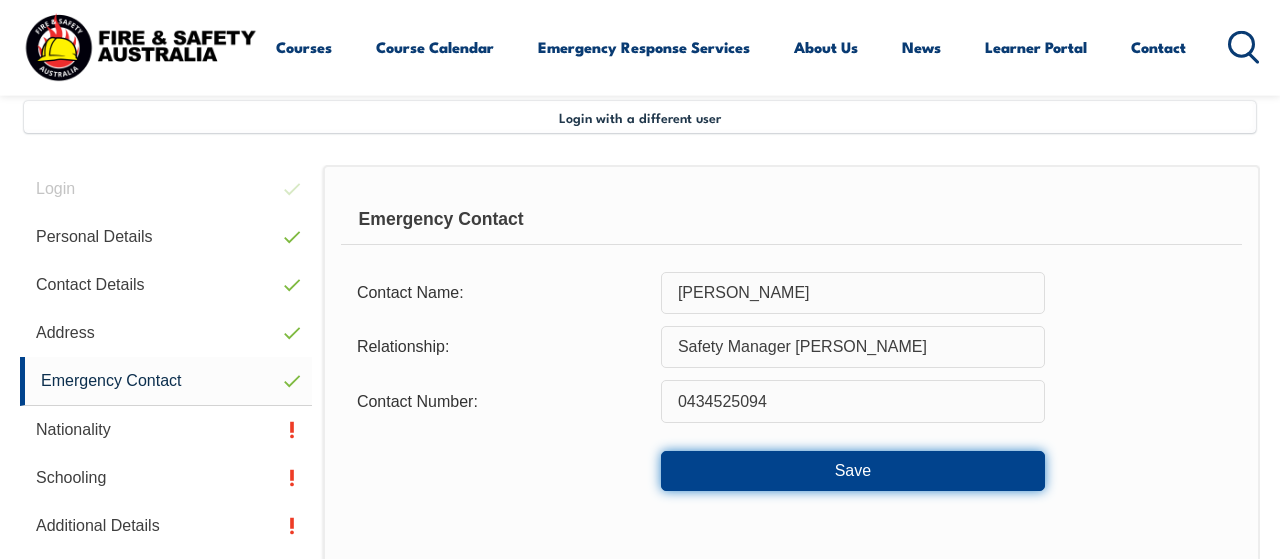 click on "Save" at bounding box center (853, 471) 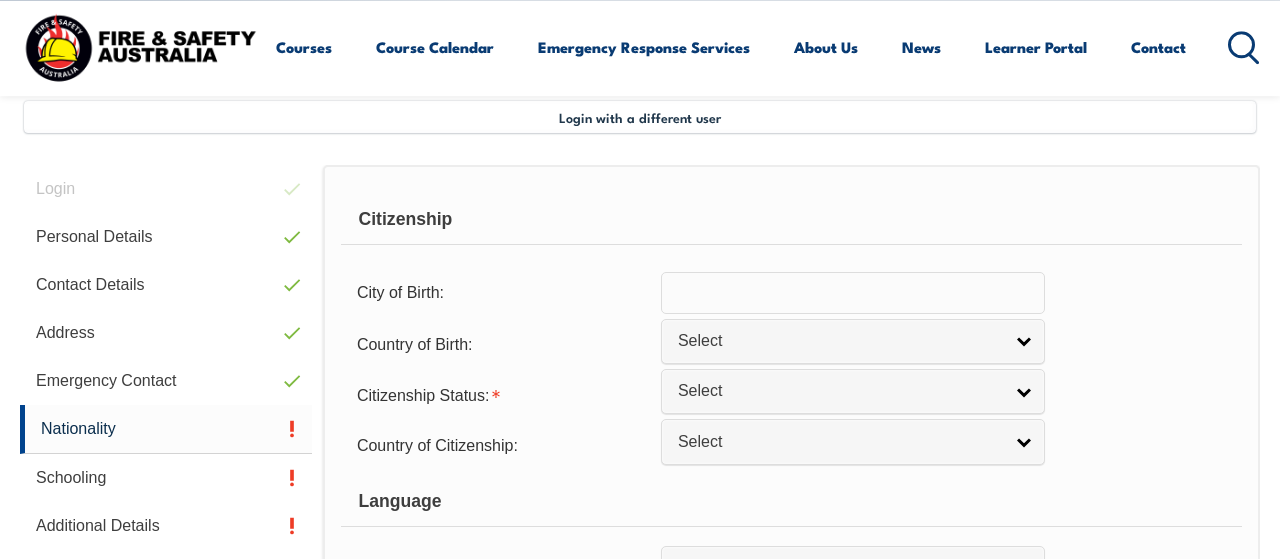 scroll, scrollTop: 484, scrollLeft: 0, axis: vertical 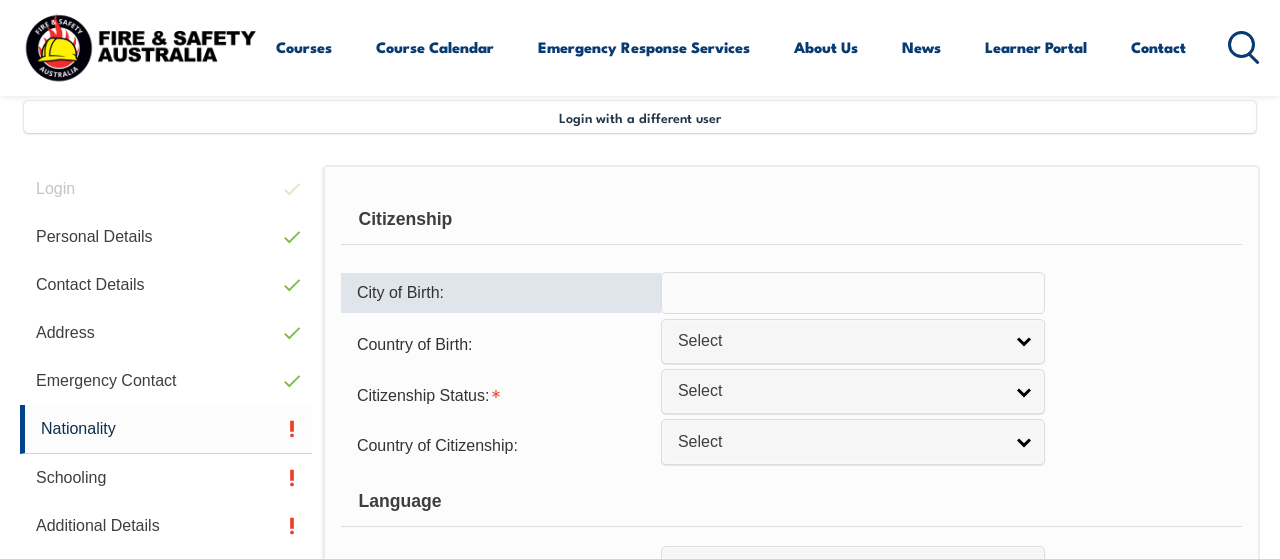 click at bounding box center (853, 293) 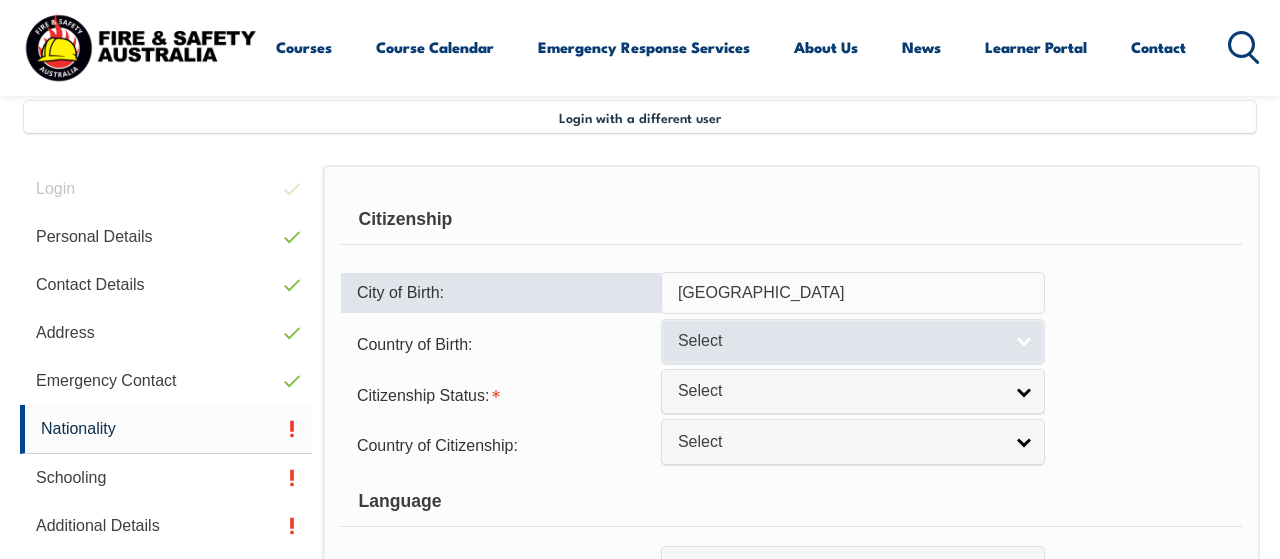 type on "[GEOGRAPHIC_DATA]" 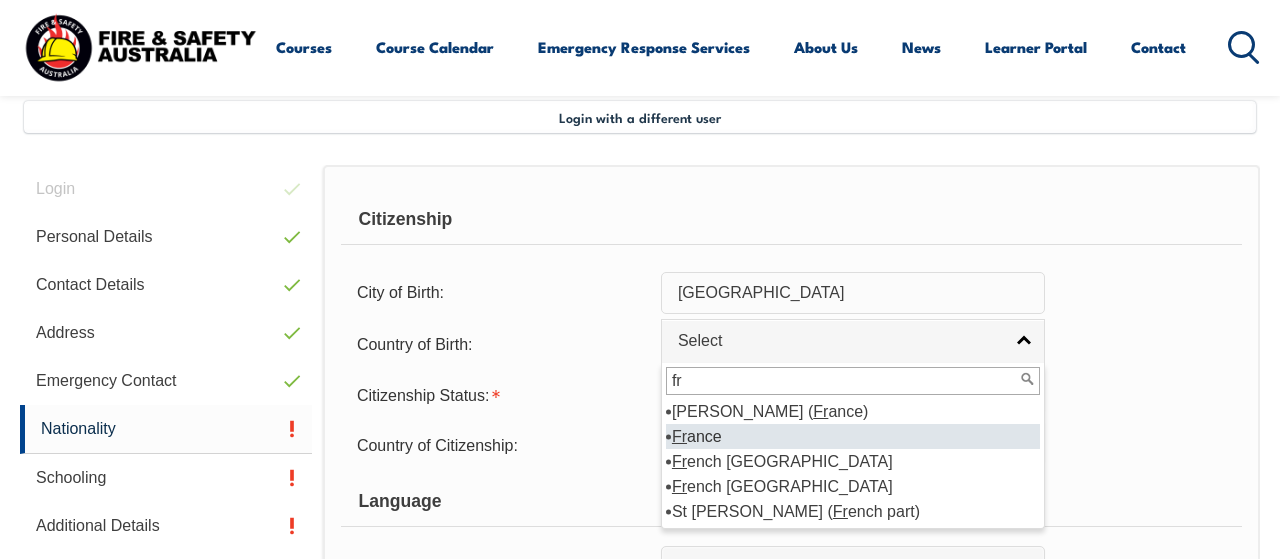 type on "fr" 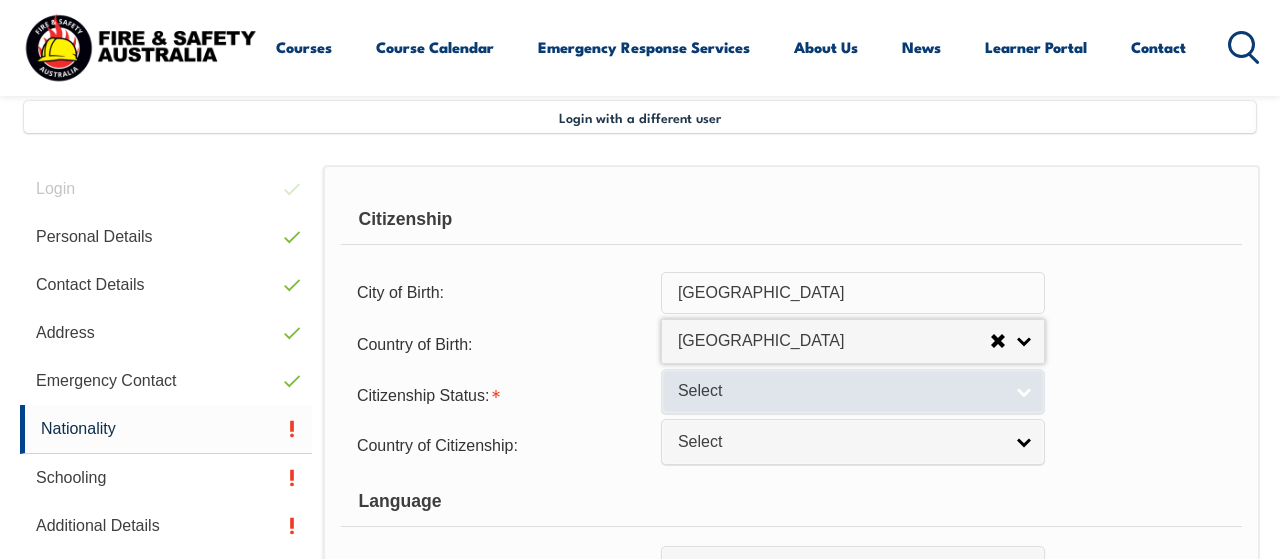 click on "Select" at bounding box center (853, 391) 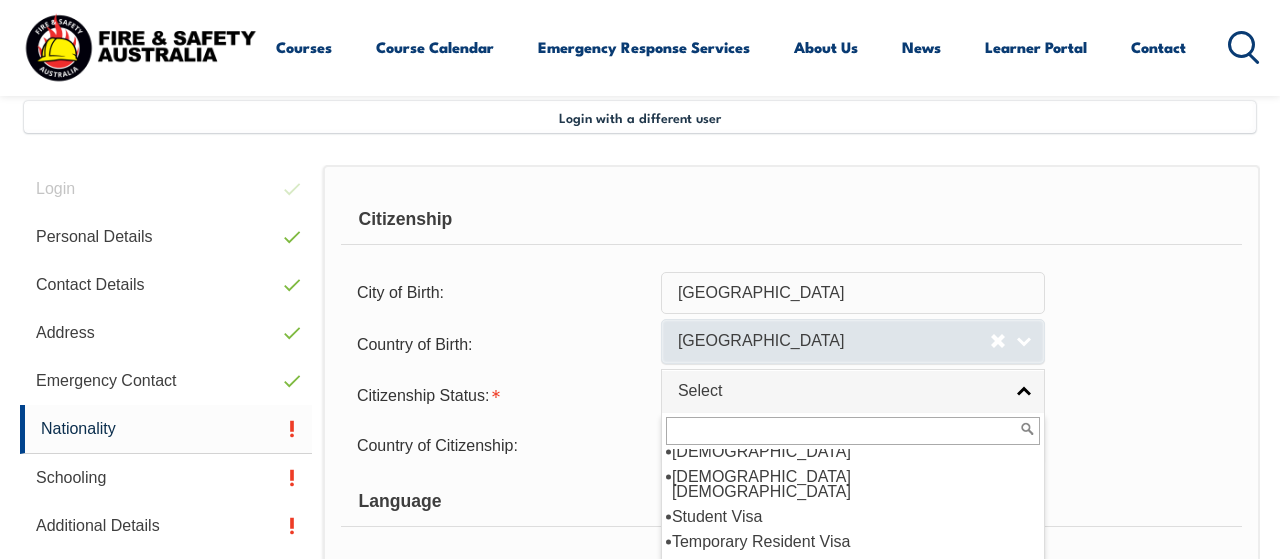 scroll, scrollTop: 25, scrollLeft: 0, axis: vertical 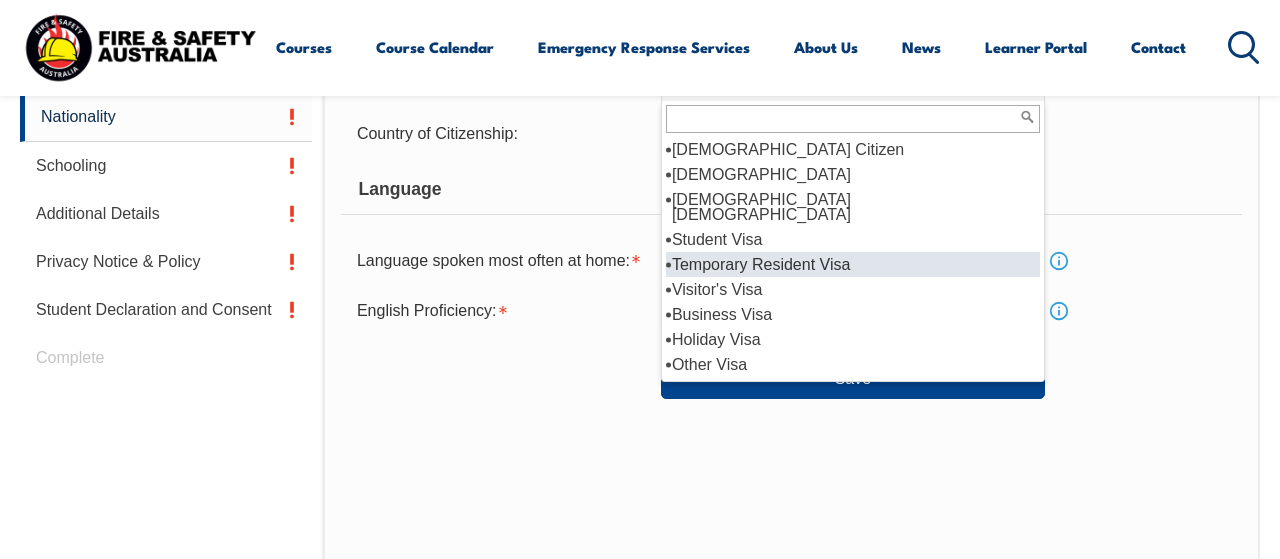click on "Temporary Resident Visa" at bounding box center [853, 264] 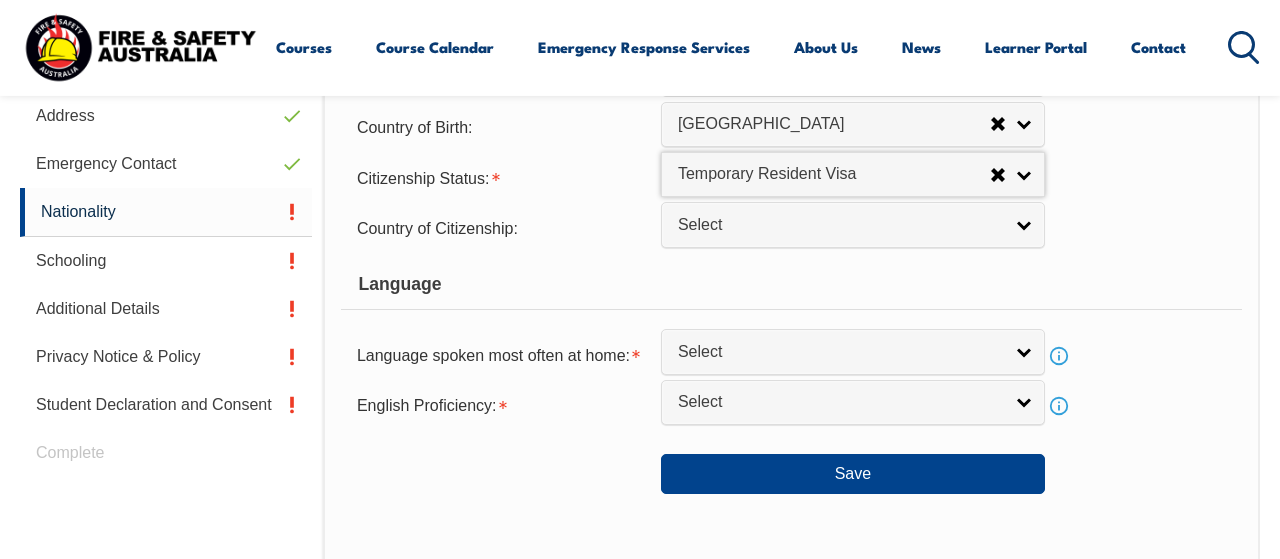 scroll, scrollTop: 588, scrollLeft: 0, axis: vertical 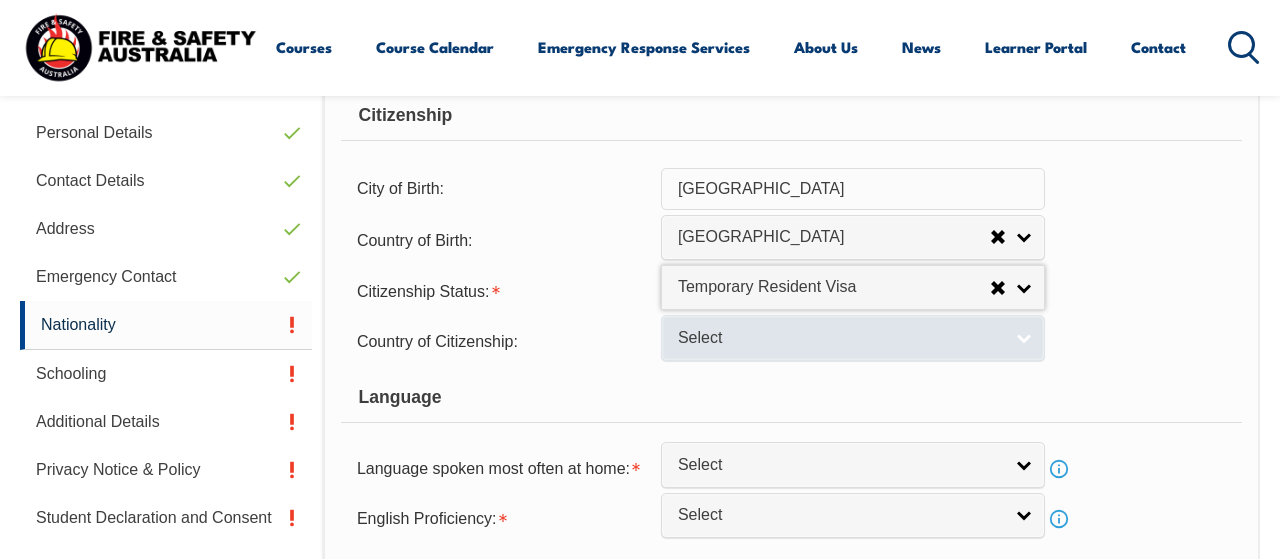 click on "Select" at bounding box center (840, 338) 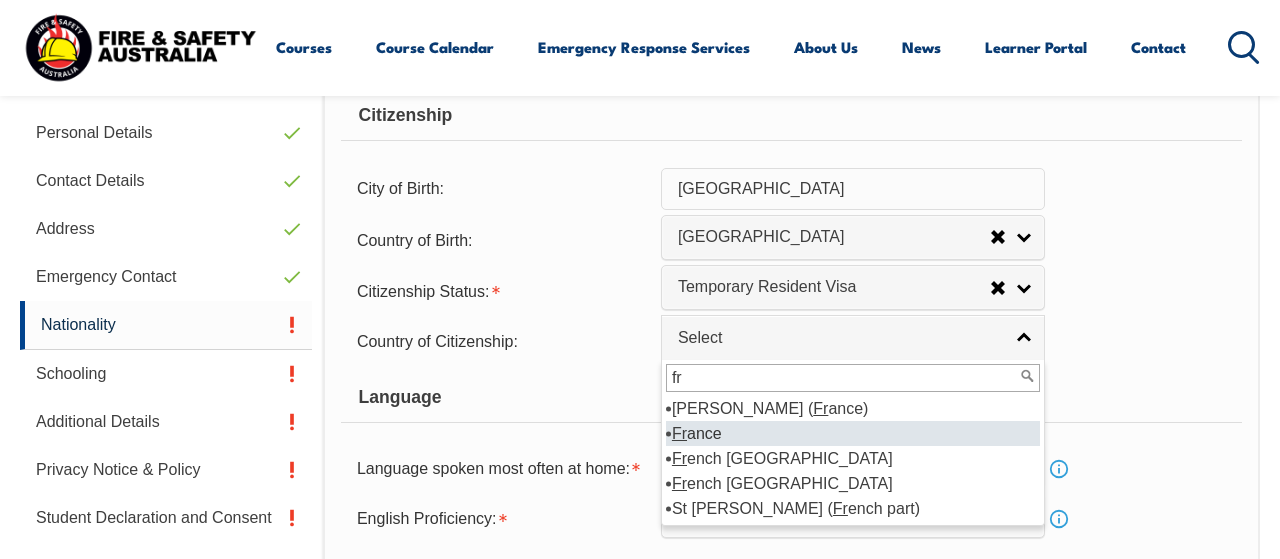 type on "fr" 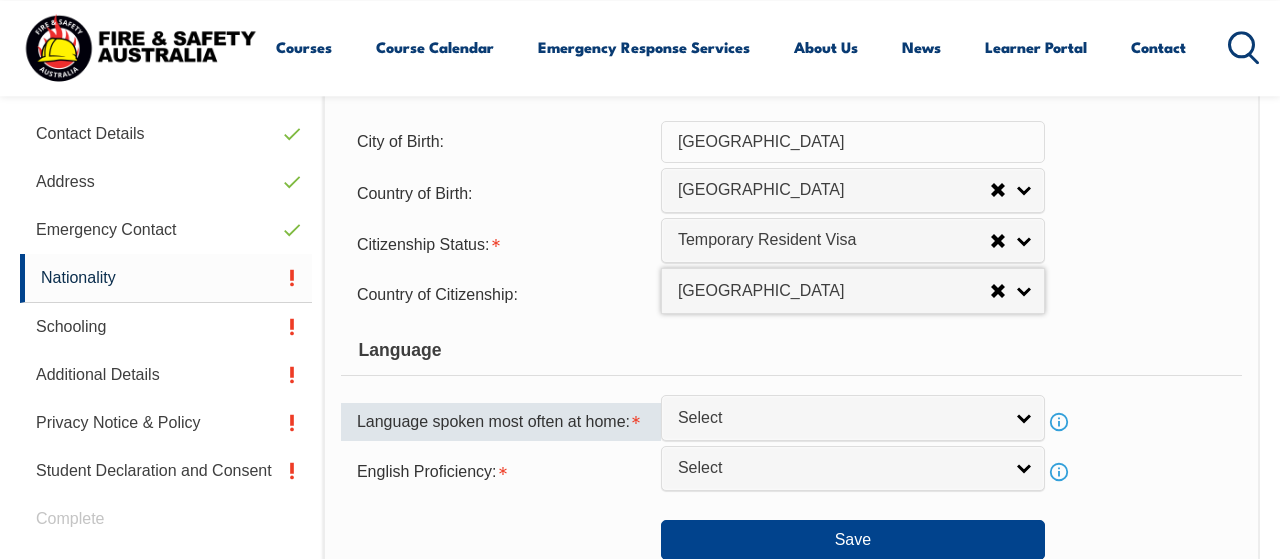 scroll, scrollTop: 692, scrollLeft: 0, axis: vertical 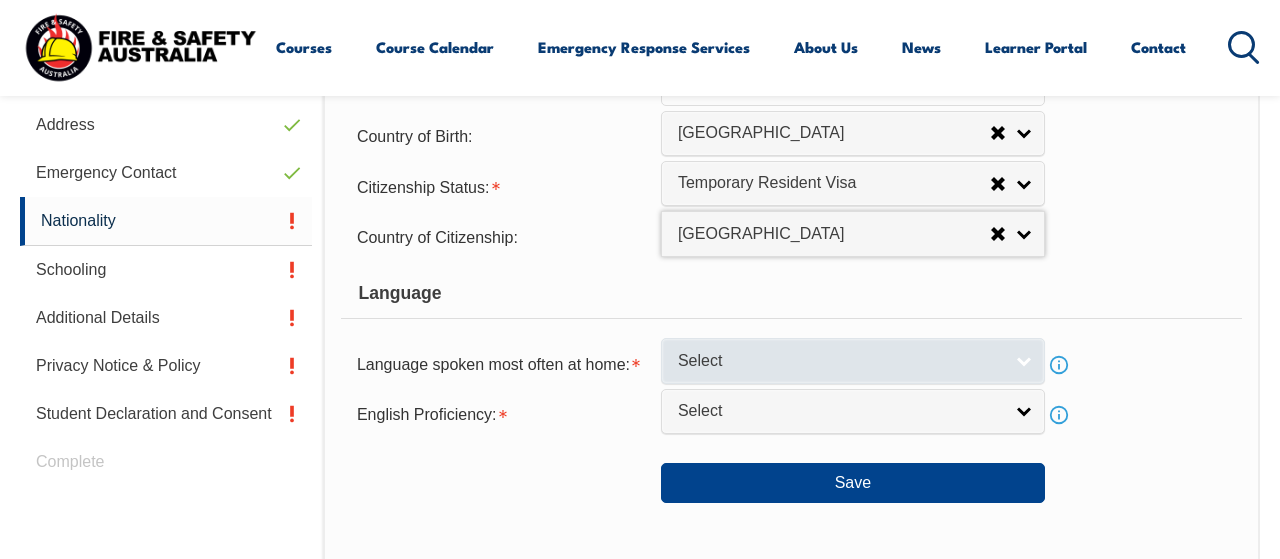 click on "Select" at bounding box center [840, 361] 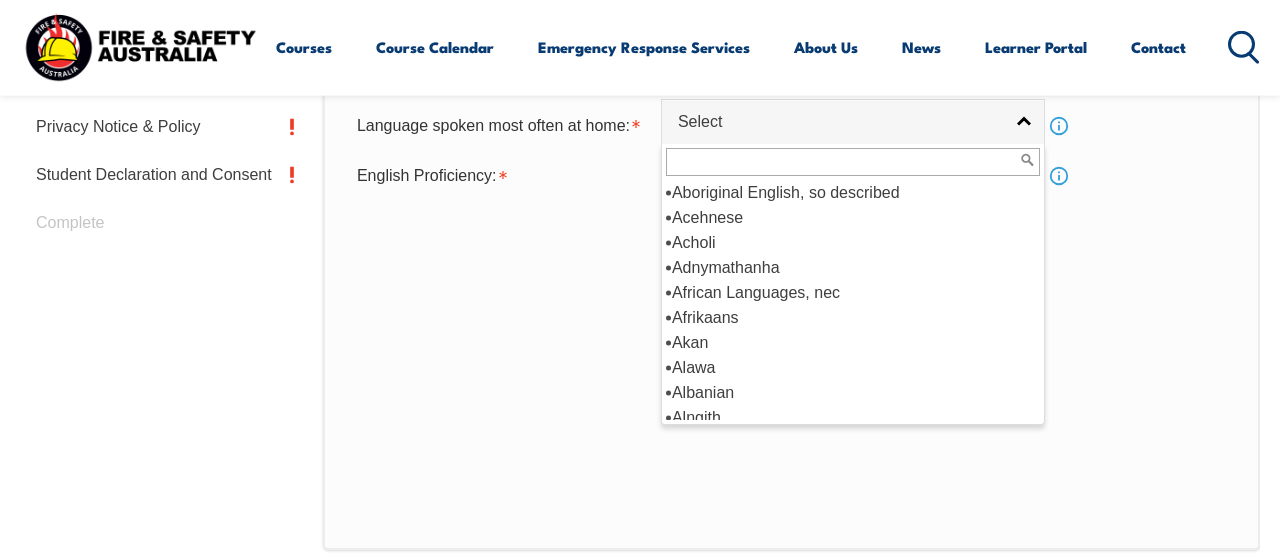 scroll, scrollTop: 900, scrollLeft: 0, axis: vertical 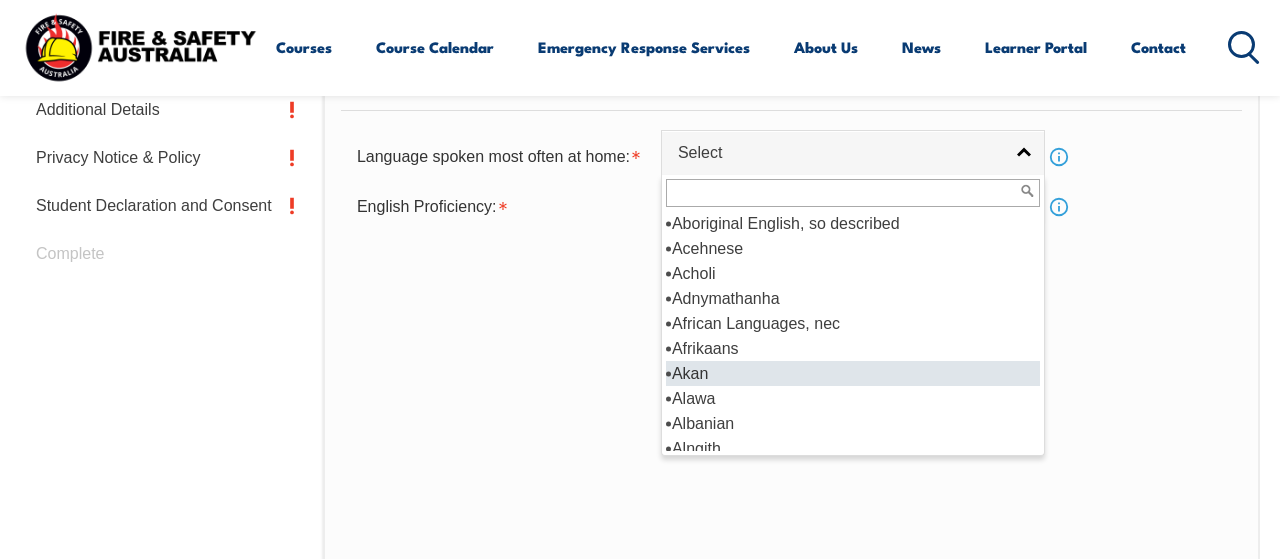 type on "a" 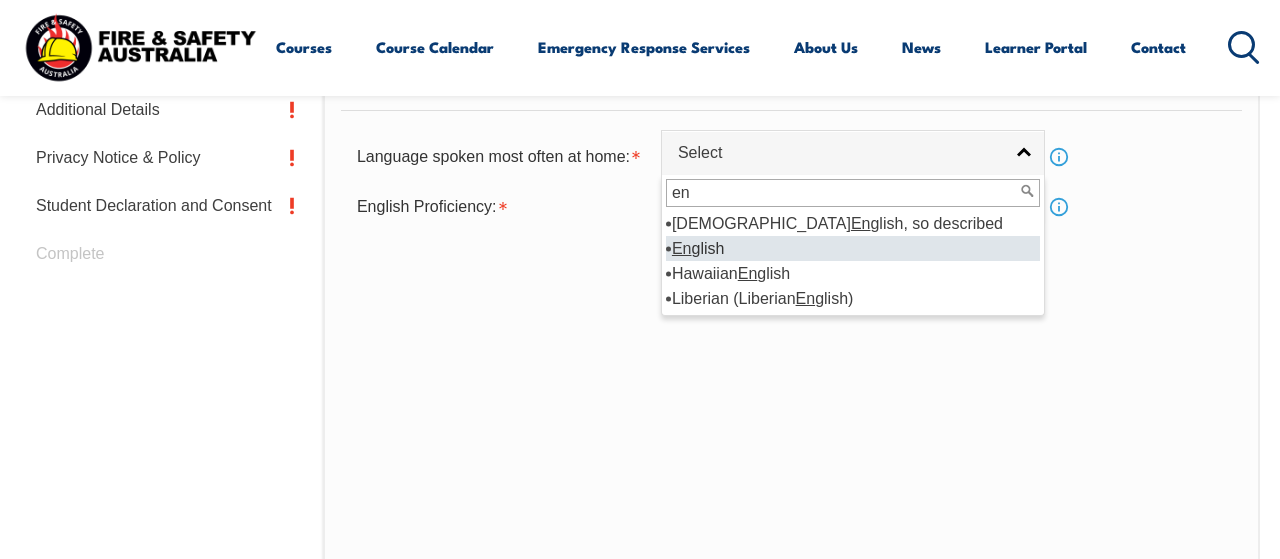 type on "en" 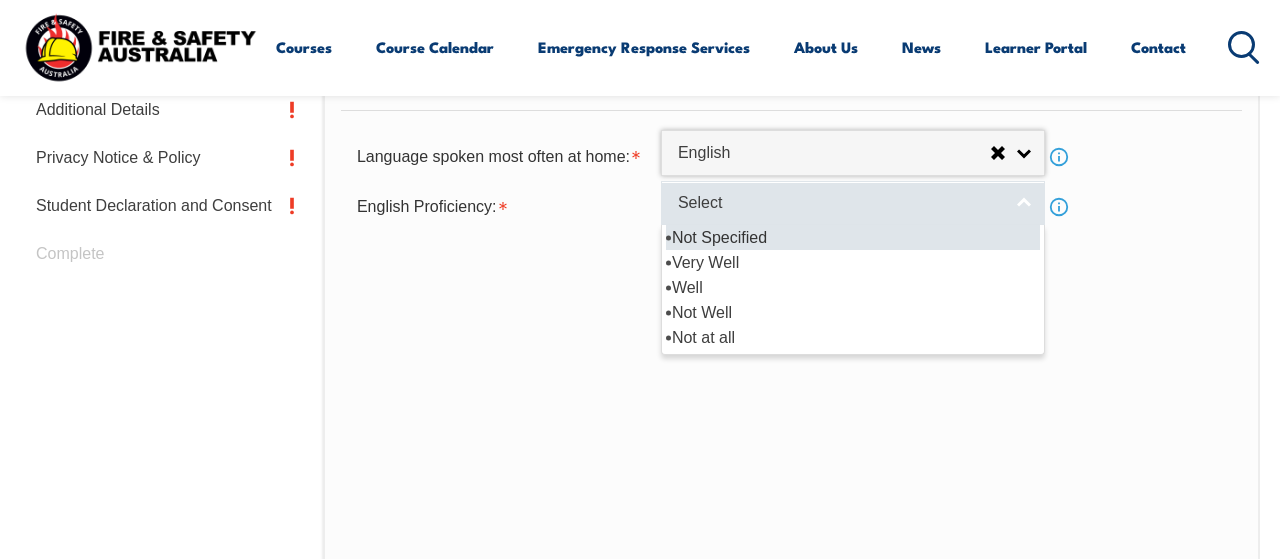 click on "Select" at bounding box center (853, 203) 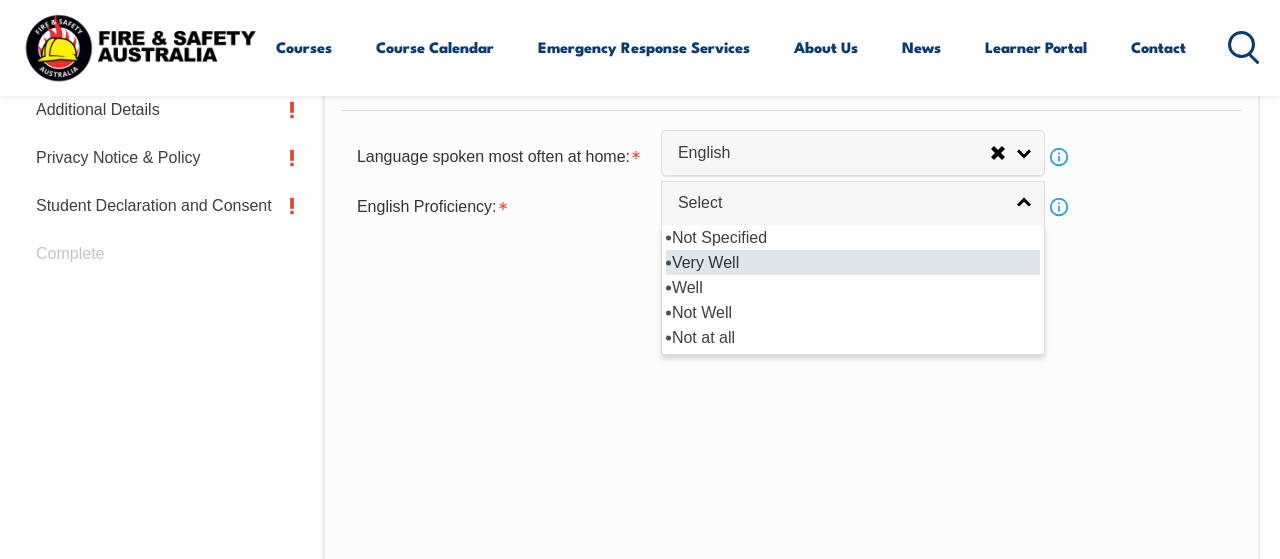 click on "Very Well" at bounding box center (853, 262) 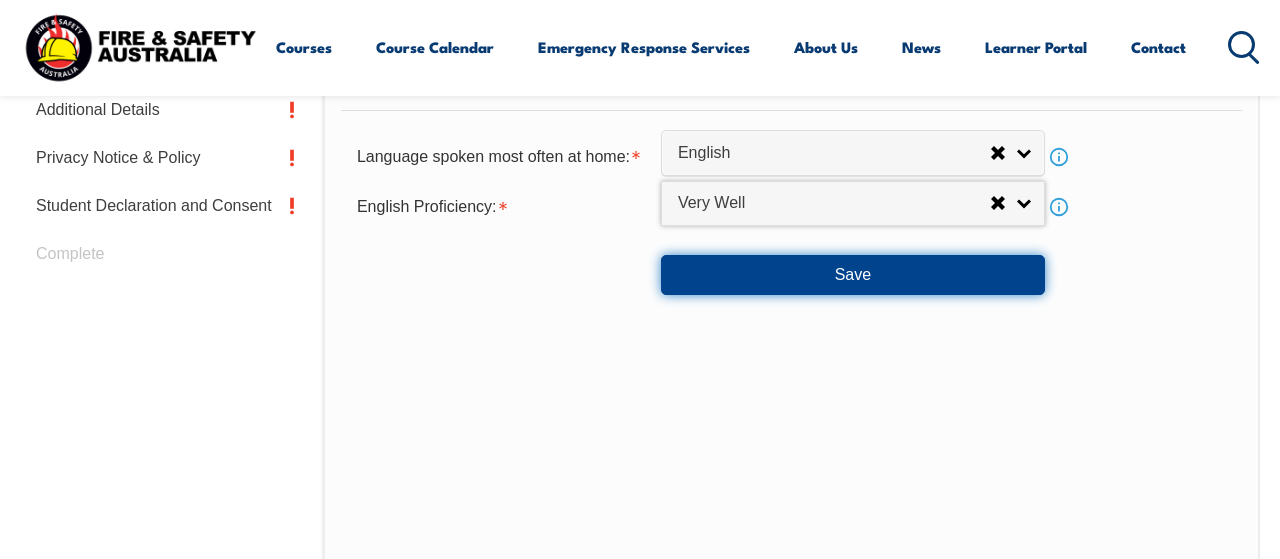 click on "Save" at bounding box center [853, 275] 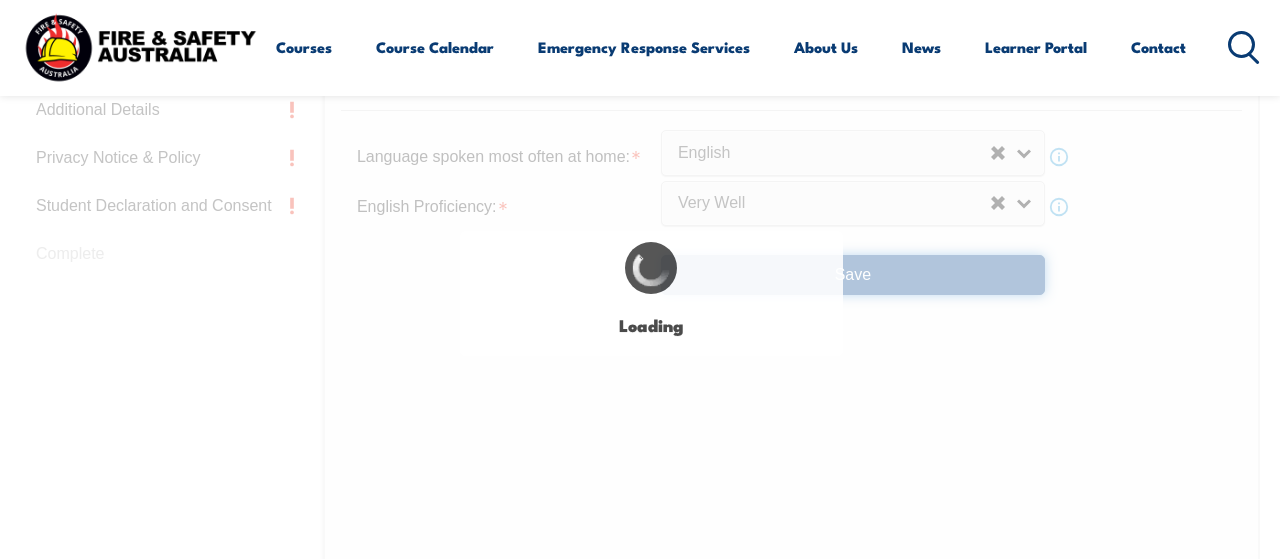 select on "false" 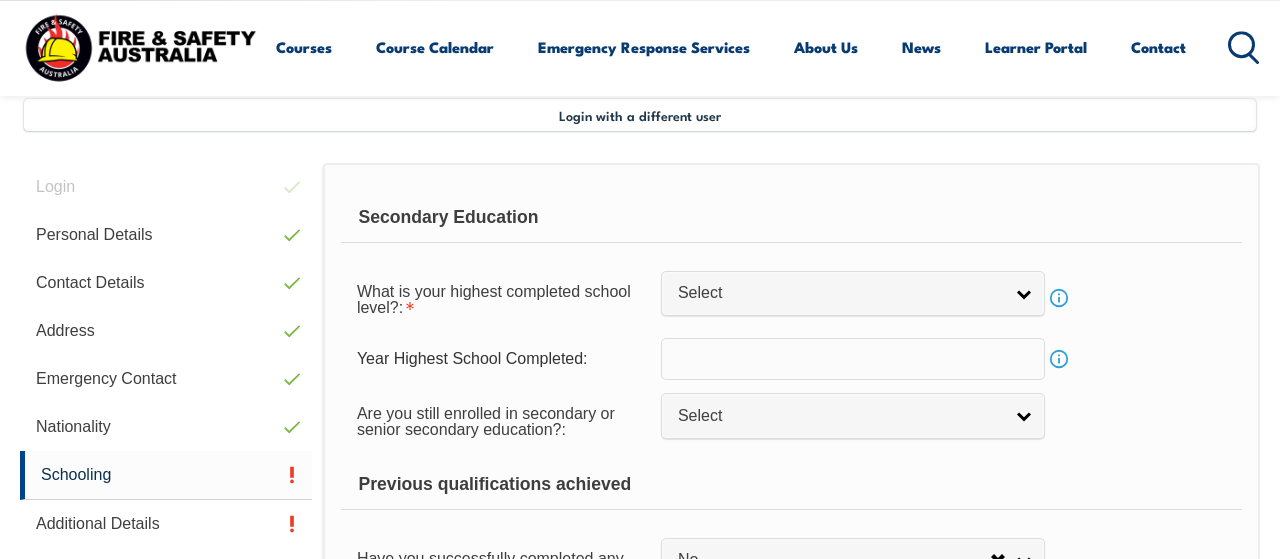 scroll, scrollTop: 484, scrollLeft: 0, axis: vertical 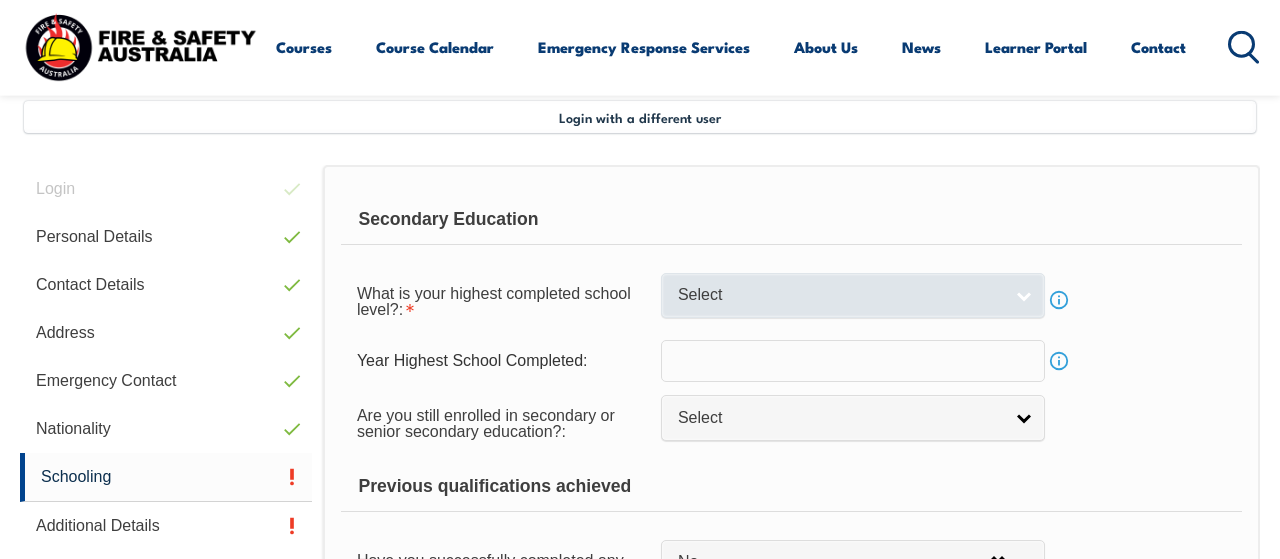 click on "Select" at bounding box center [840, 295] 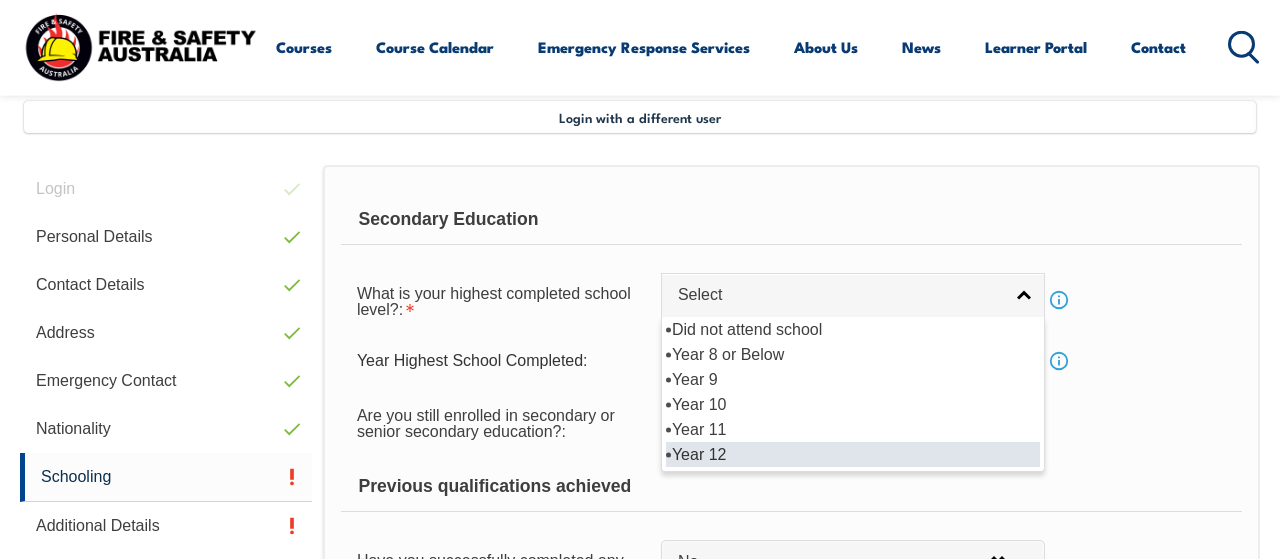 click on "Year 12" at bounding box center [853, 454] 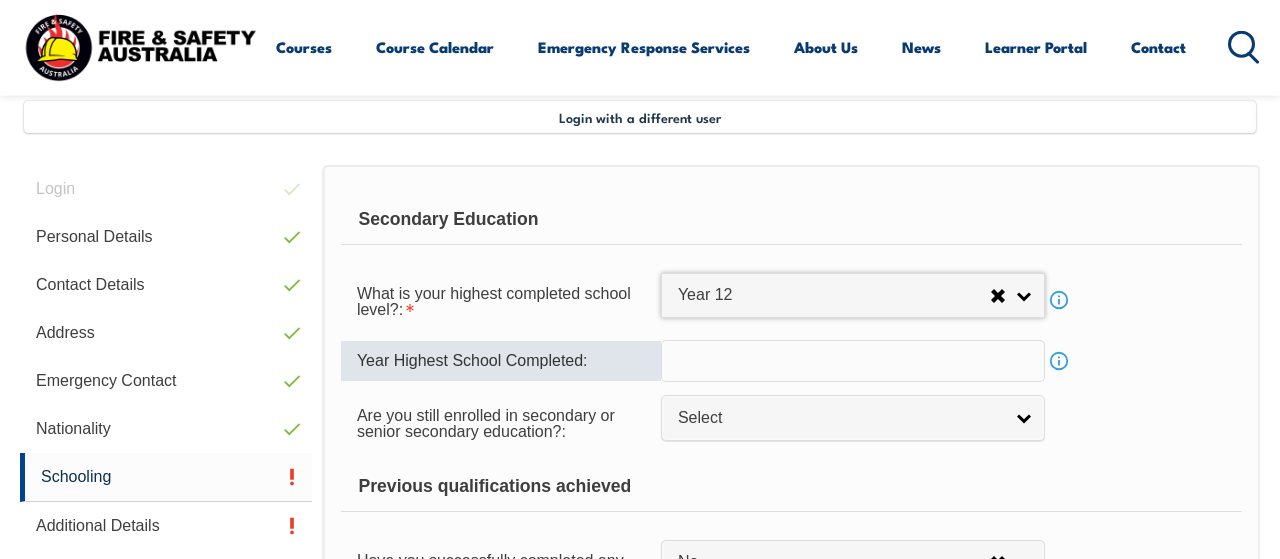 click at bounding box center (853, 361) 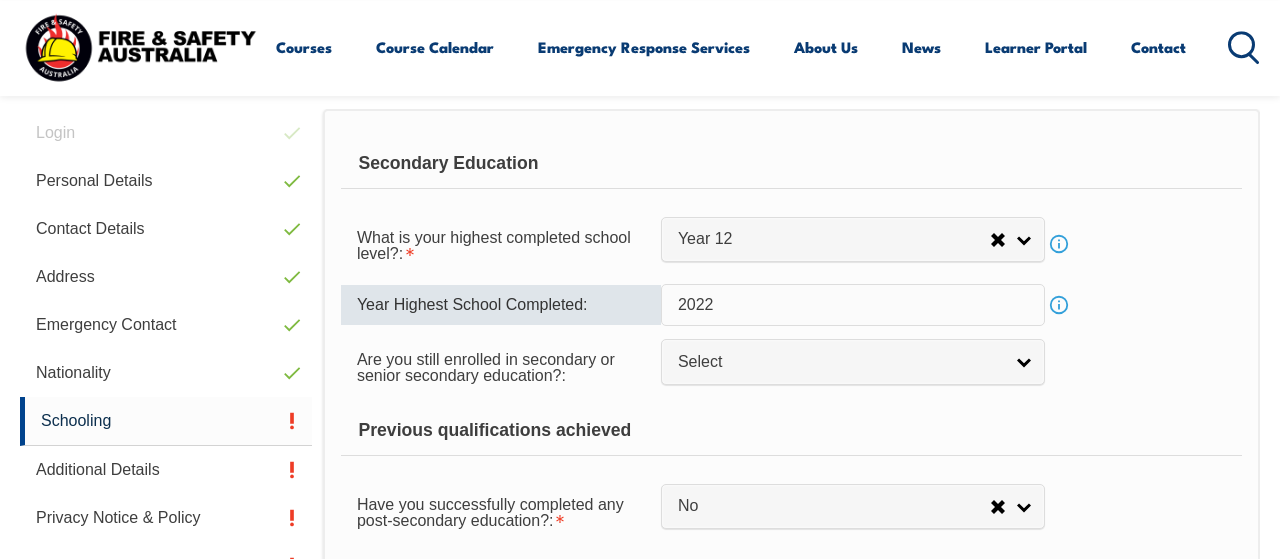 scroll, scrollTop: 589, scrollLeft: 0, axis: vertical 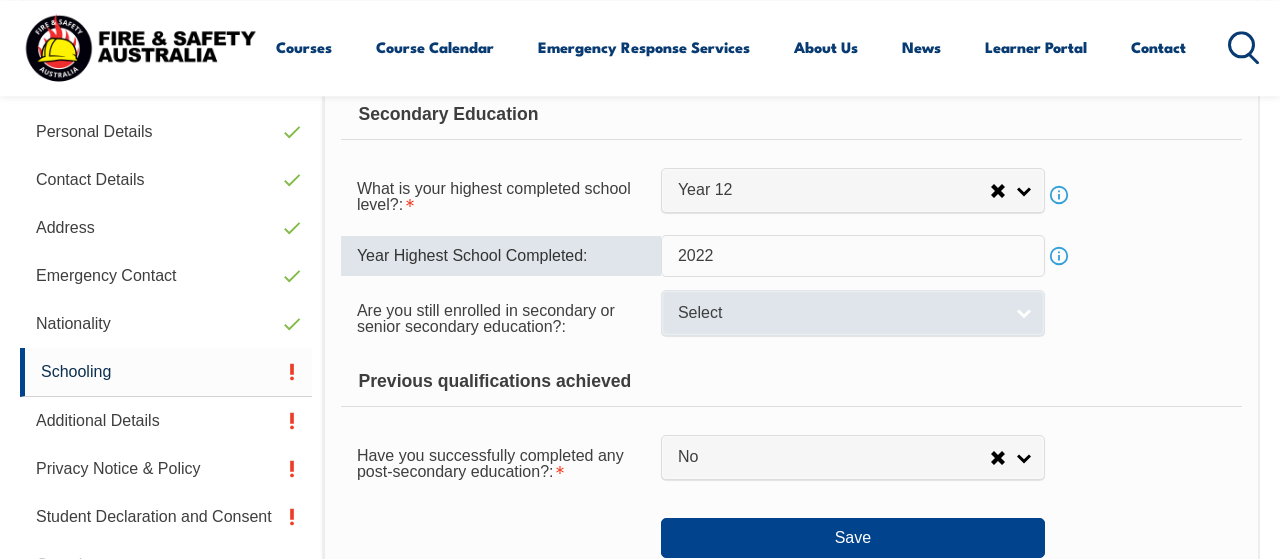 type on "2022" 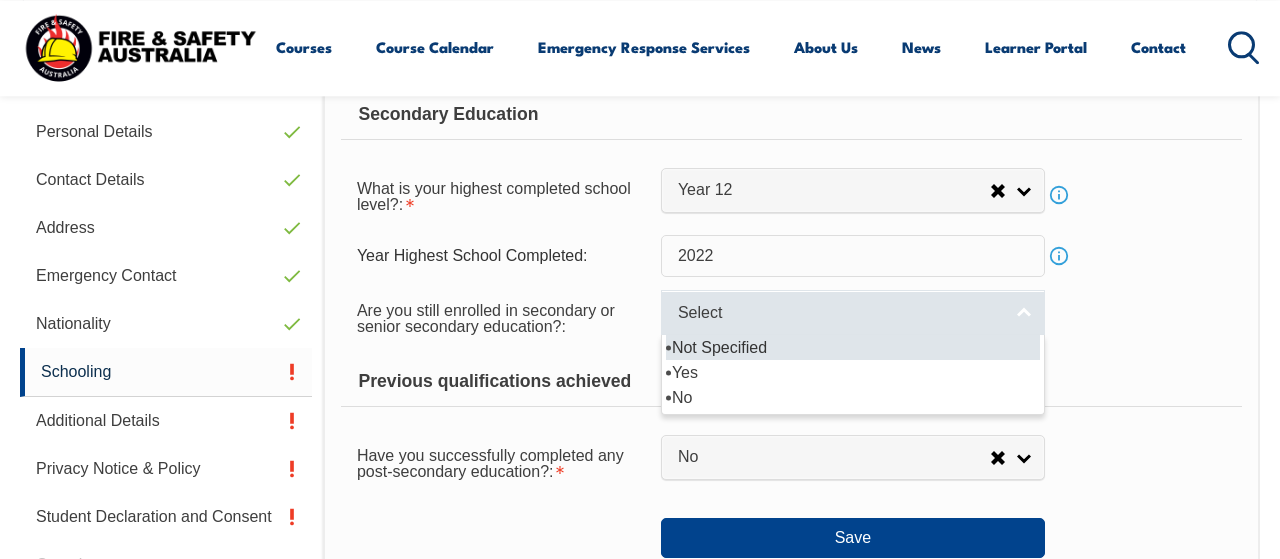 click on "Select" at bounding box center [840, 313] 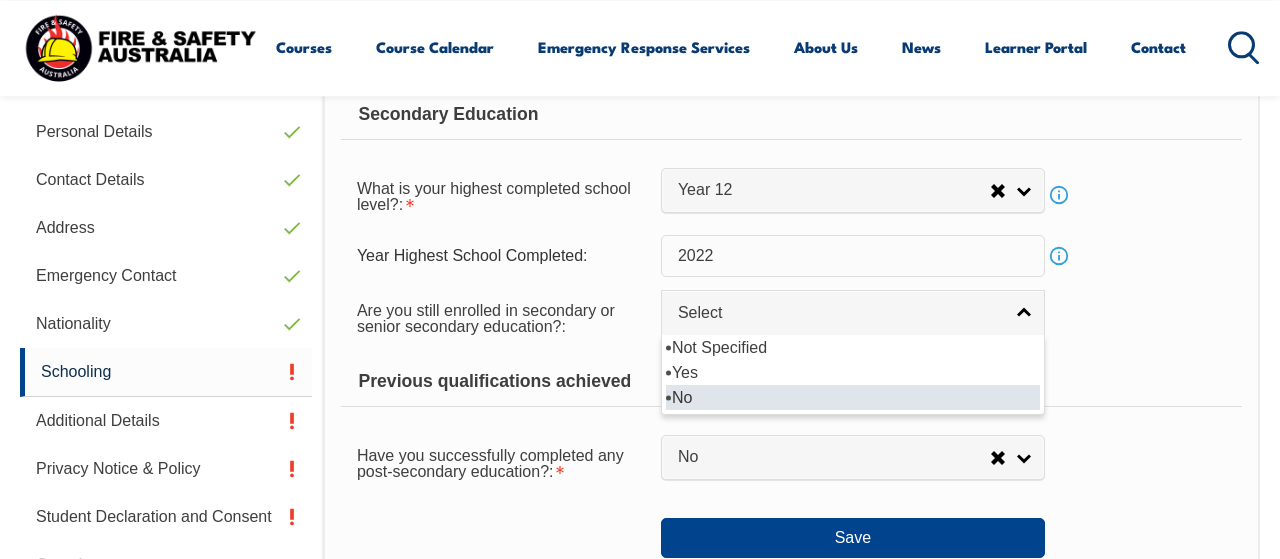 click on "No" at bounding box center [853, 397] 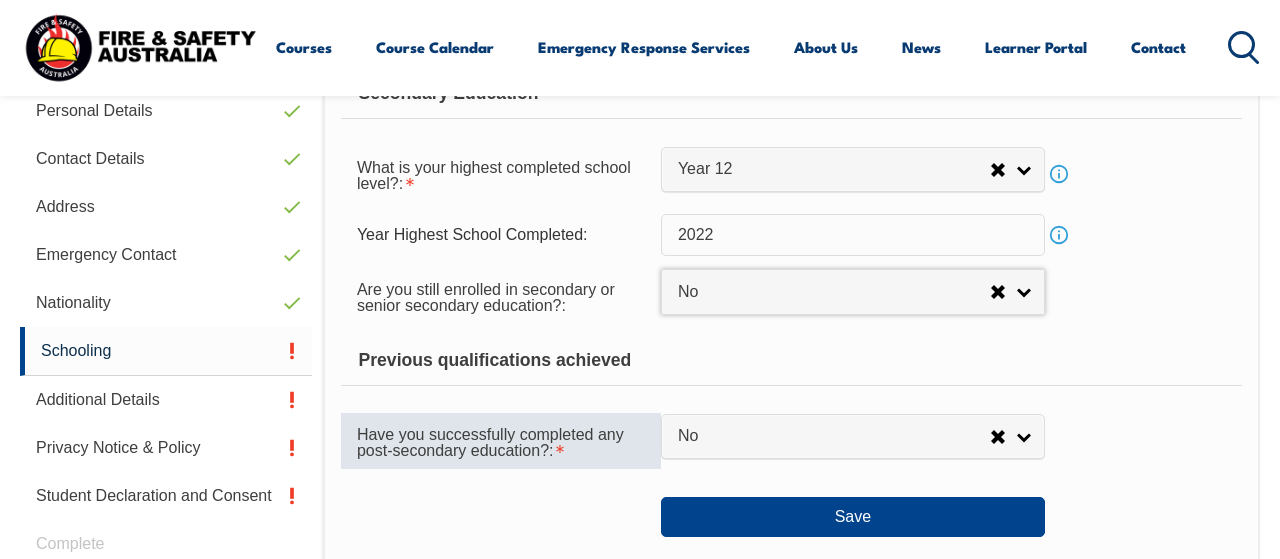 scroll, scrollTop: 692, scrollLeft: 0, axis: vertical 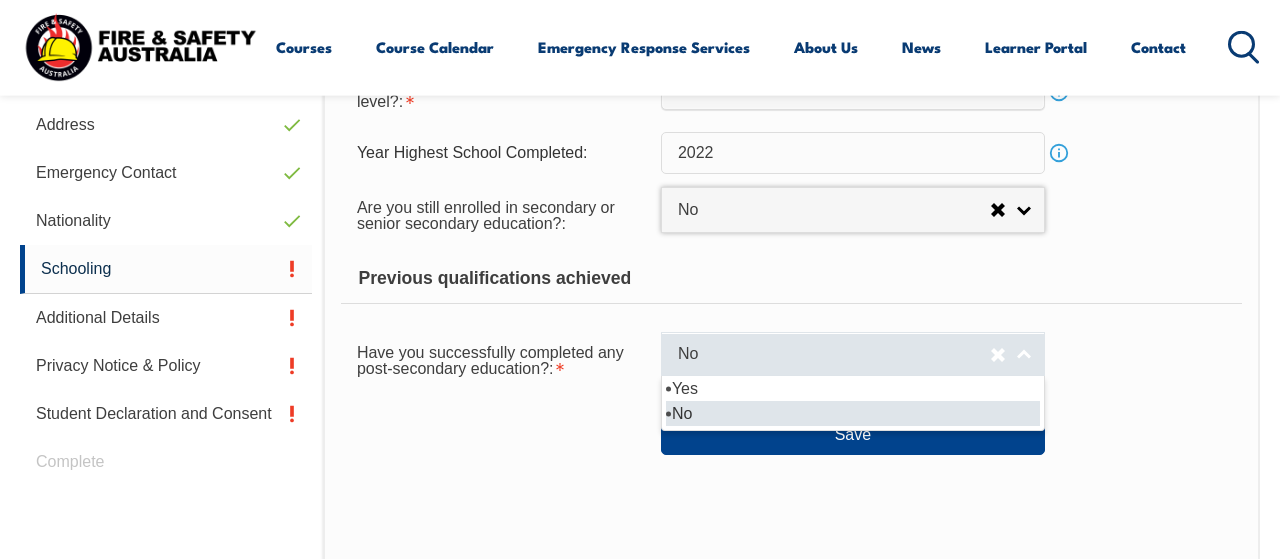 click on "No" at bounding box center [834, 354] 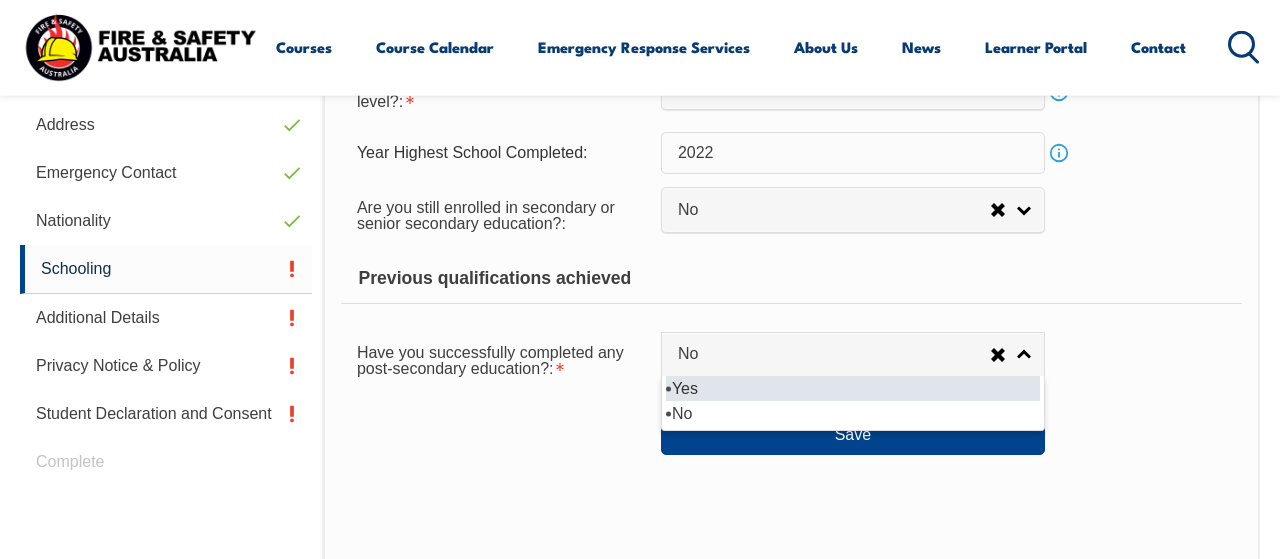 click on "Yes" at bounding box center [853, 388] 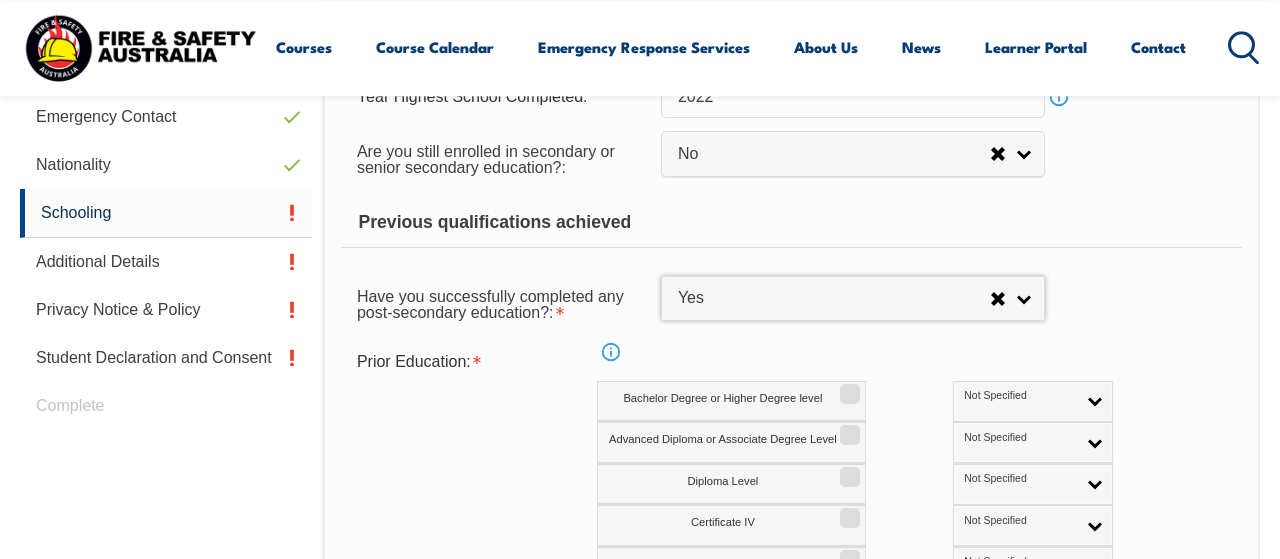 scroll, scrollTop: 901, scrollLeft: 0, axis: vertical 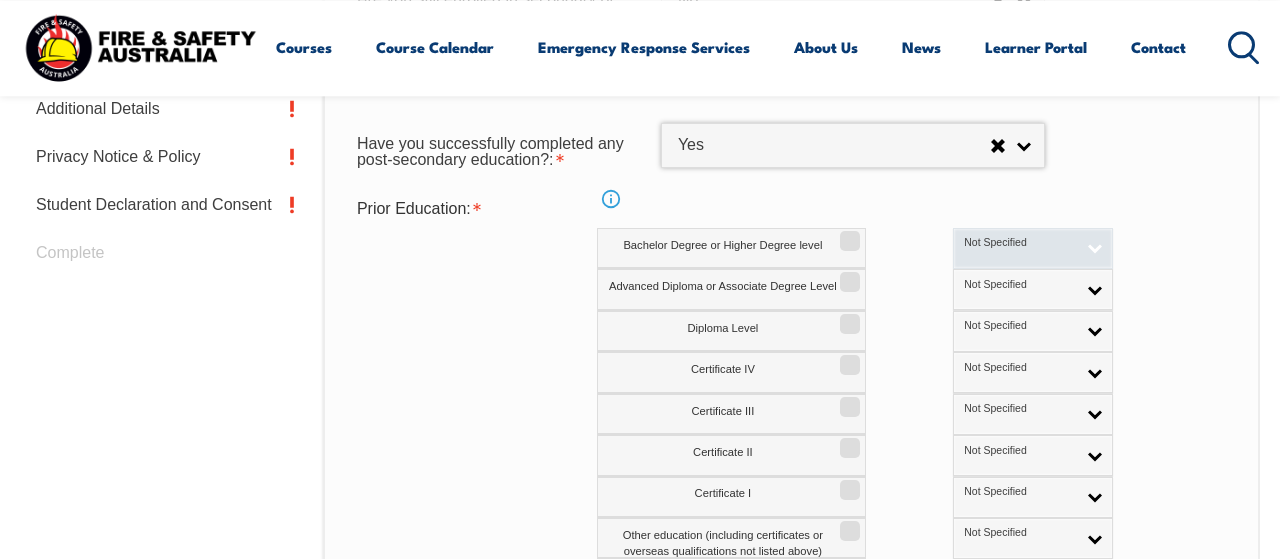 click on "Not Specified" at bounding box center [1033, 248] 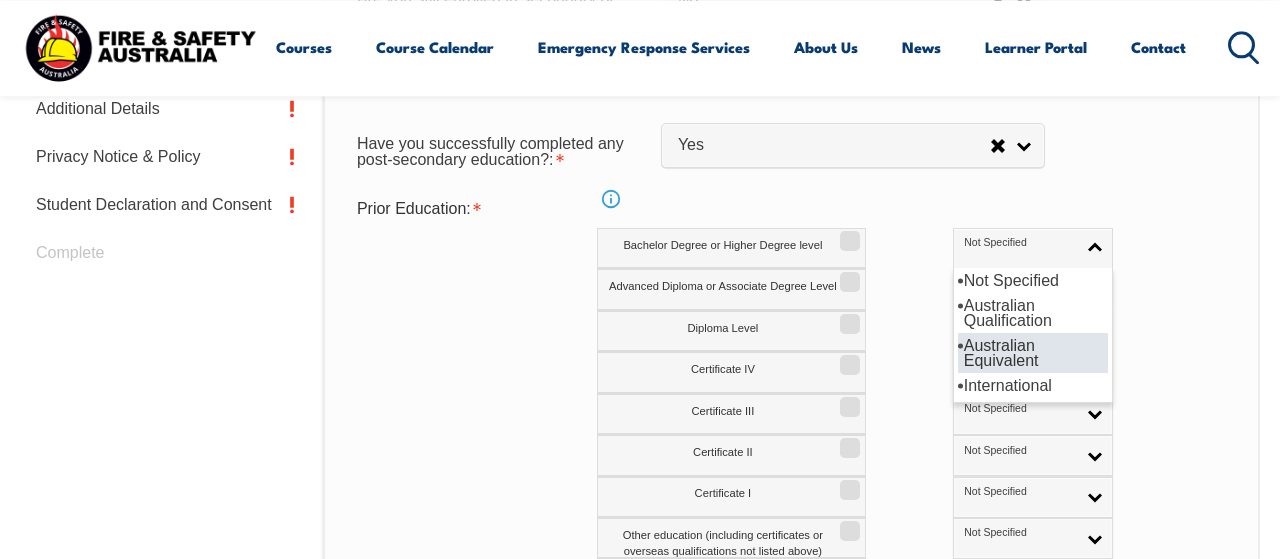 click on "Australian Equivalent" at bounding box center (1033, 353) 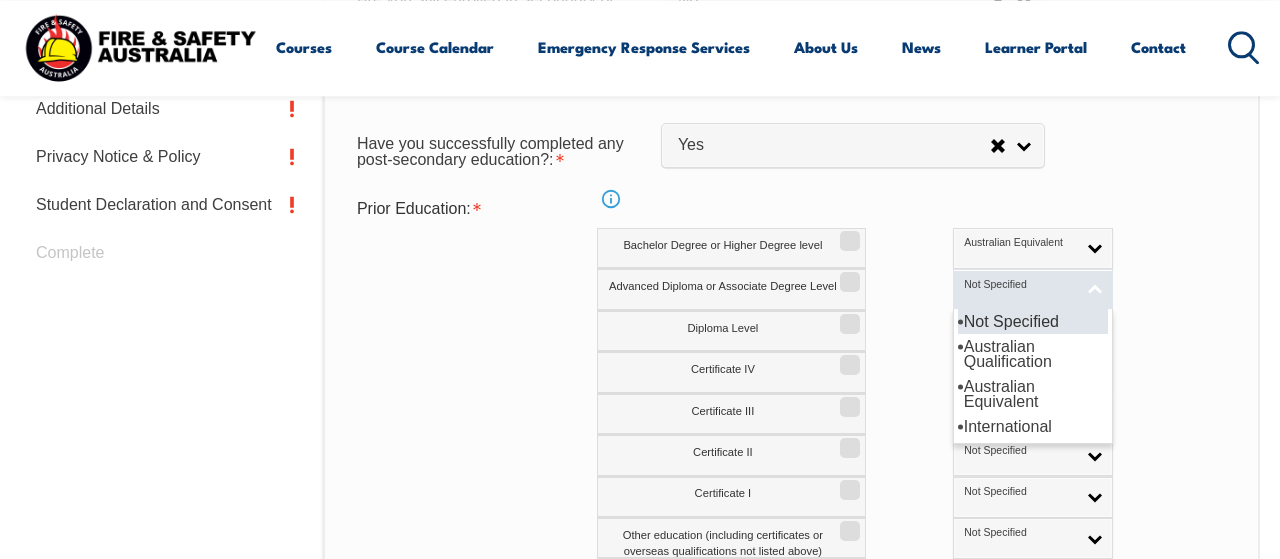 click on "Not Specified" at bounding box center (1033, 289) 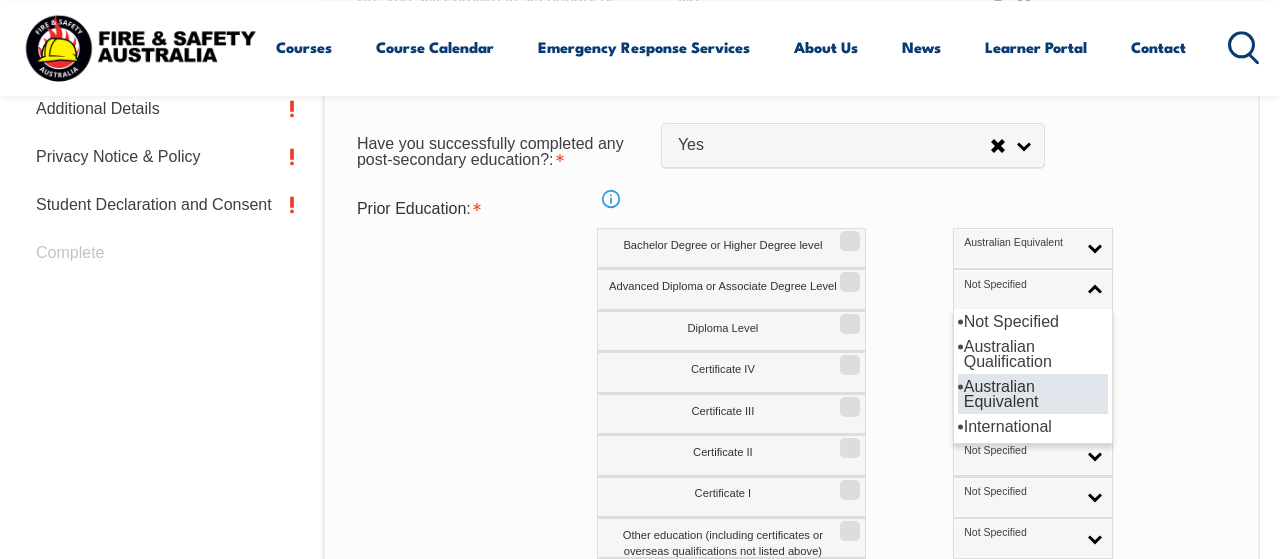 click on "Australian Equivalent" at bounding box center [1033, 394] 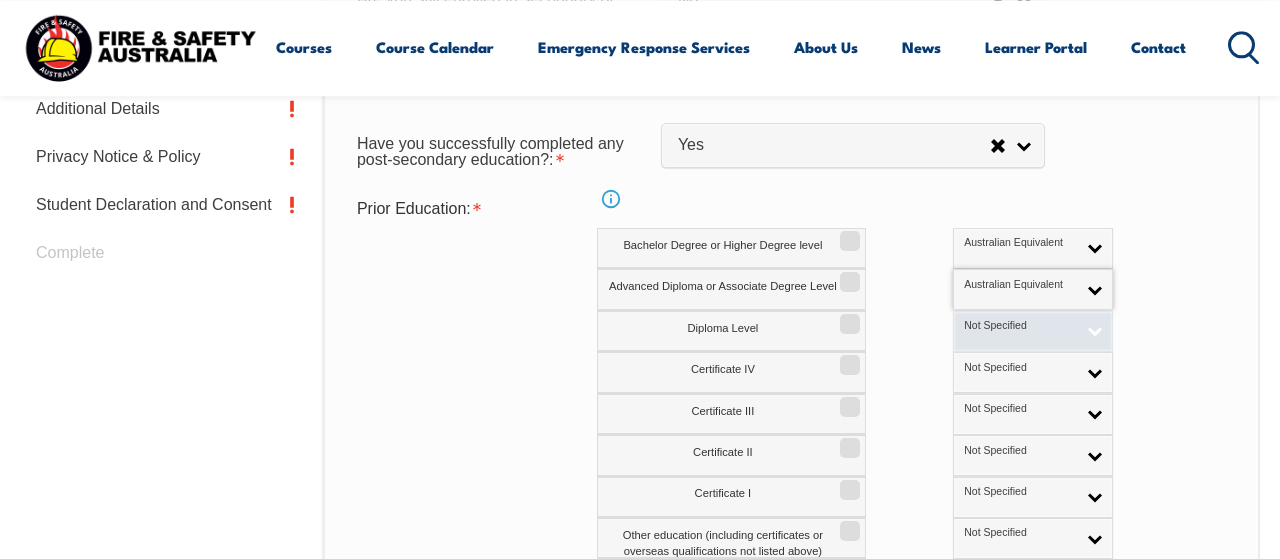 click on "Not Specified" at bounding box center [1033, 331] 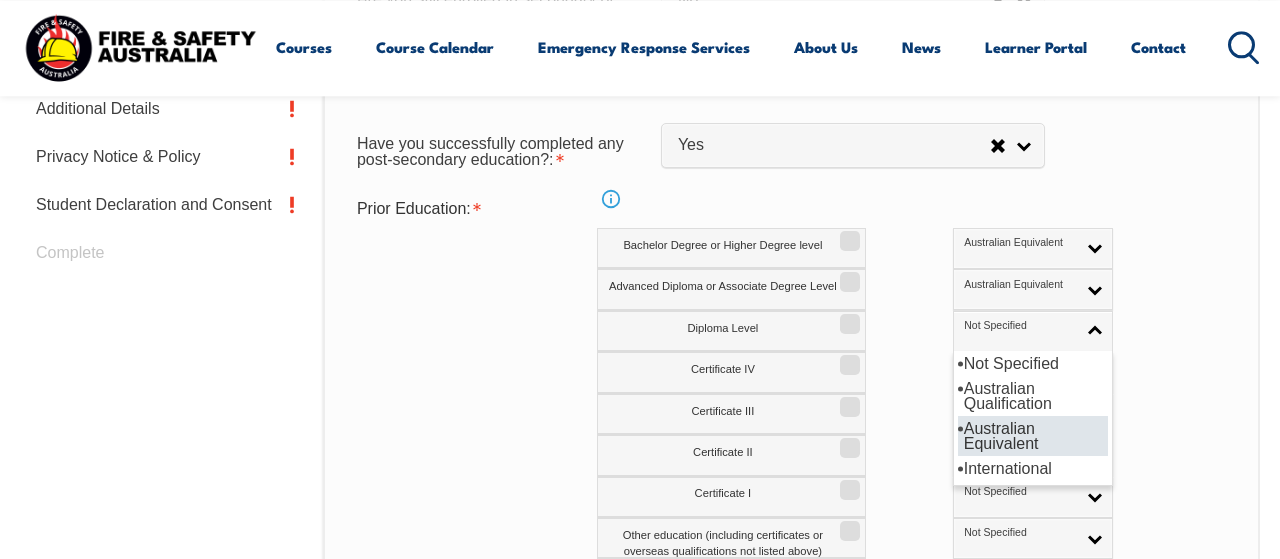 click on "Australian Equivalent" at bounding box center [1033, 436] 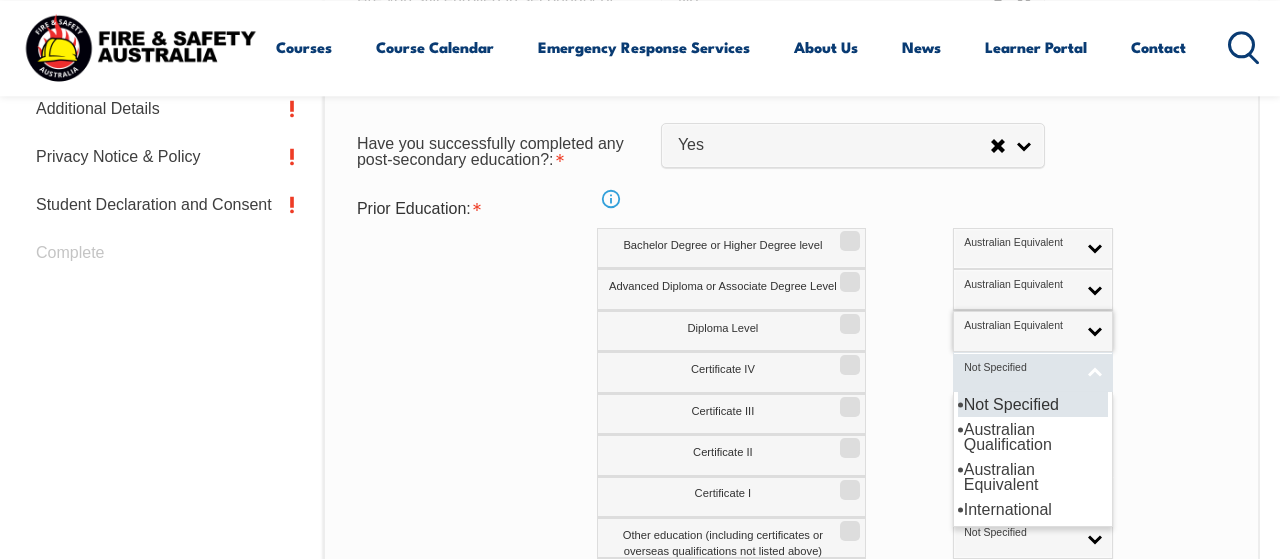 click on "Not Specified" at bounding box center [1019, 368] 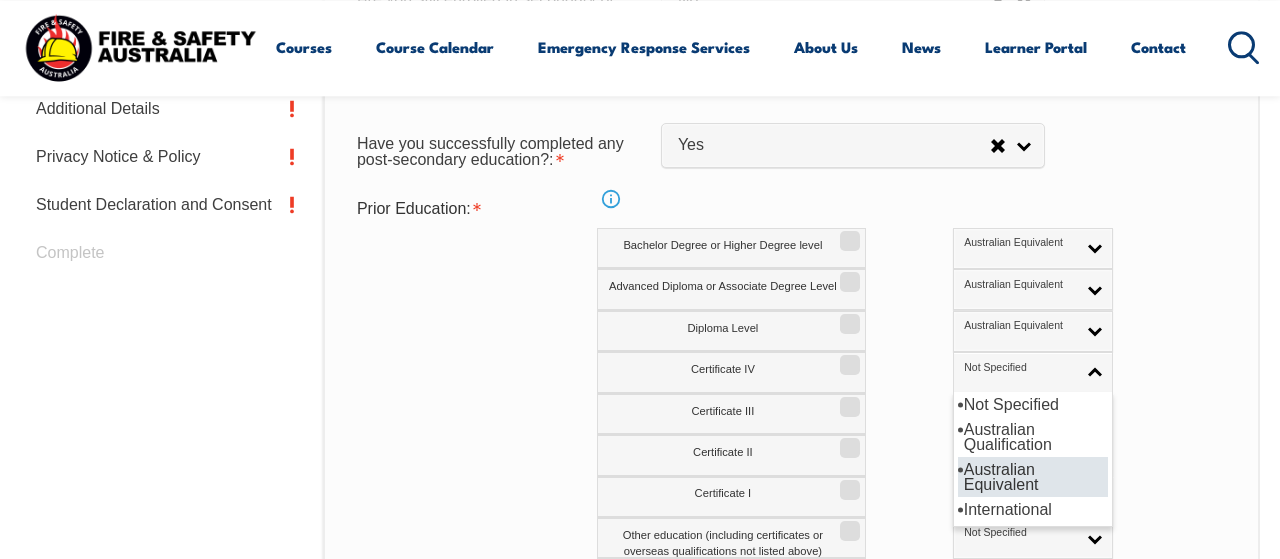 click on "Australian Equivalent" at bounding box center [1033, 477] 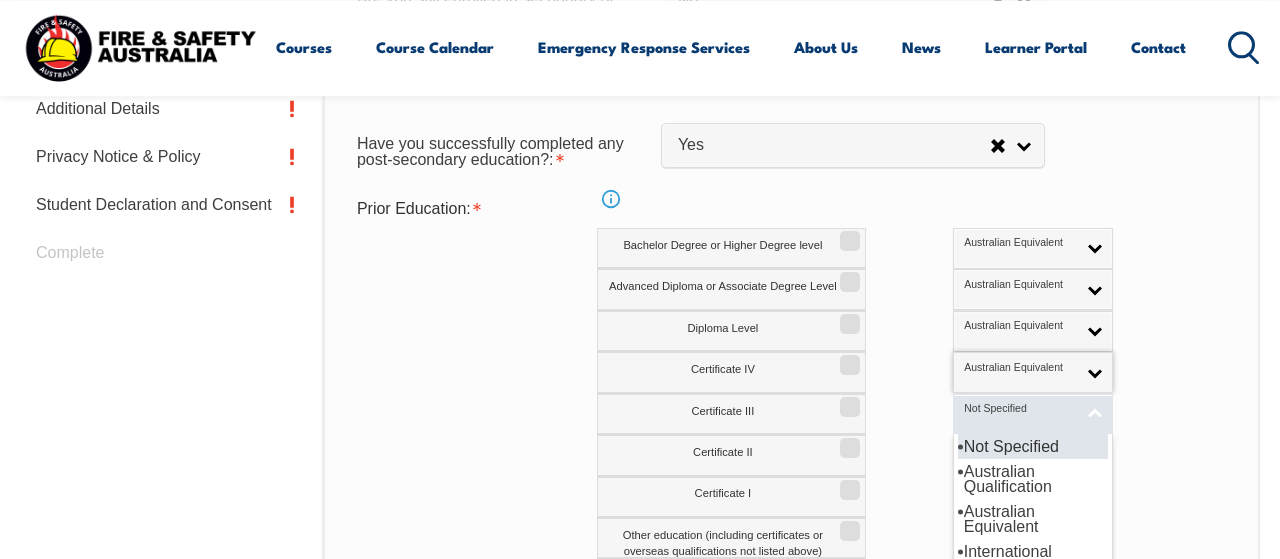 click on "Not Specified" at bounding box center (1019, 409) 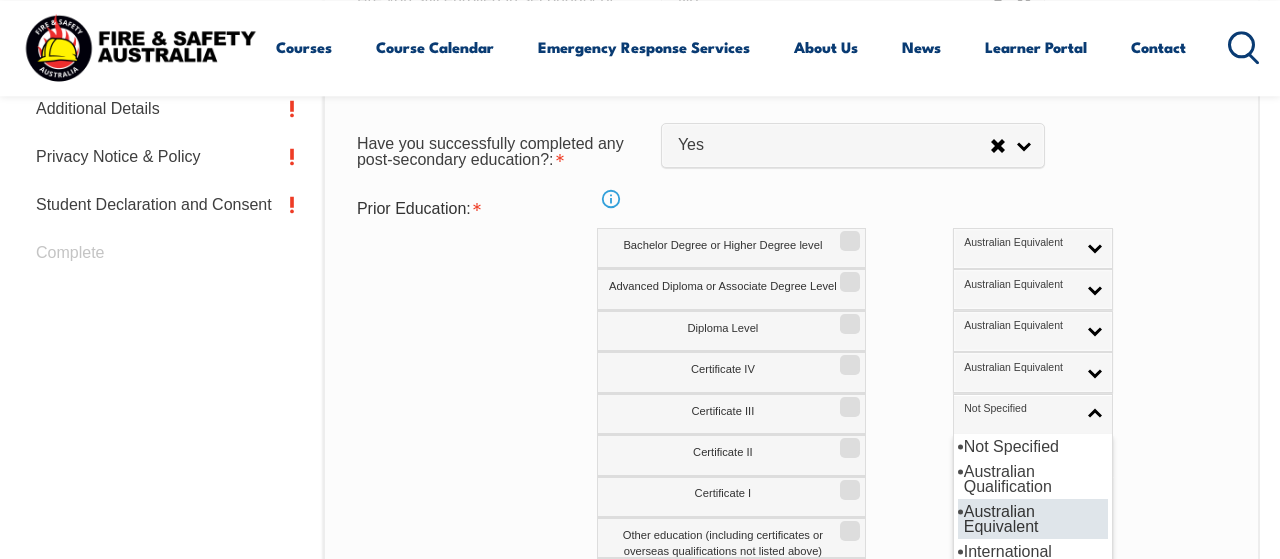 click on "Australian Equivalent" at bounding box center [1033, 519] 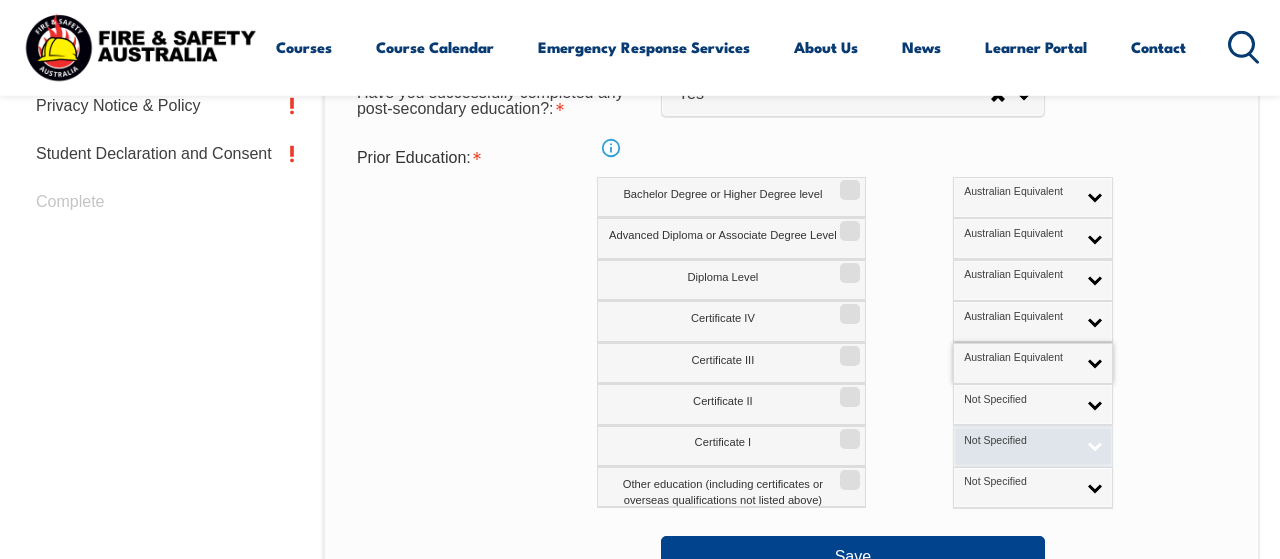 scroll, scrollTop: 1005, scrollLeft: 0, axis: vertical 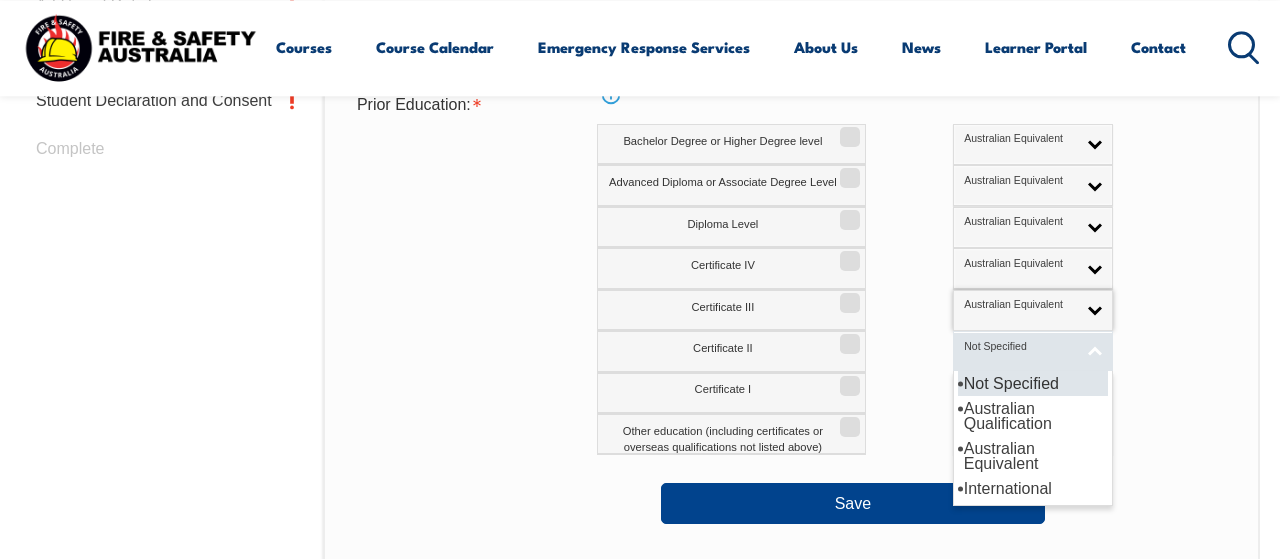 click on "Not Specified" at bounding box center [1019, 347] 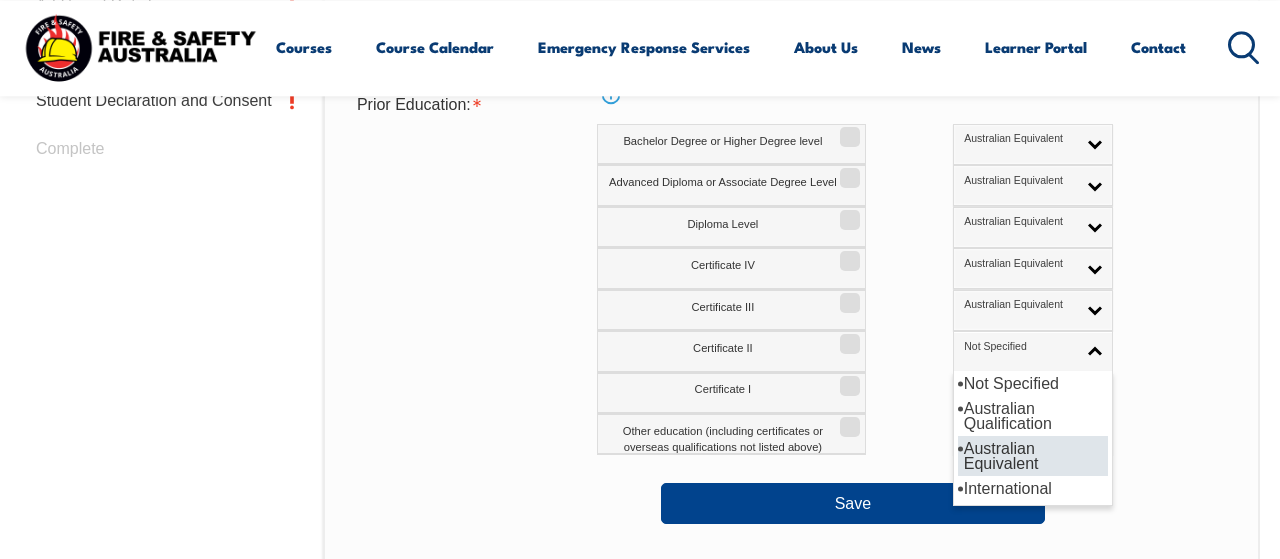 click on "Australian Equivalent" at bounding box center [1033, 456] 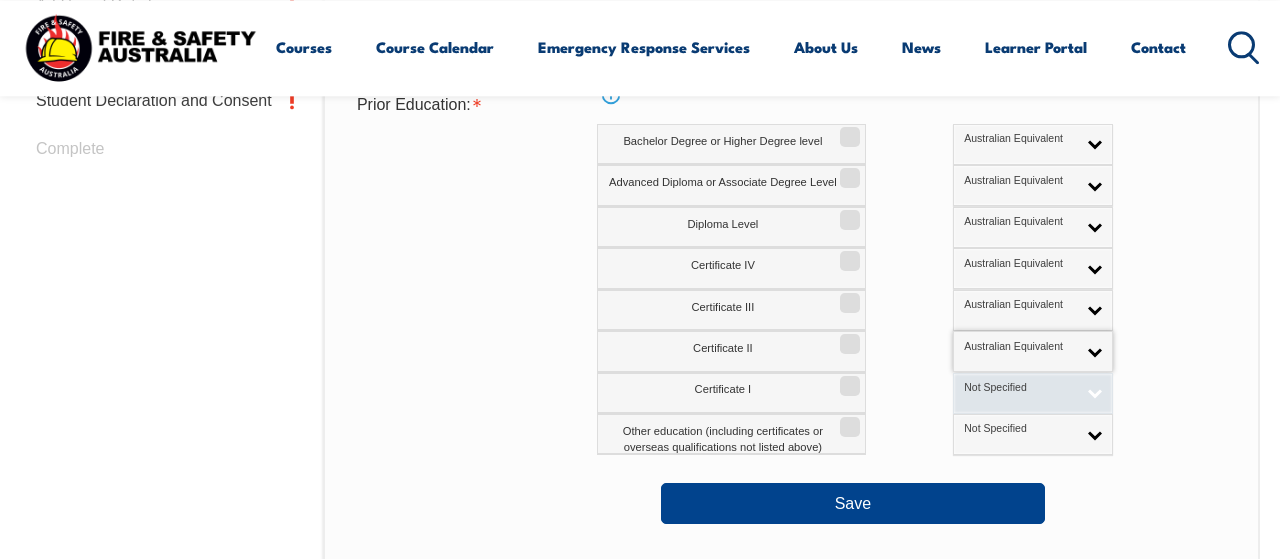 click on "Not Specified" at bounding box center (1019, 388) 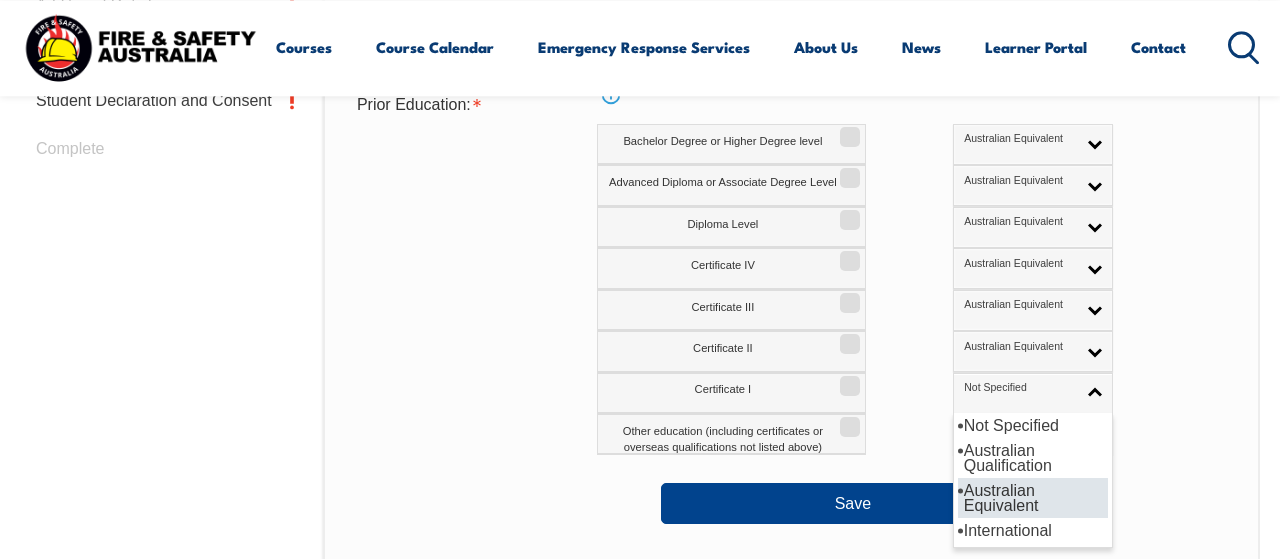 click on "Australian Equivalent" at bounding box center [1033, 498] 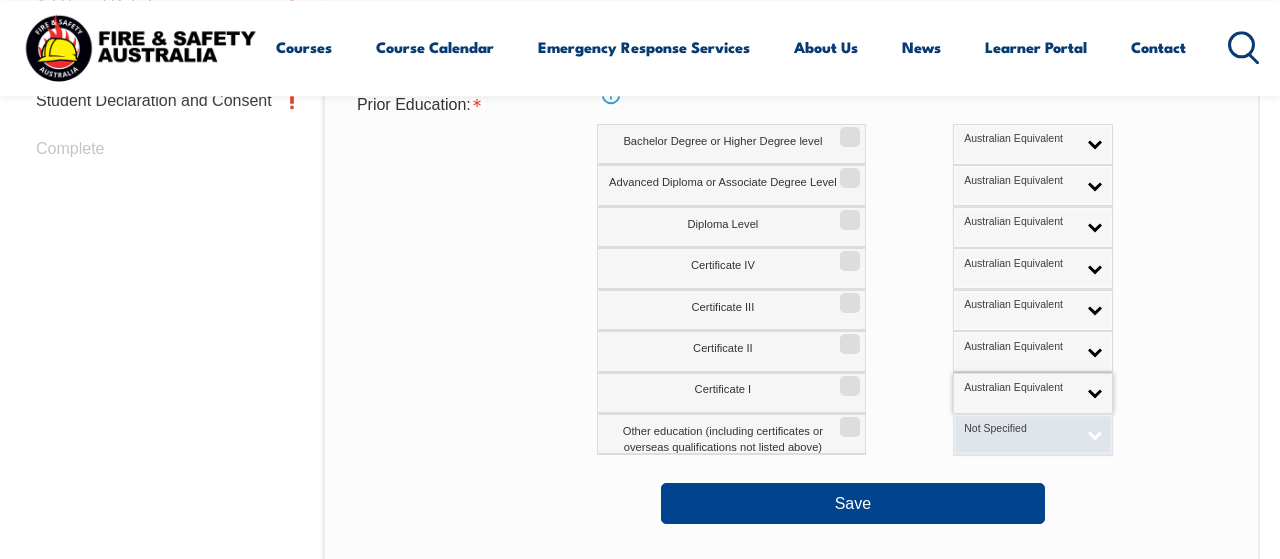 click on "Not Specified" at bounding box center [1019, 429] 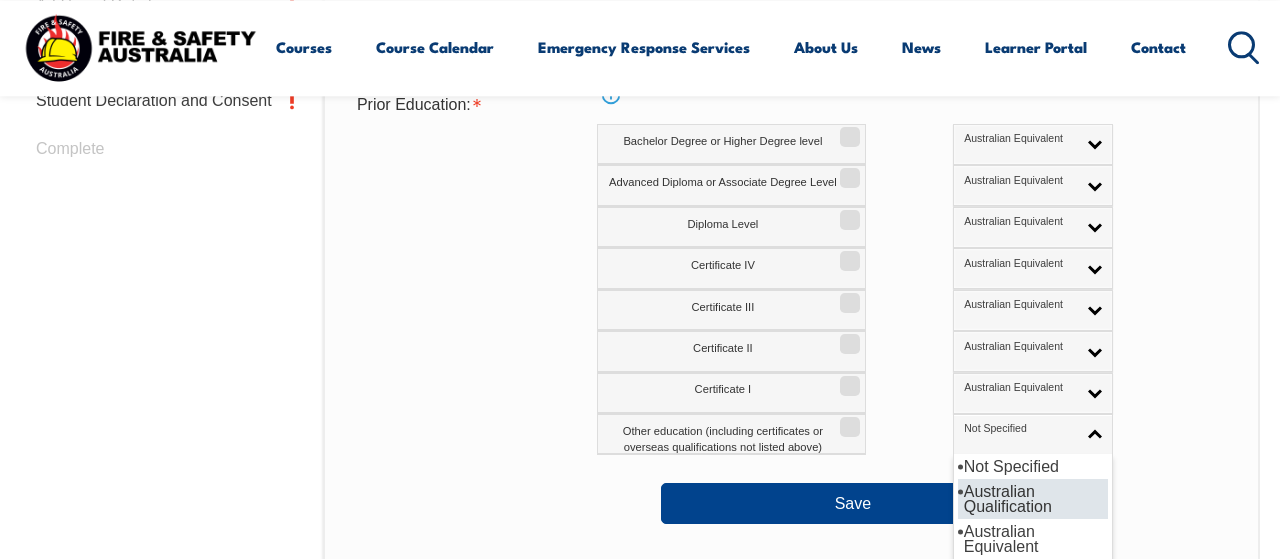 click on "Australian Qualification" at bounding box center (1033, 499) 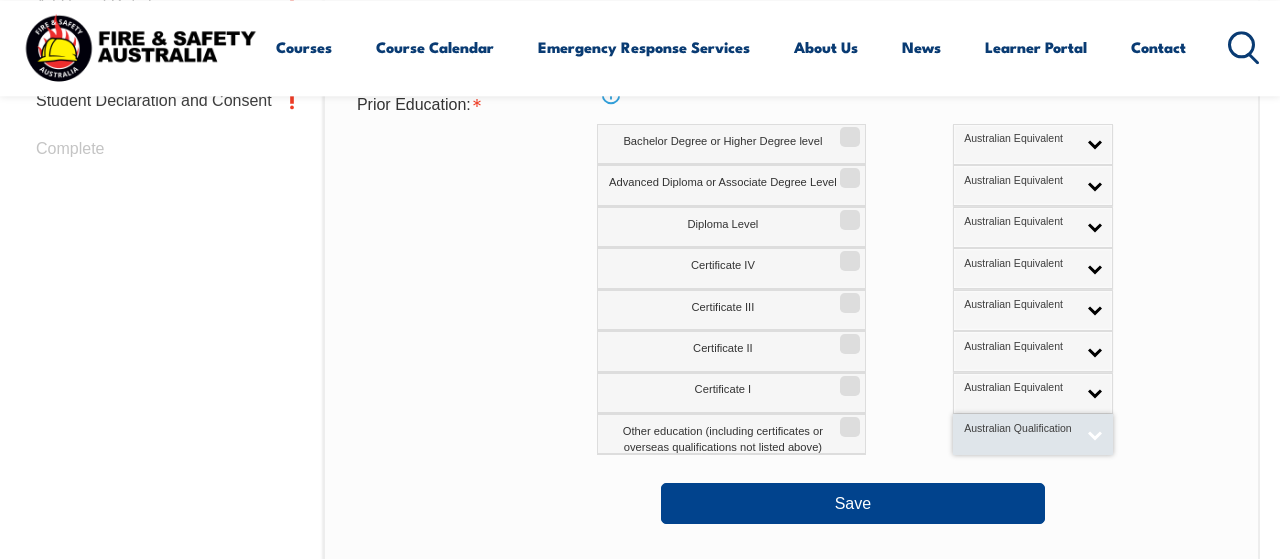 click on "Australian Qualification" at bounding box center (1019, 429) 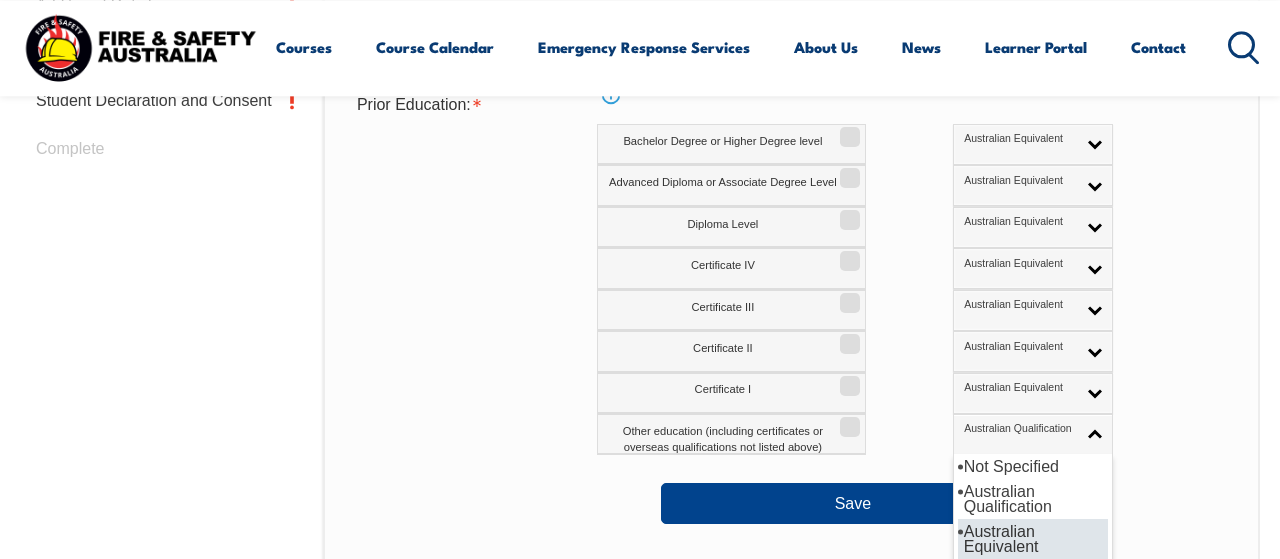 click on "Australian Equivalent" at bounding box center (1033, 539) 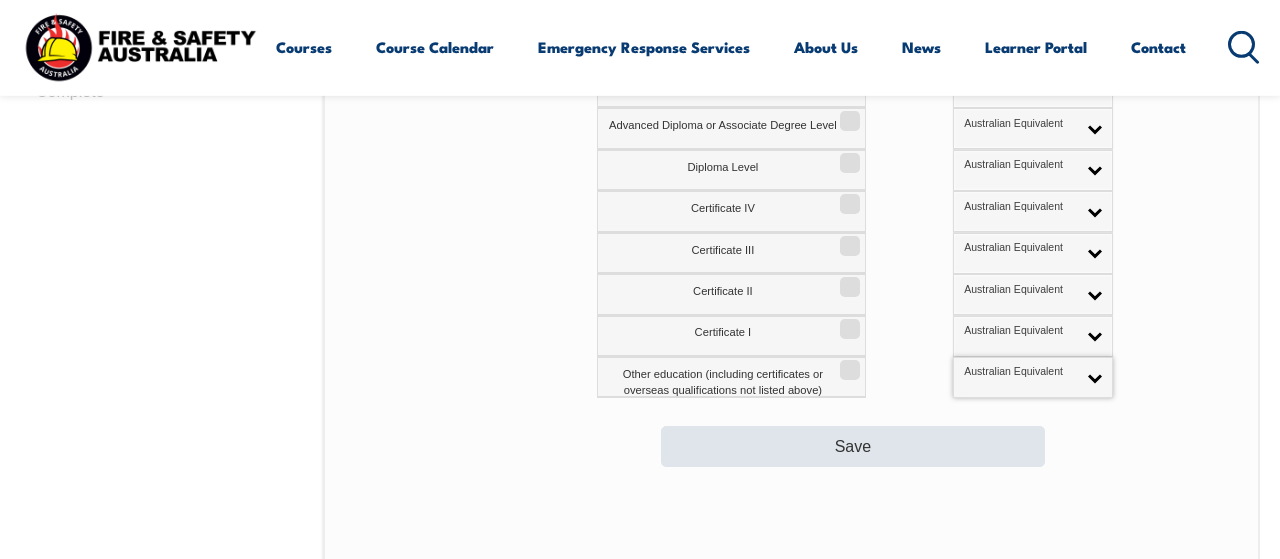 scroll, scrollTop: 1109, scrollLeft: 0, axis: vertical 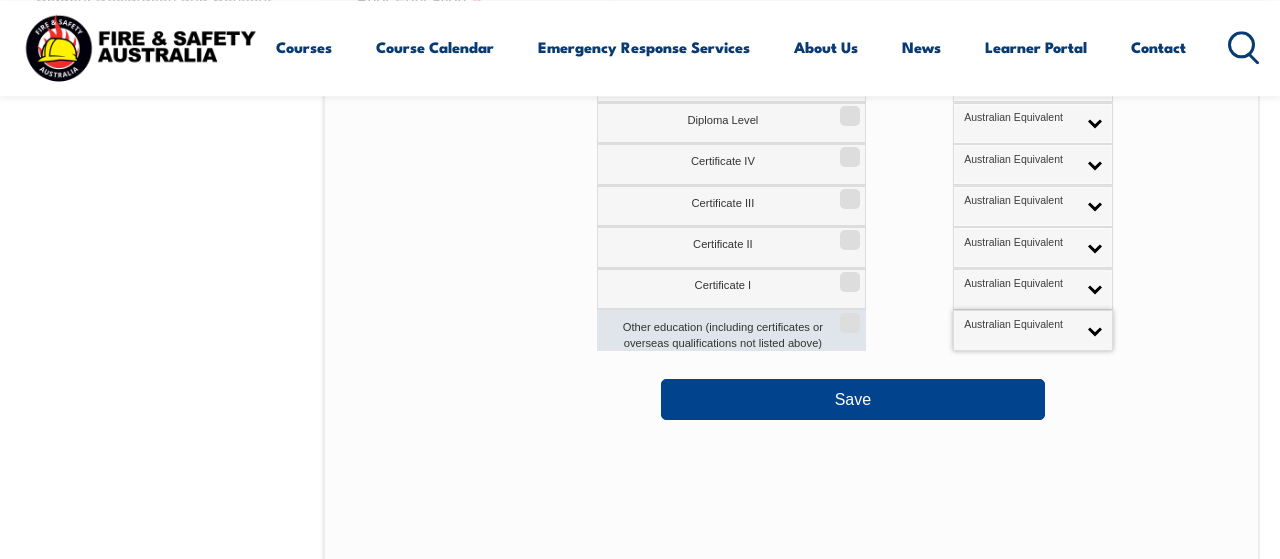 click on "Other education (including certificates or overseas qualifications not listed above)" at bounding box center [847, 316] 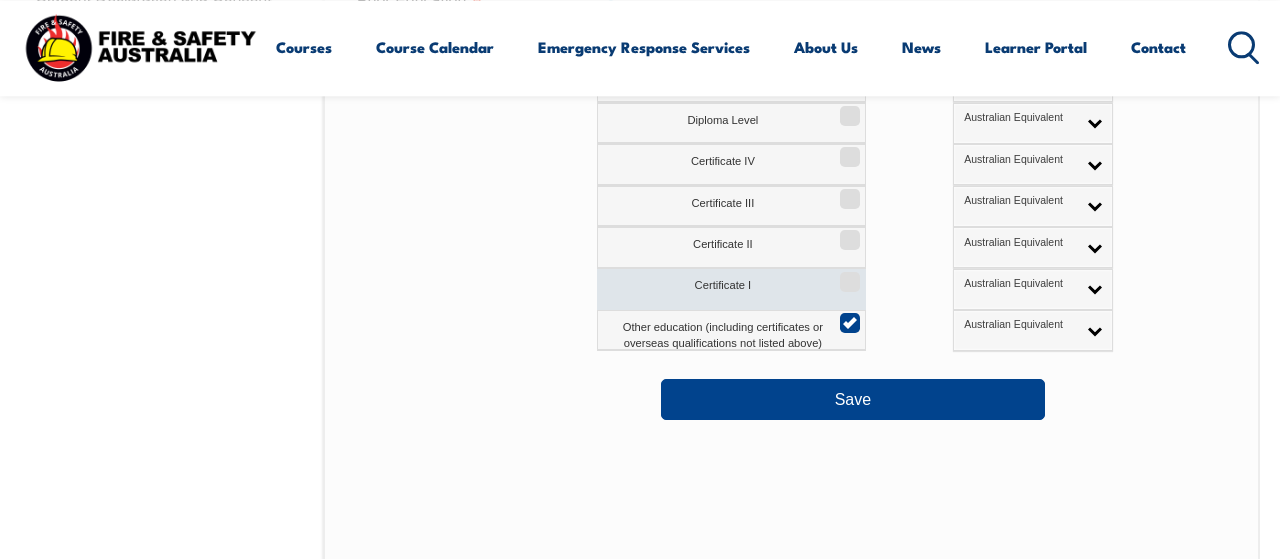 click on "Certificate I" at bounding box center [847, 275] 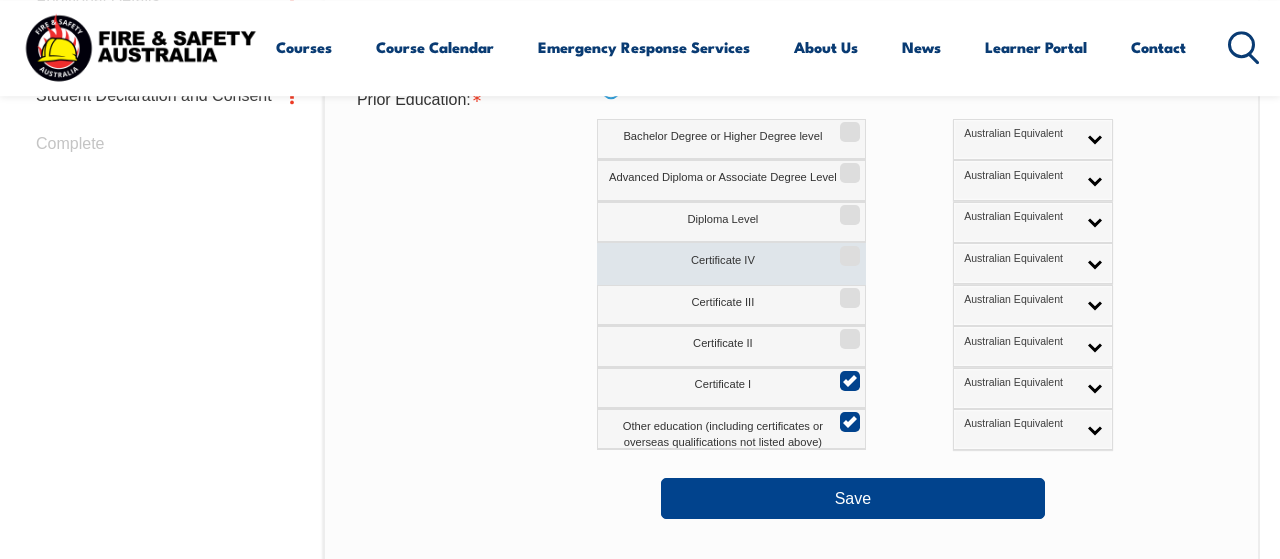 scroll, scrollTop: 900, scrollLeft: 0, axis: vertical 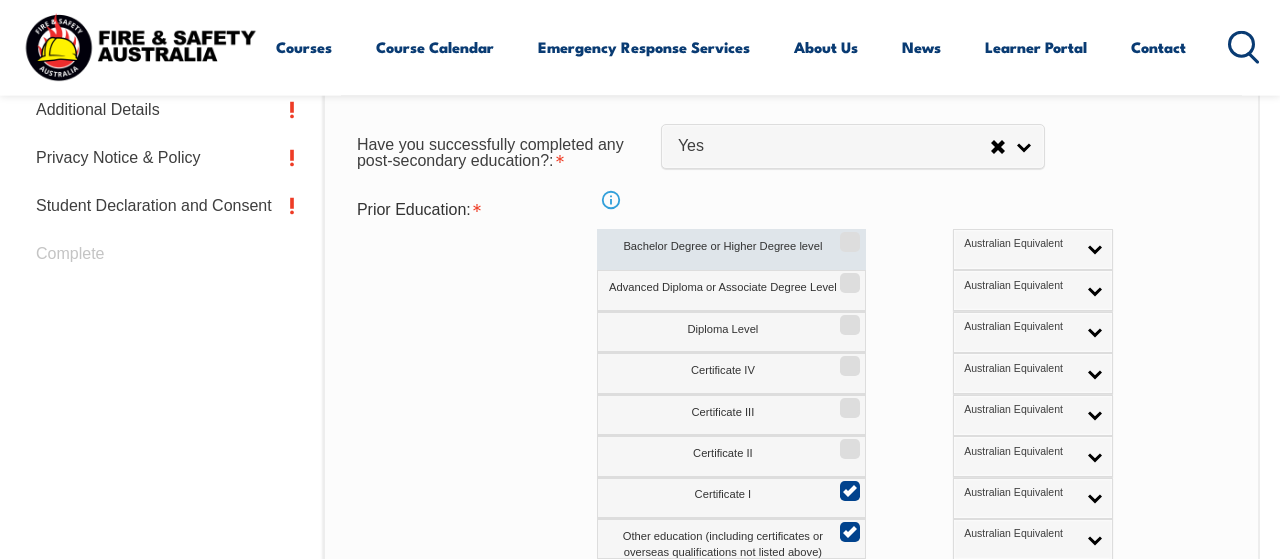 click on "Bachelor Degree or Higher Degree level" at bounding box center [847, 235] 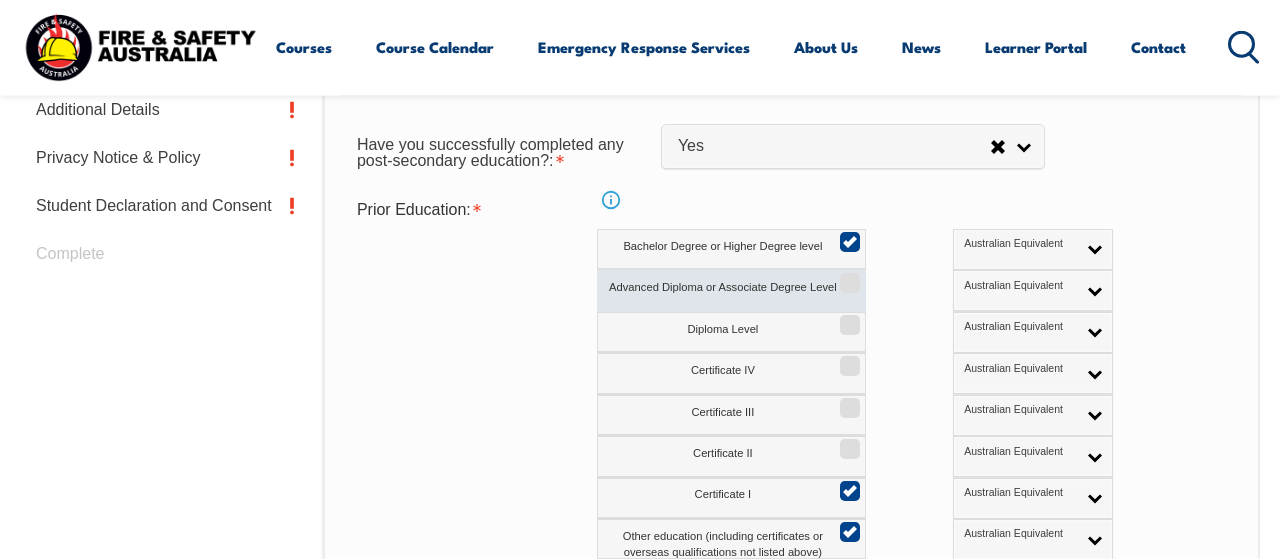 click on "Advanced Diploma or Associate Degree Level" at bounding box center (847, 276) 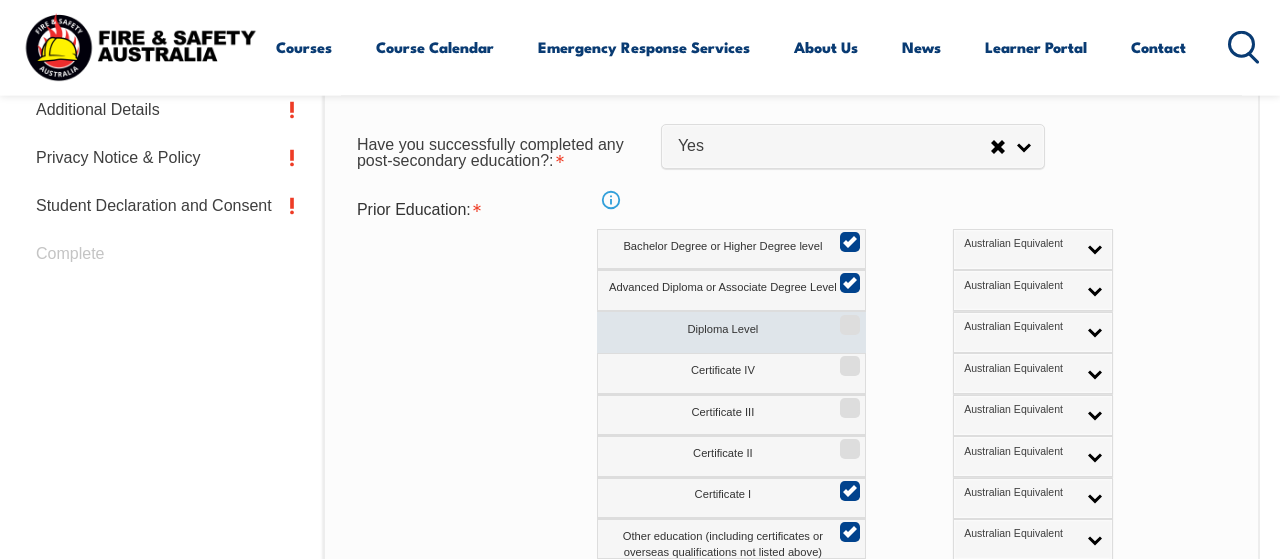 click on "Diploma Level" at bounding box center (847, 318) 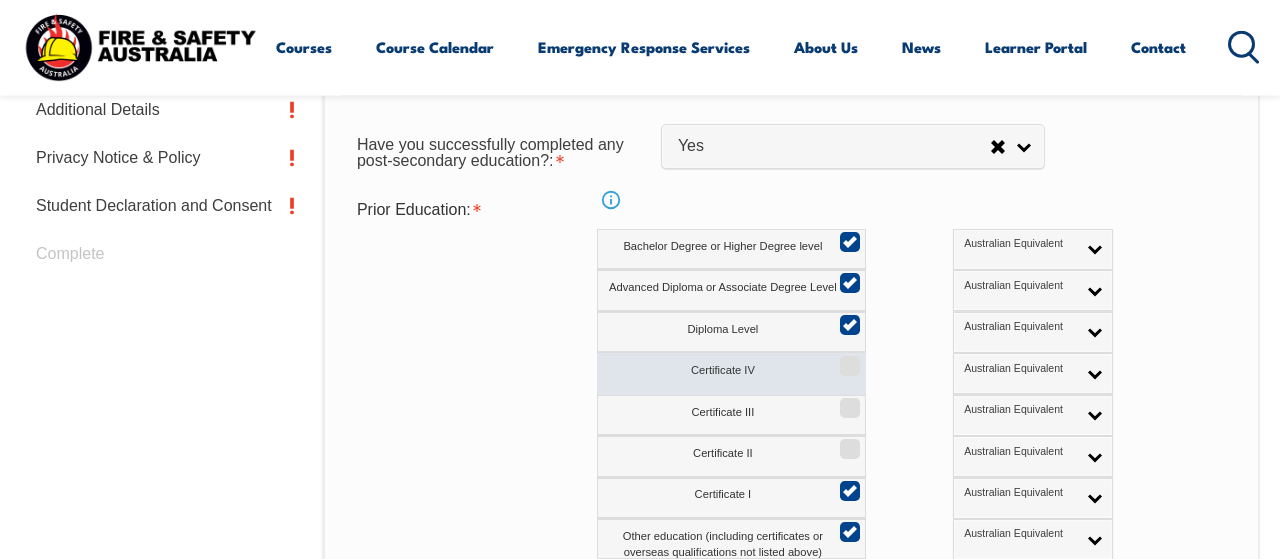 click on "Certificate IV" at bounding box center (847, 359) 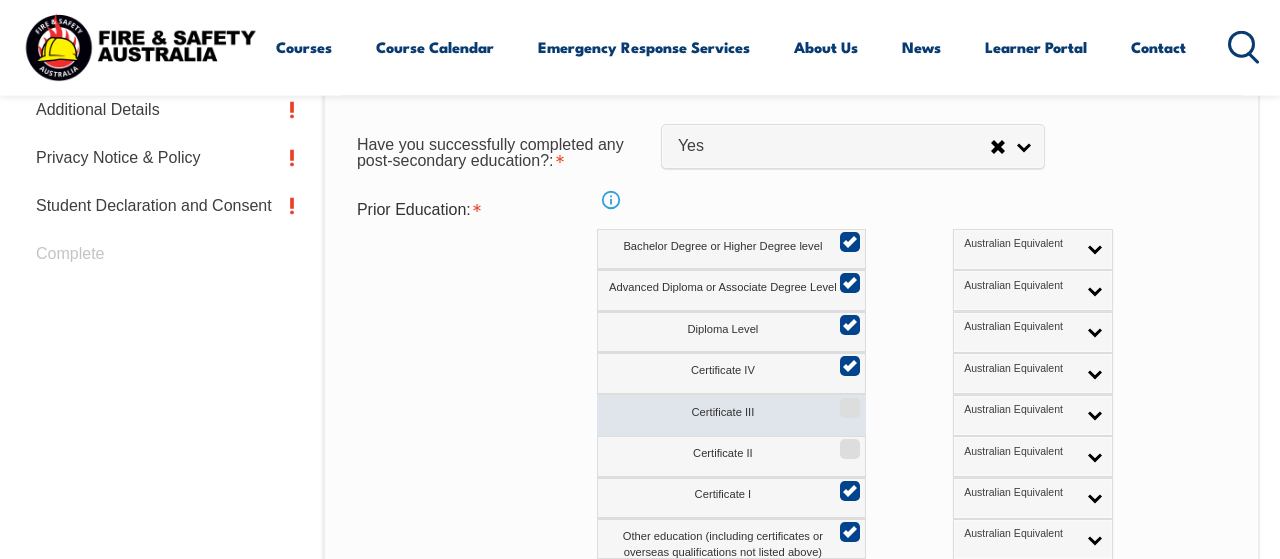 click on "Certificate III" at bounding box center [731, 415] 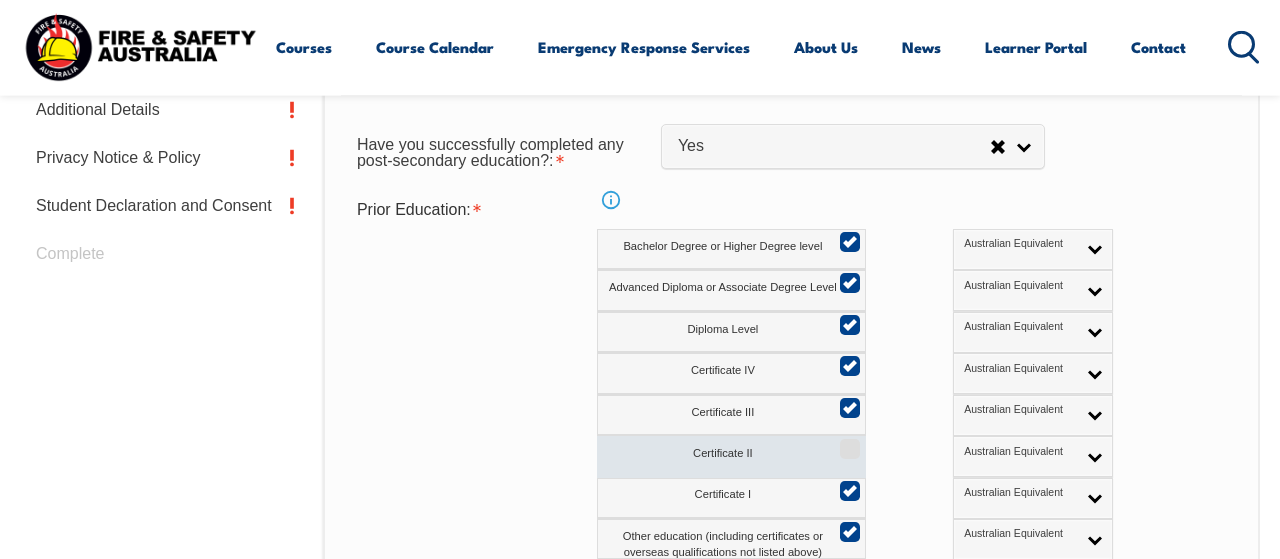 click on "Certificate II" at bounding box center [847, 442] 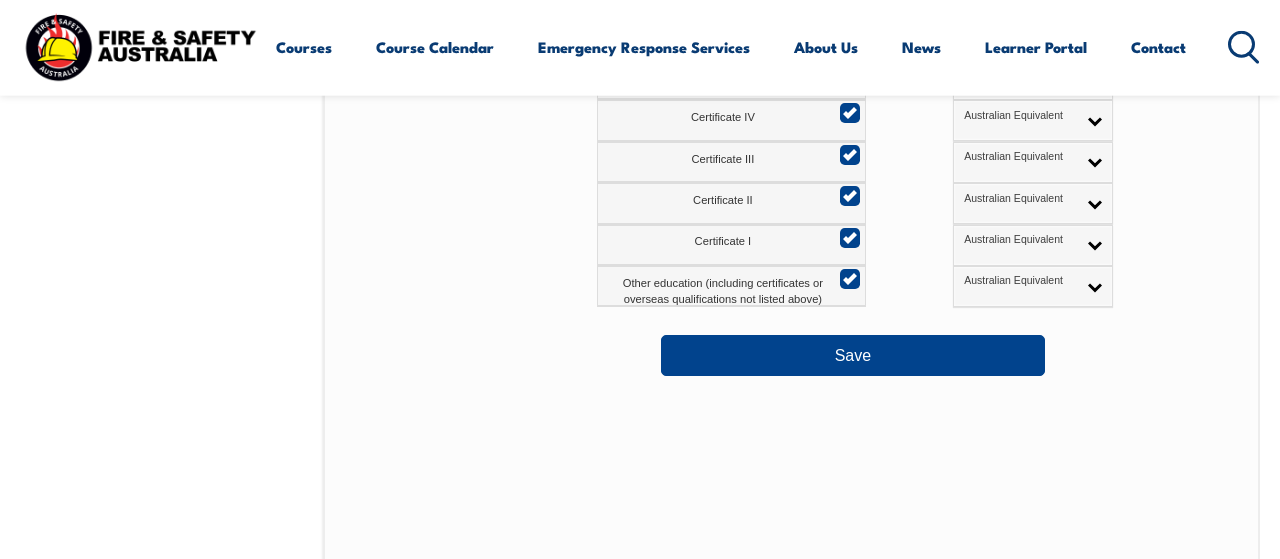 scroll, scrollTop: 1213, scrollLeft: 0, axis: vertical 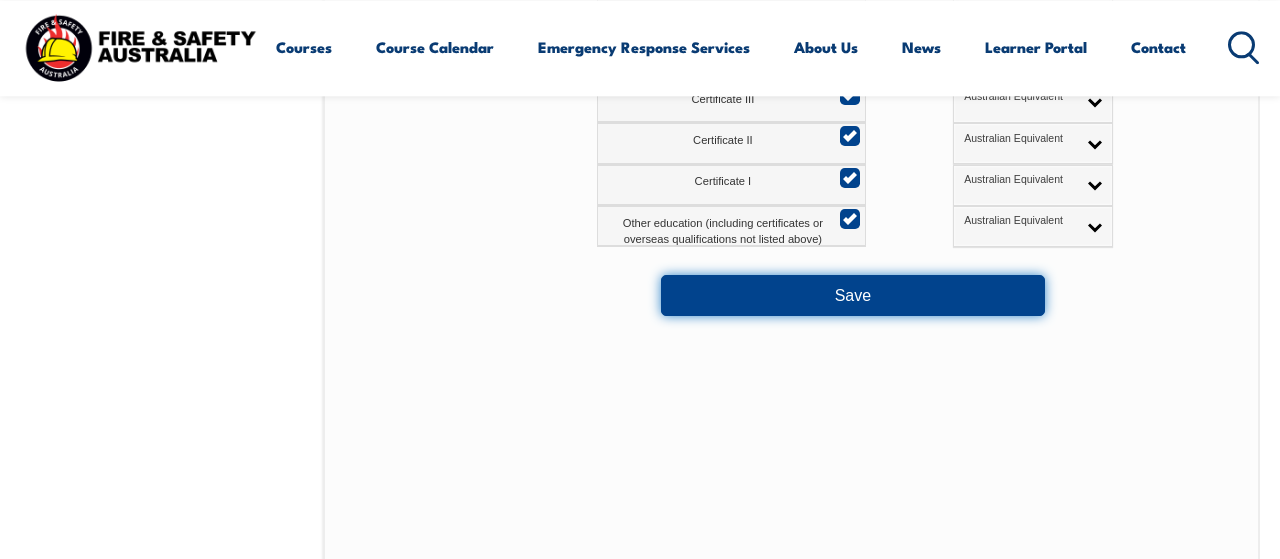 click on "Save" at bounding box center (853, 295) 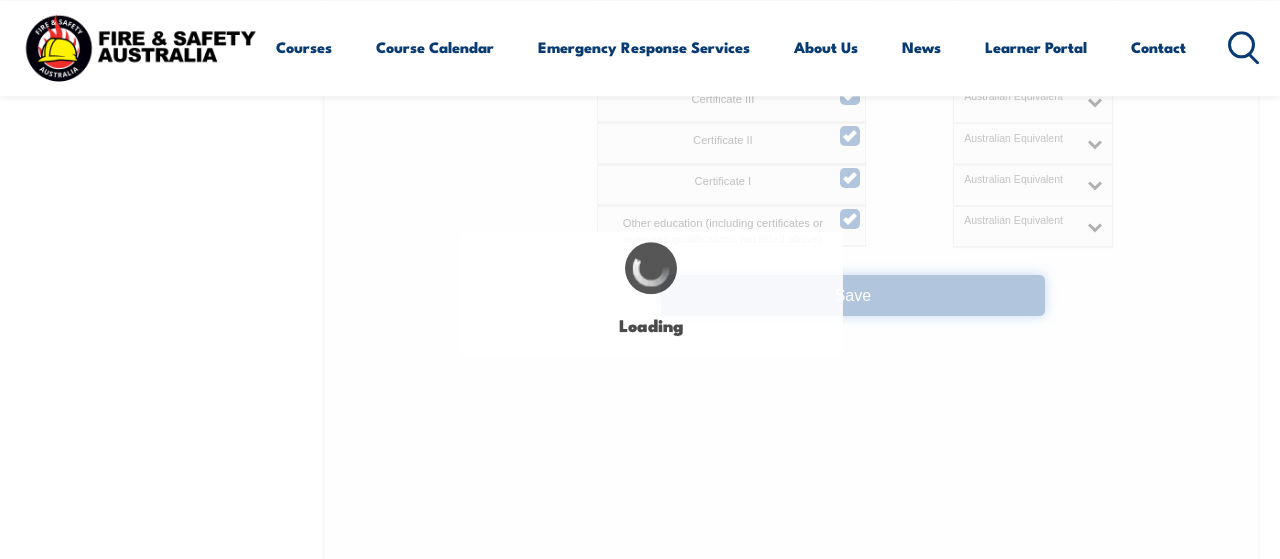 select 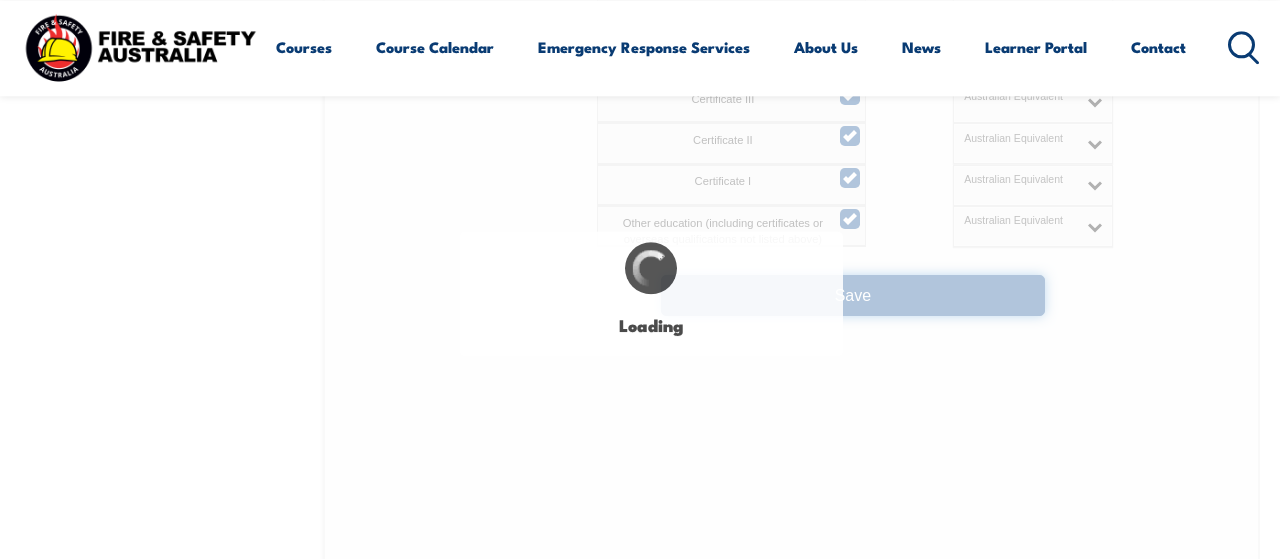 select on "false" 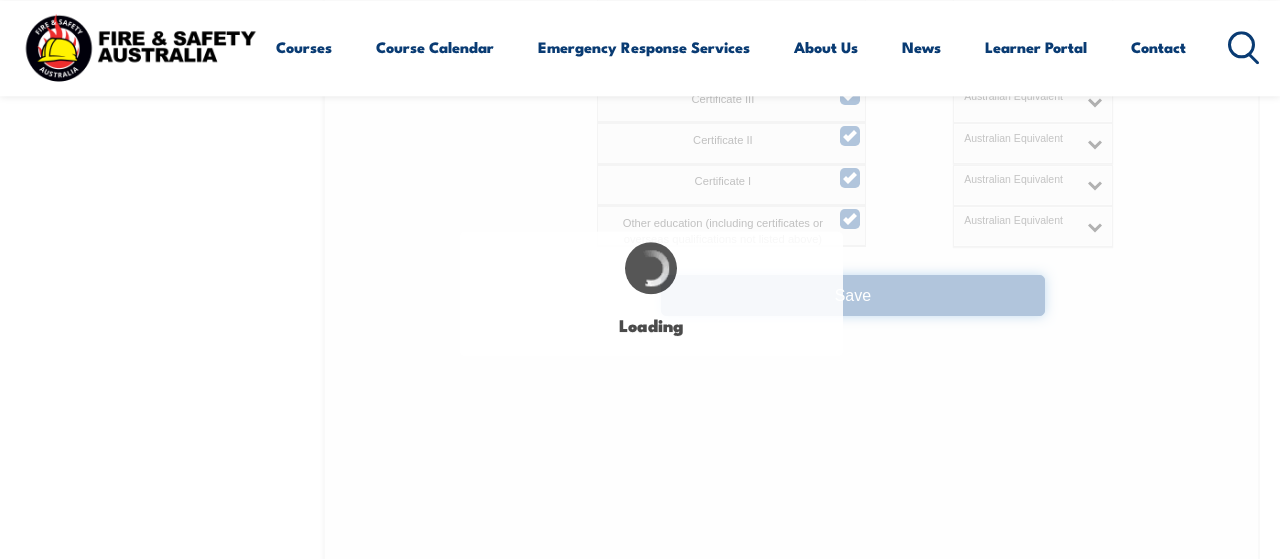 select on "true" 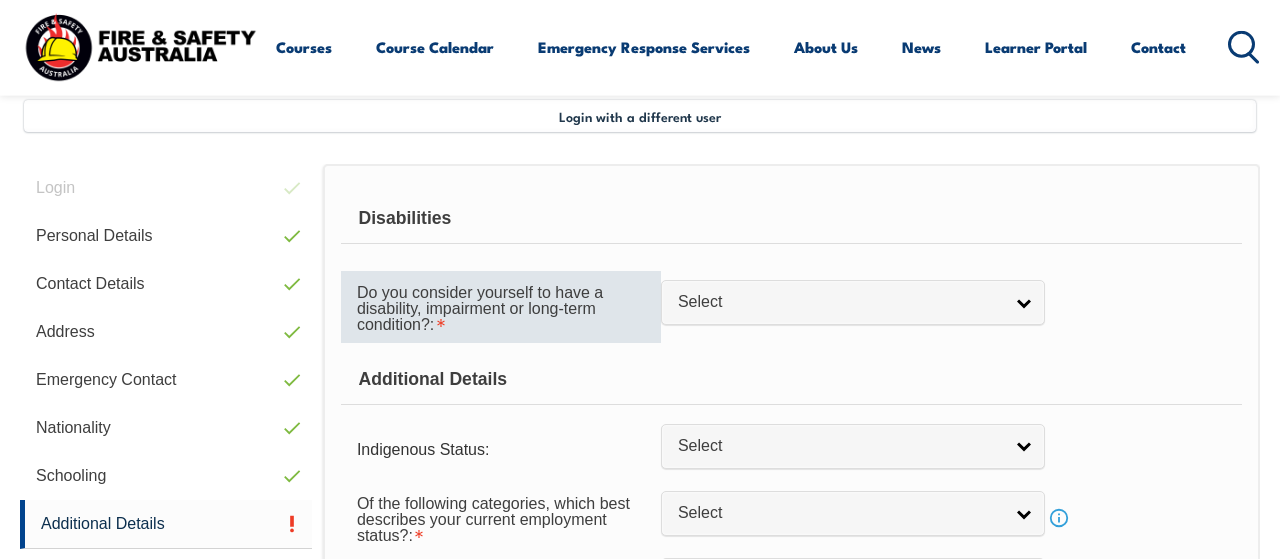 scroll, scrollTop: 484, scrollLeft: 0, axis: vertical 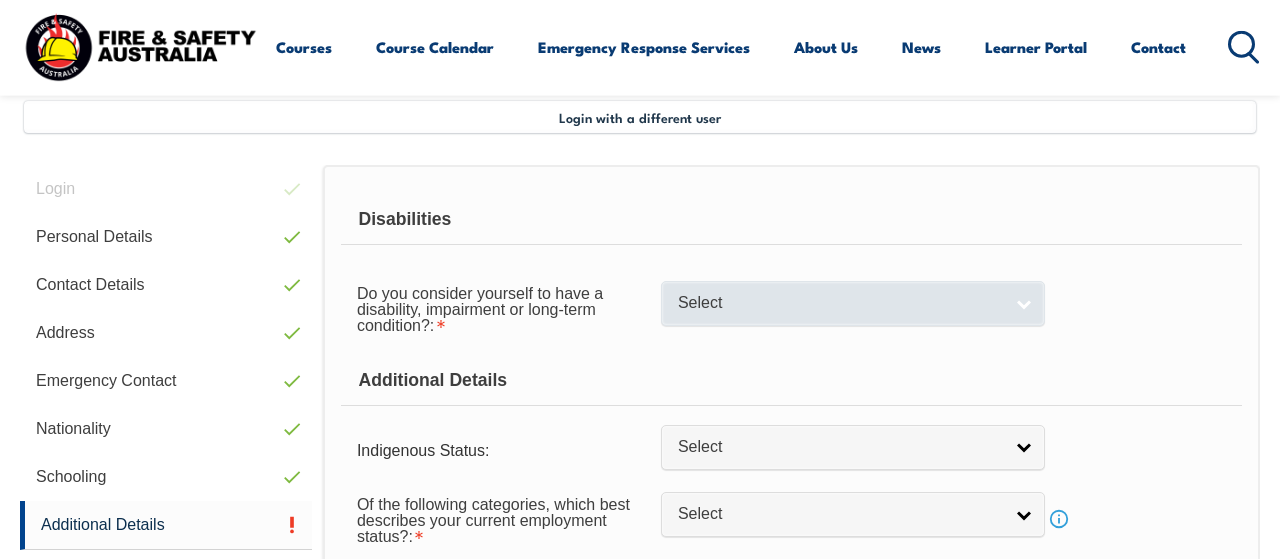 click on "Select" at bounding box center (840, 303) 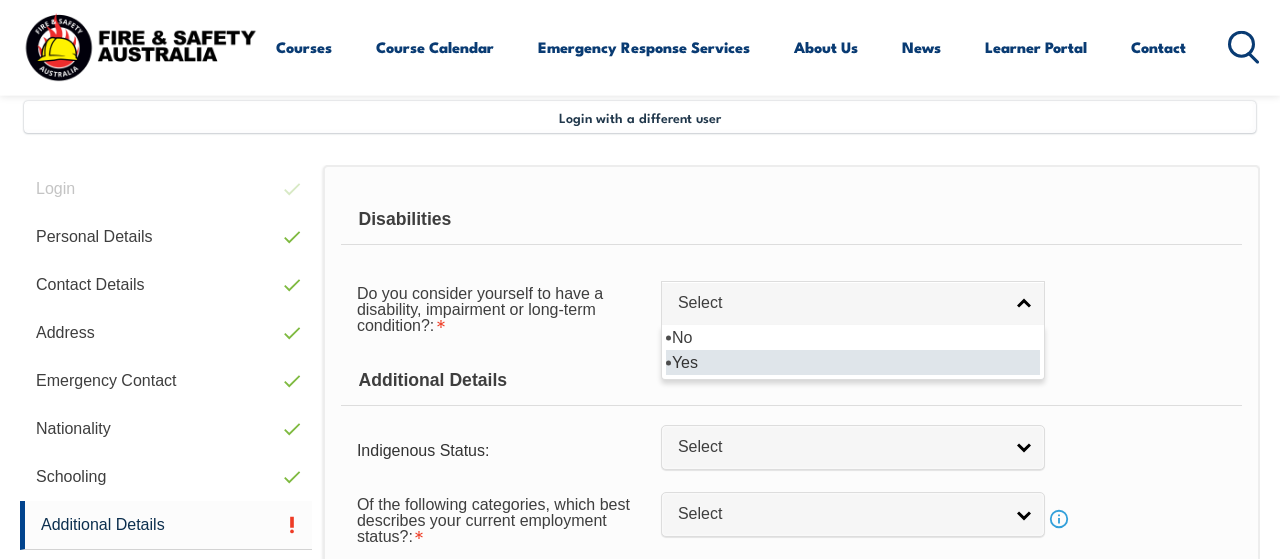 click on "Yes" at bounding box center [853, 362] 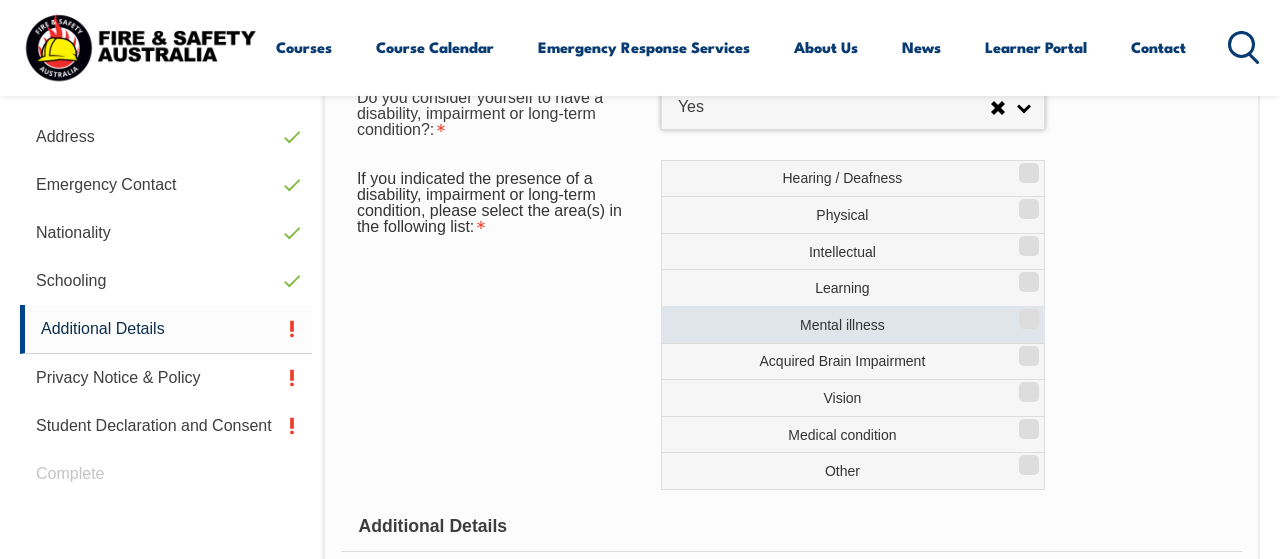 scroll, scrollTop: 693, scrollLeft: 0, axis: vertical 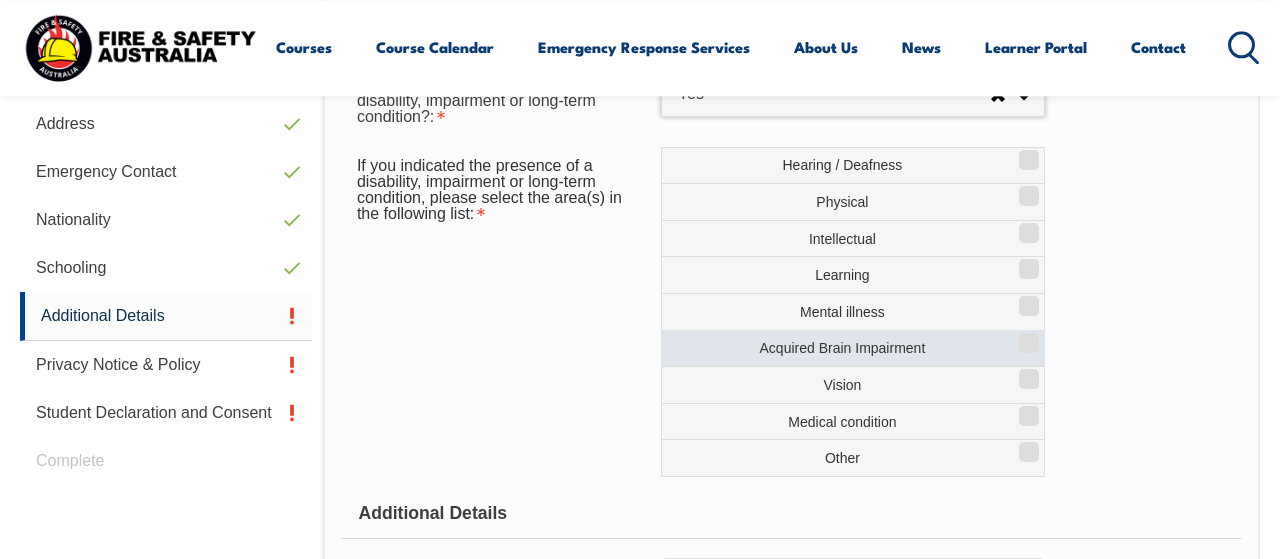 click on "Acquired Brain Impairment" at bounding box center [853, 348] 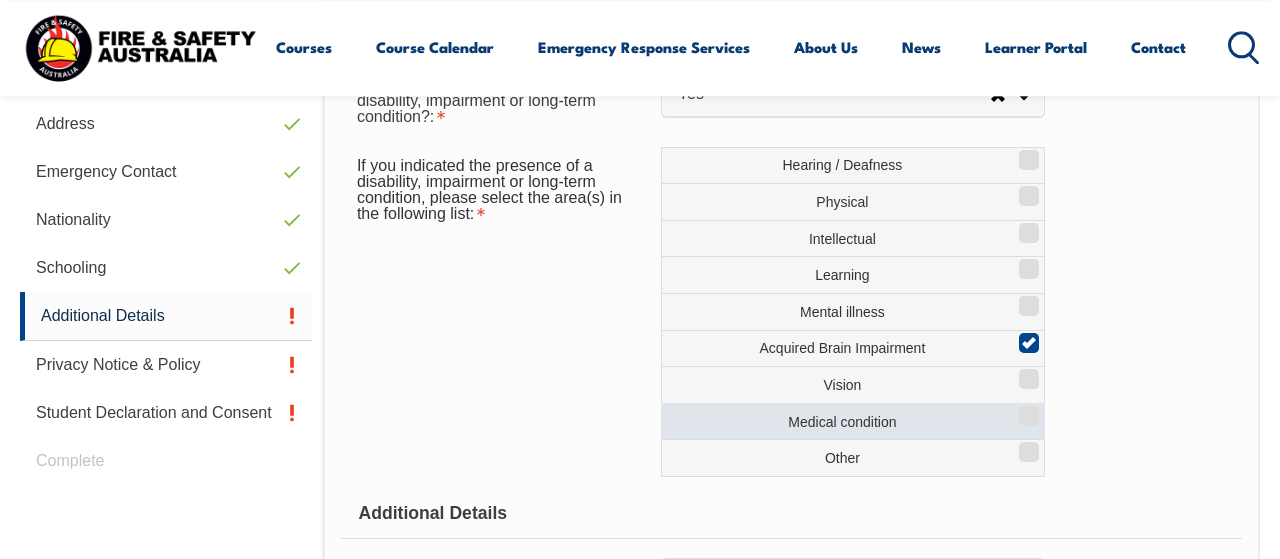 click on "Medical condition" at bounding box center [853, 421] 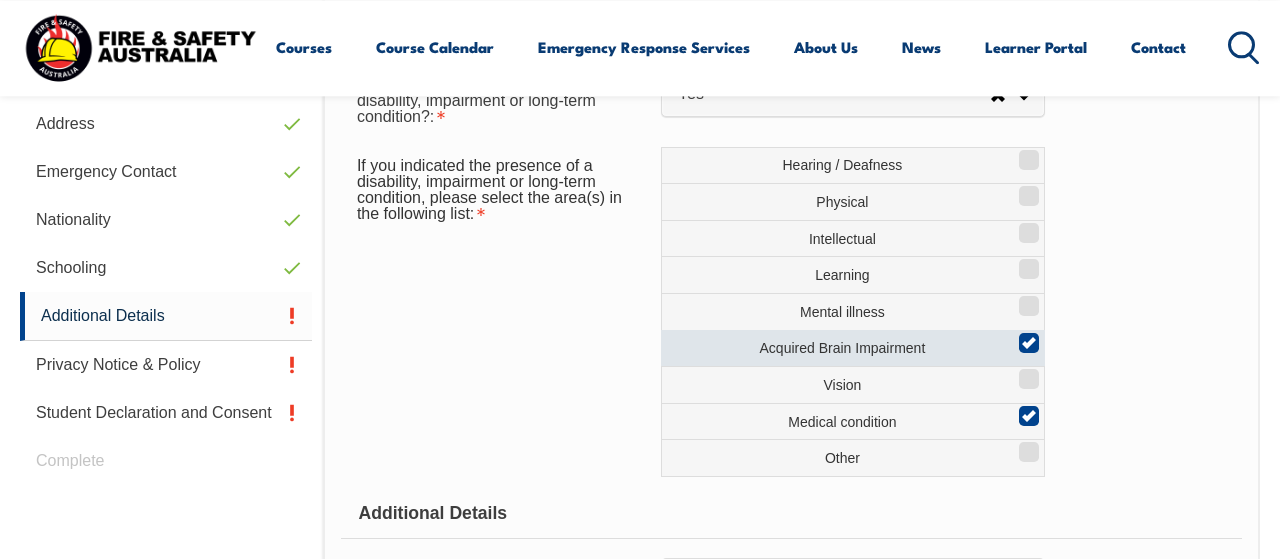 click on "Acquired Brain Impairment" at bounding box center [853, 348] 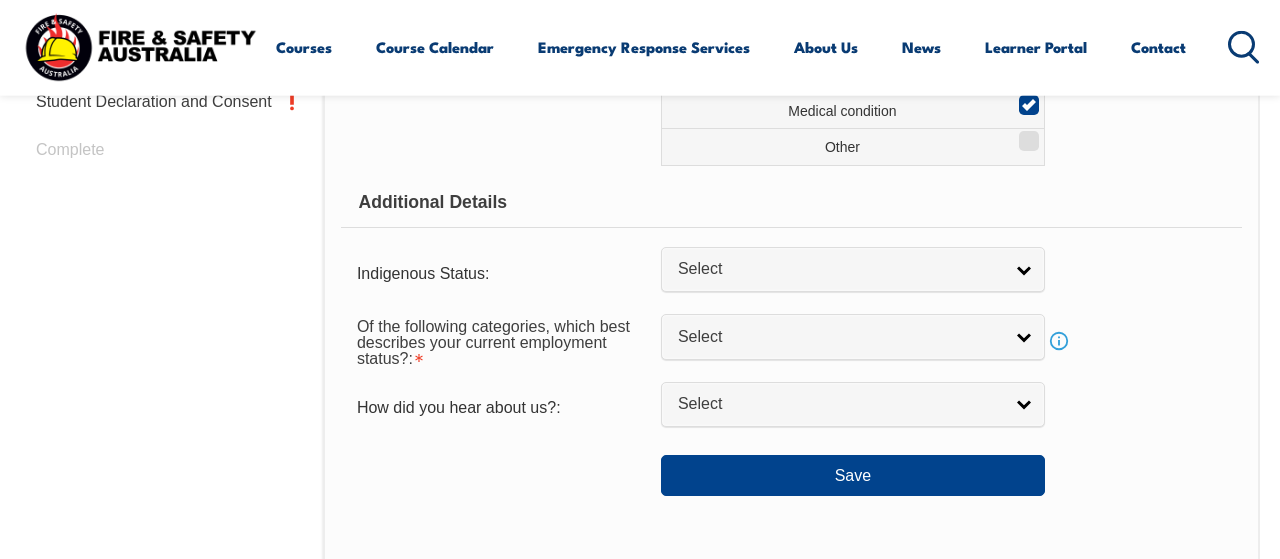 scroll, scrollTop: 1005, scrollLeft: 0, axis: vertical 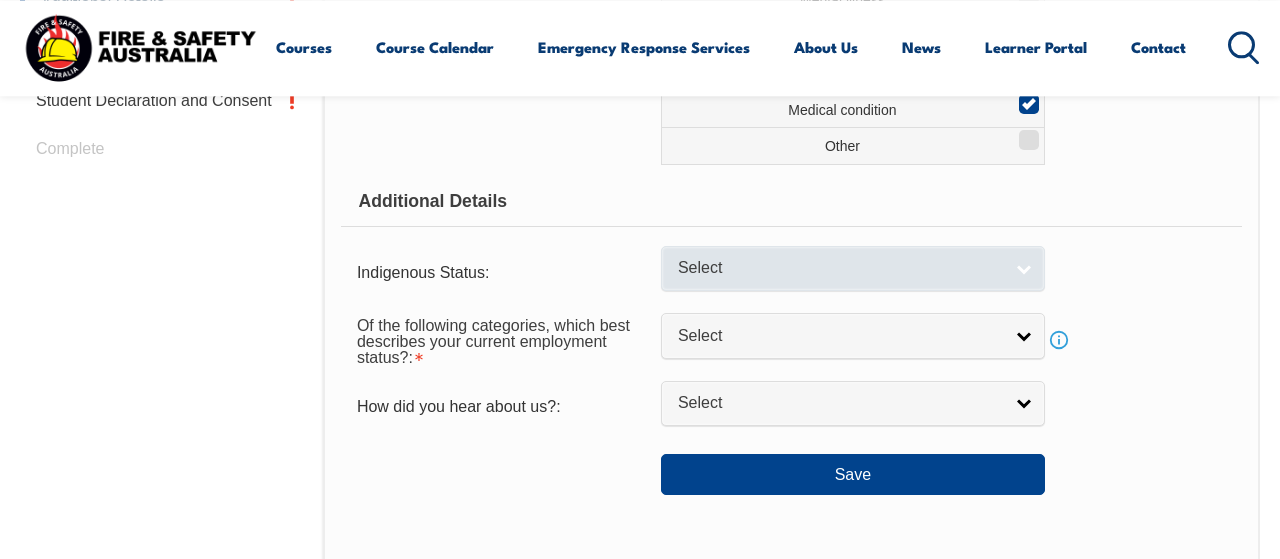 click on "Select" at bounding box center [853, 268] 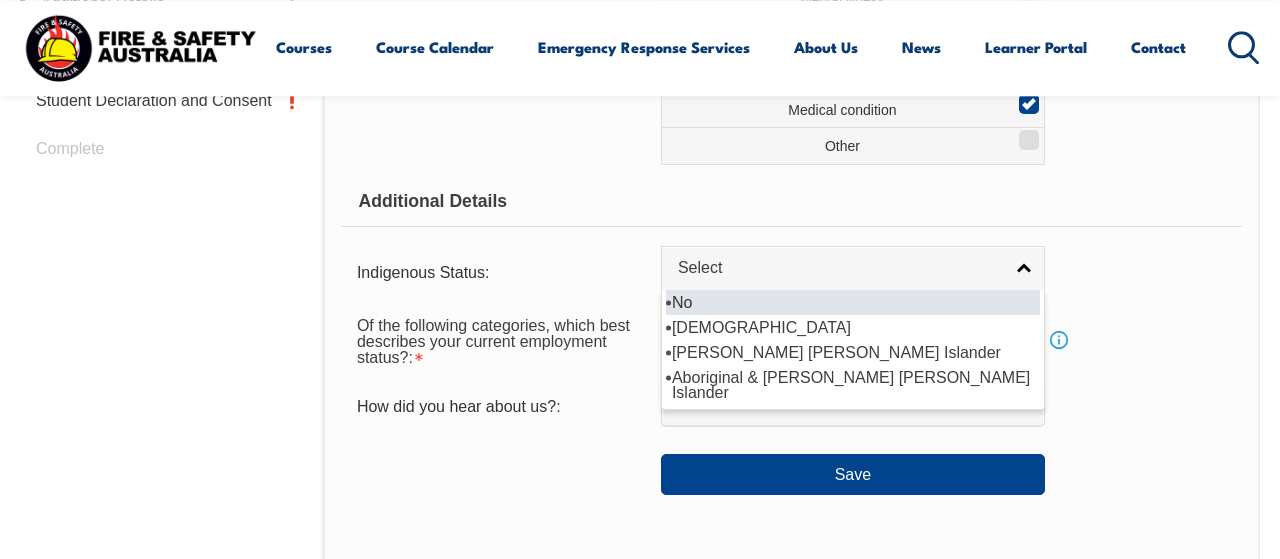 click on "No" at bounding box center (853, 302) 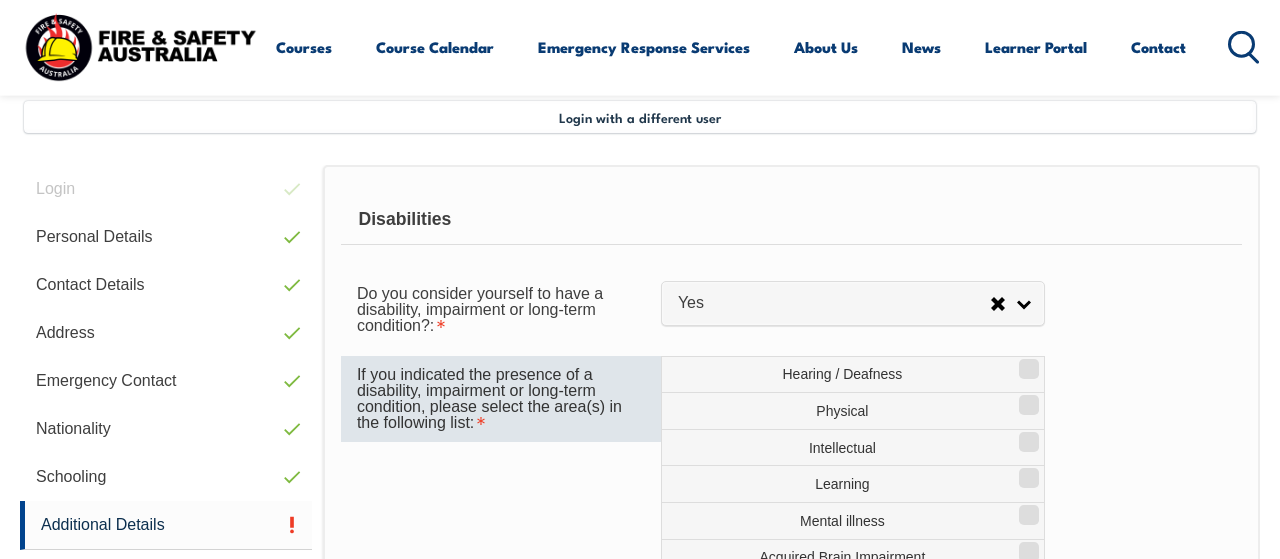 scroll, scrollTop: 1005, scrollLeft: 0, axis: vertical 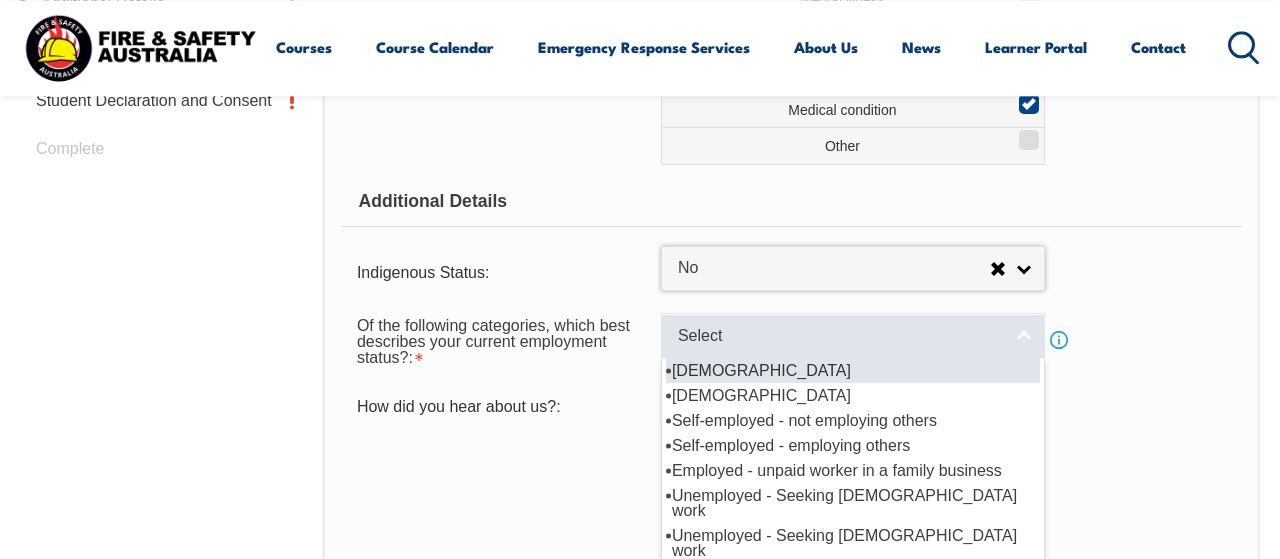click on "Select" at bounding box center (853, 335) 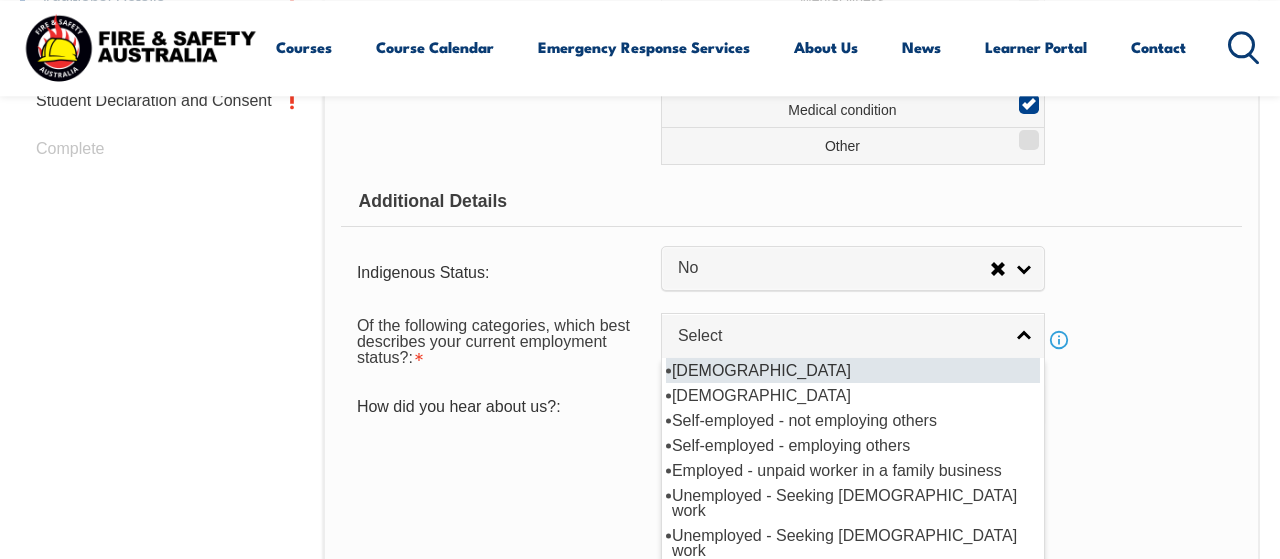 click on "[DEMOGRAPHIC_DATA]" at bounding box center [853, 370] 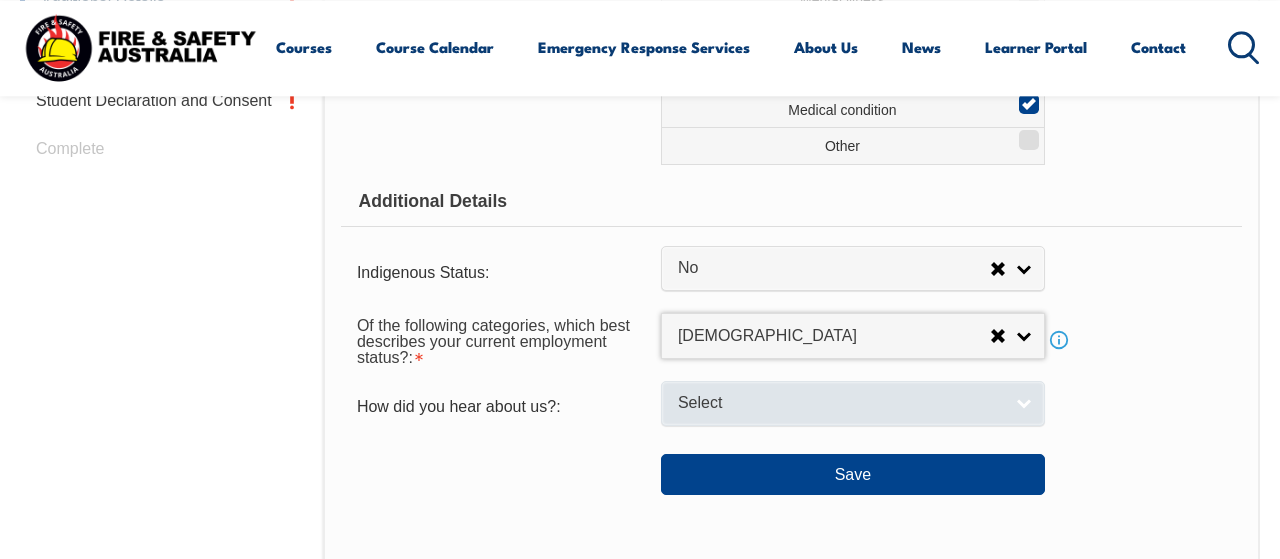 click on "Select" at bounding box center (840, 403) 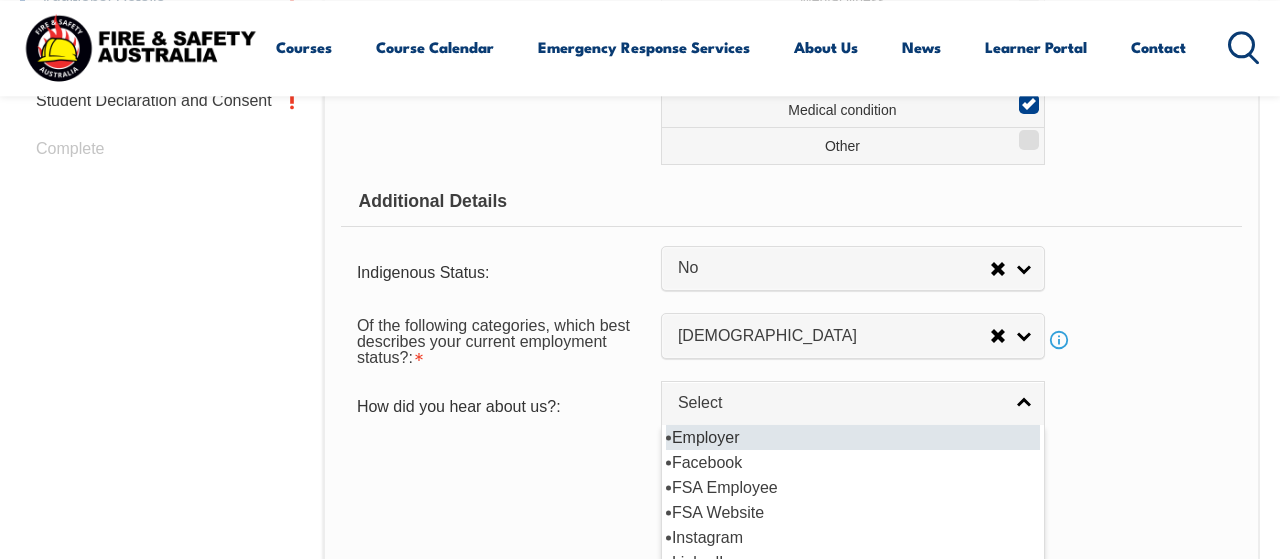 click on "Employer" at bounding box center [853, 437] 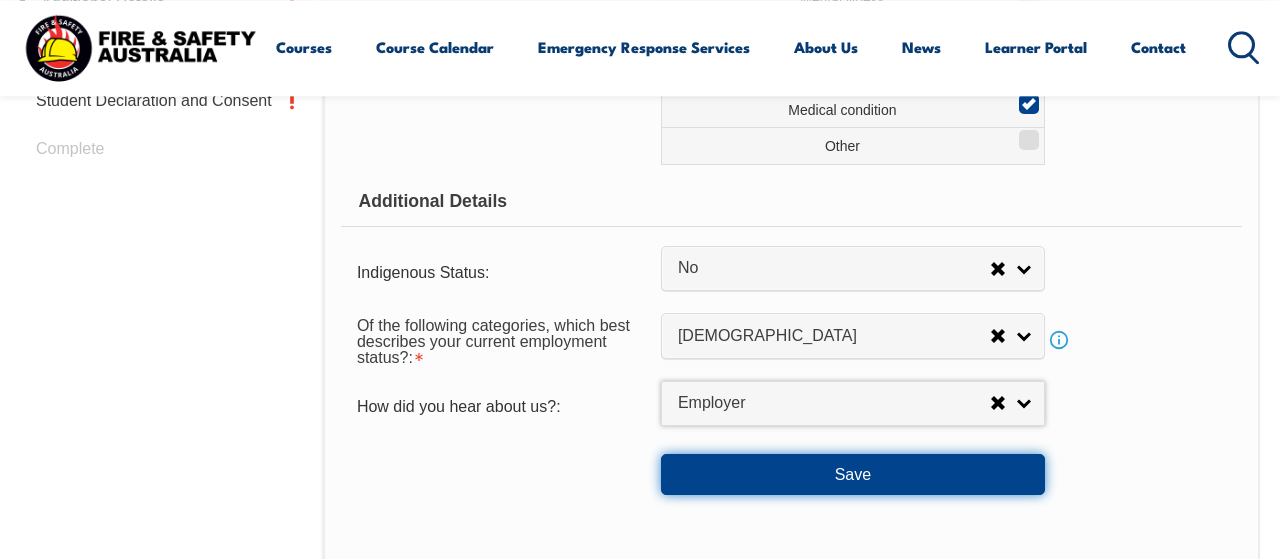 click on "Save" at bounding box center [853, 474] 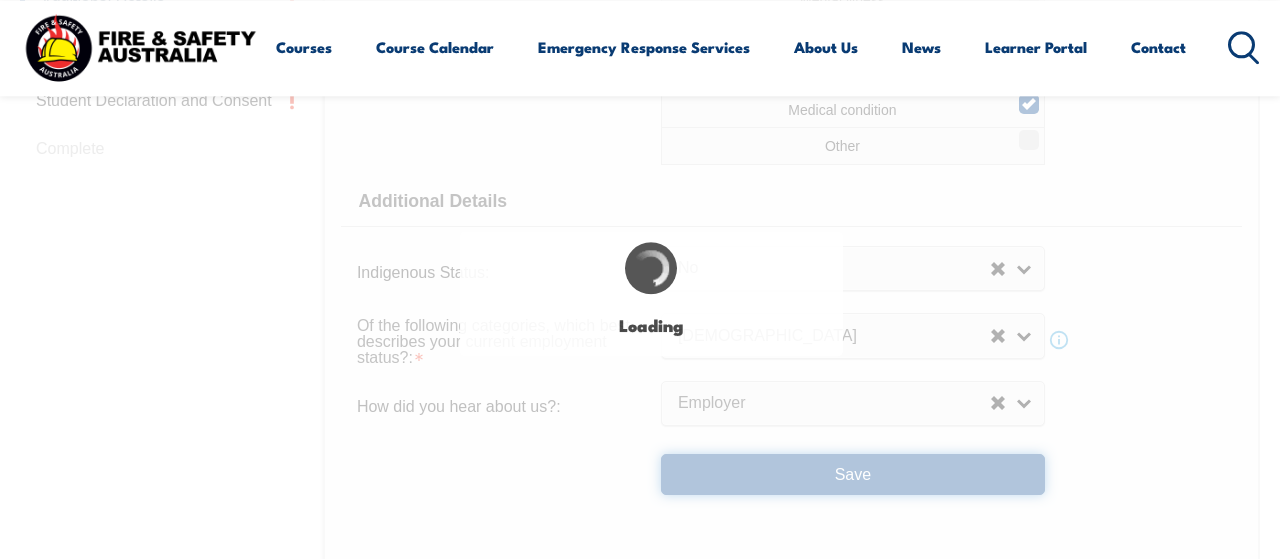 select on "true" 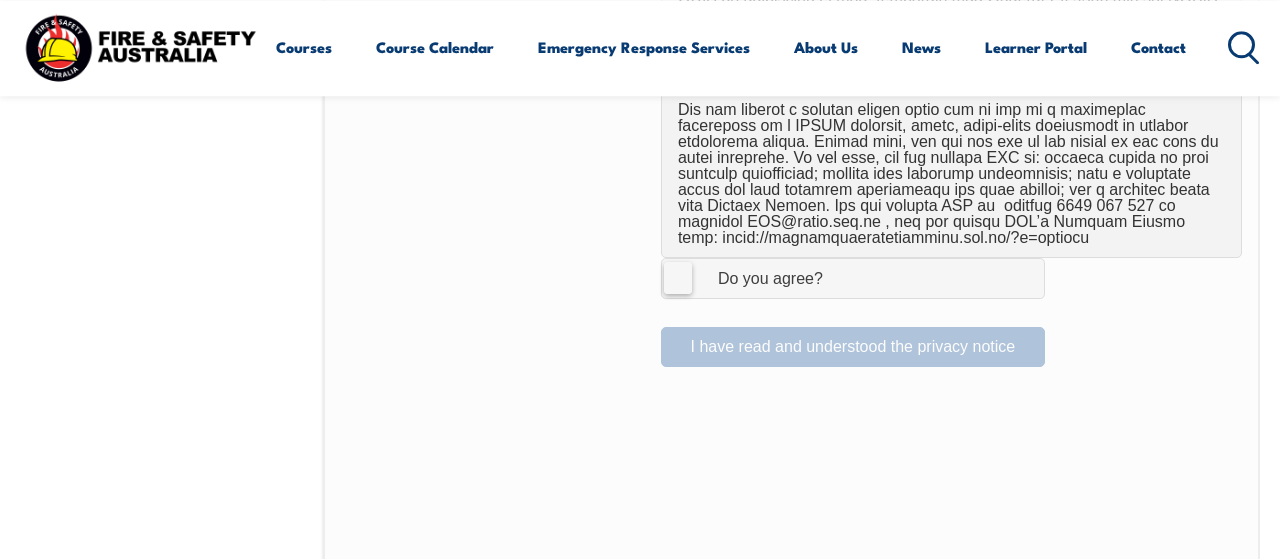 scroll, scrollTop: 1420, scrollLeft: 0, axis: vertical 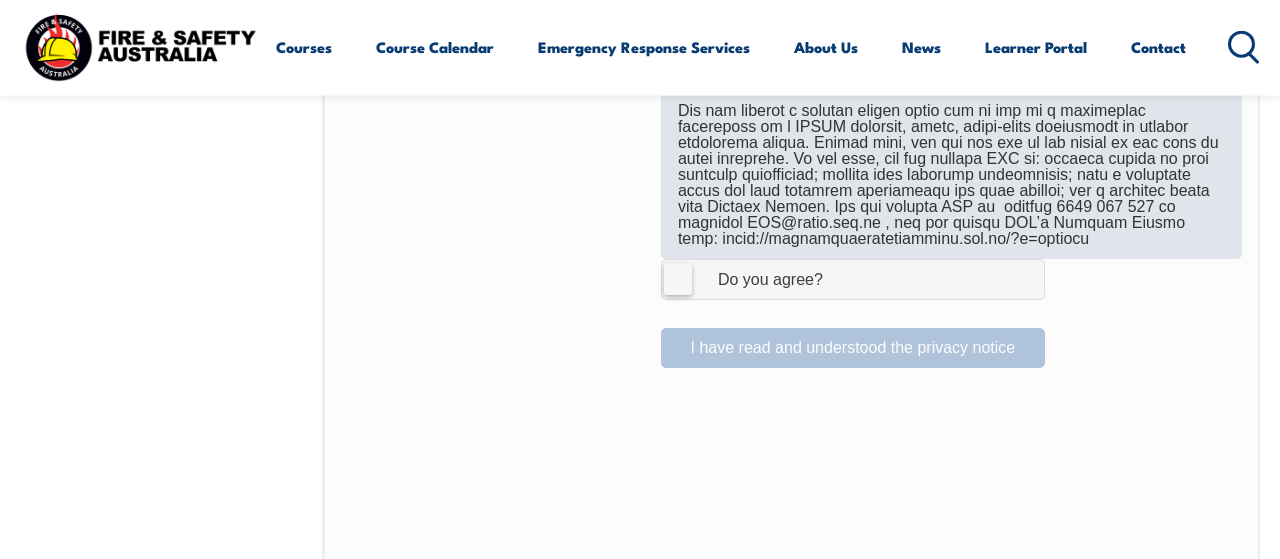 click at bounding box center [951, -225] 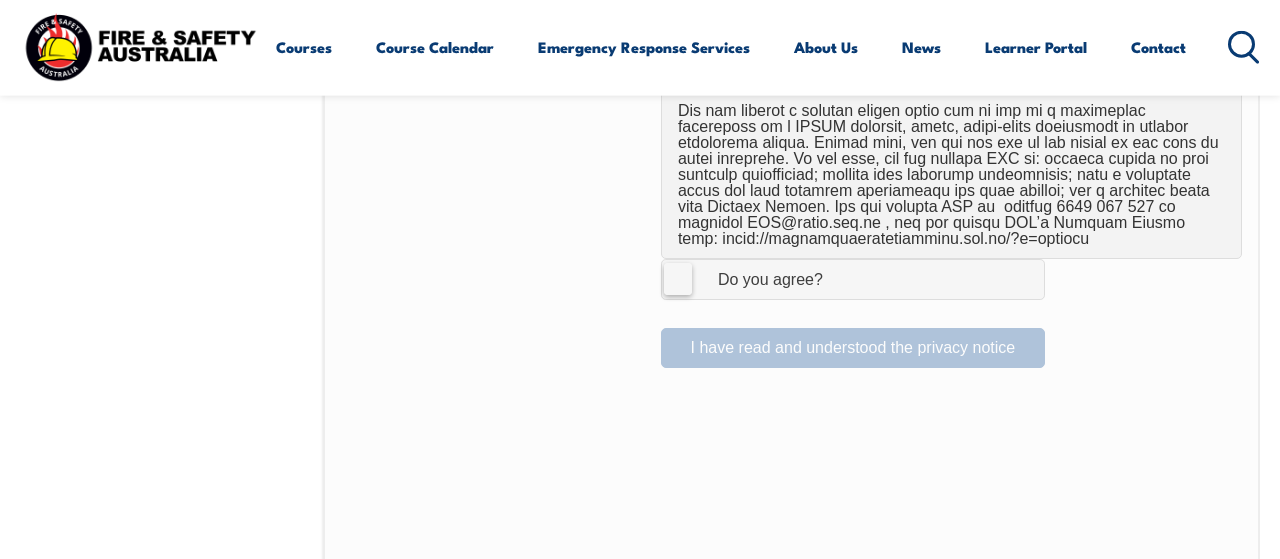 click on "I Agree Do you agree?" at bounding box center (853, 279) 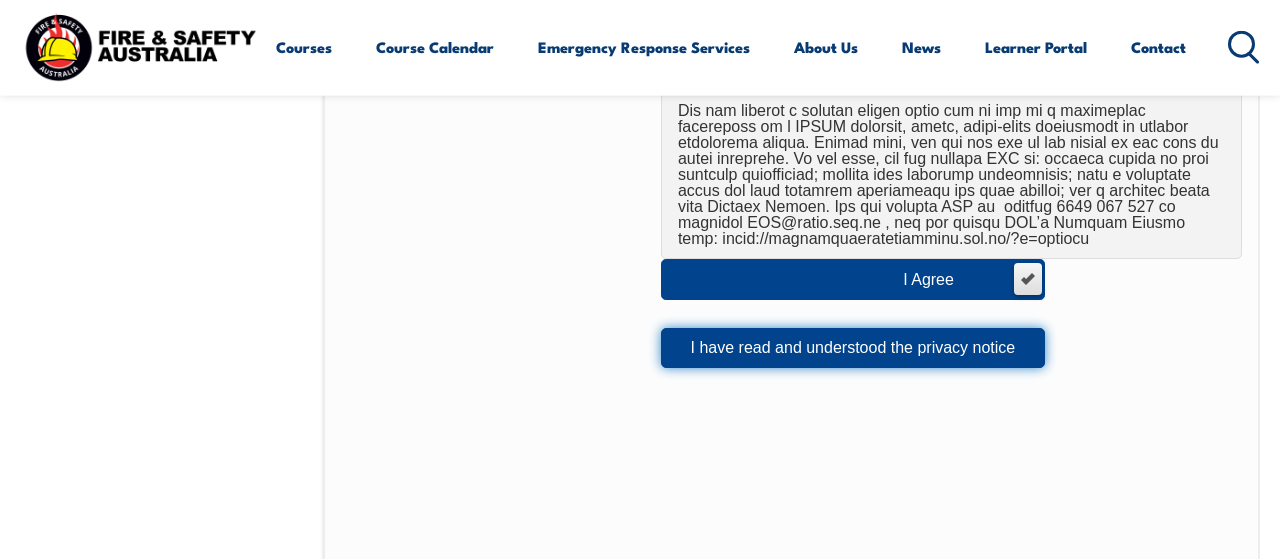 click on "I have read and understood the privacy notice" at bounding box center (853, 348) 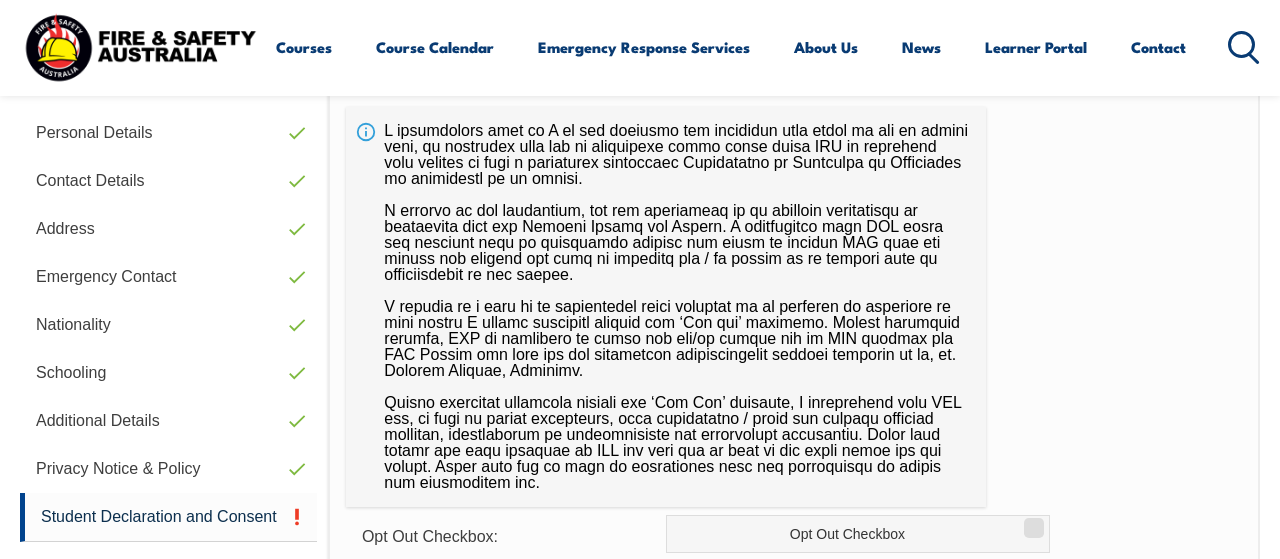 scroll, scrollTop: 796, scrollLeft: 0, axis: vertical 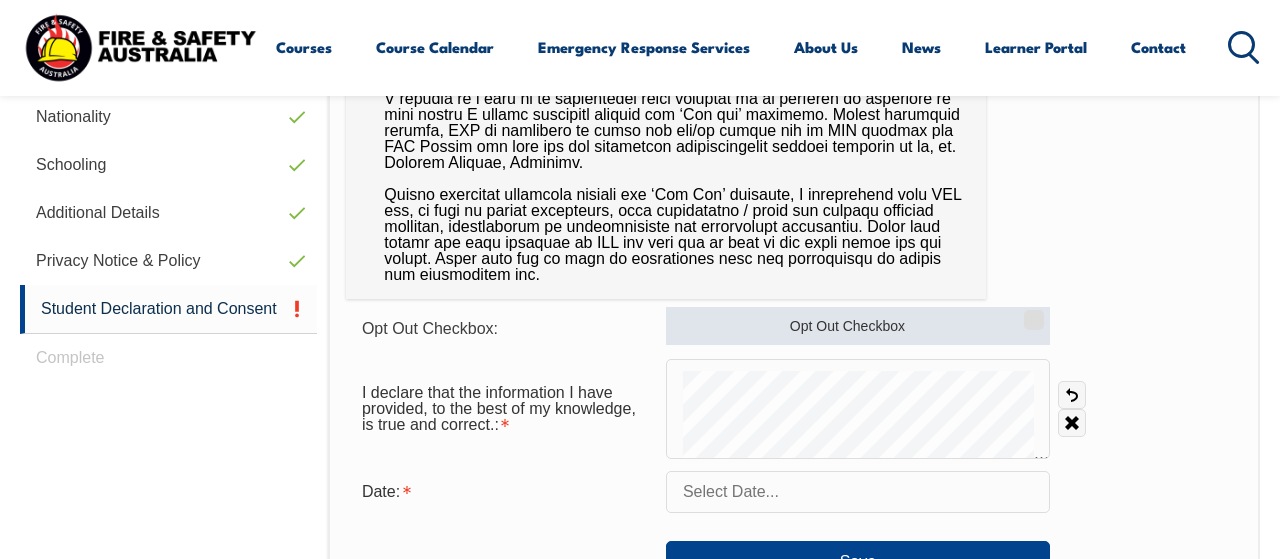click on "Opt Out Checkbox" at bounding box center [858, 326] 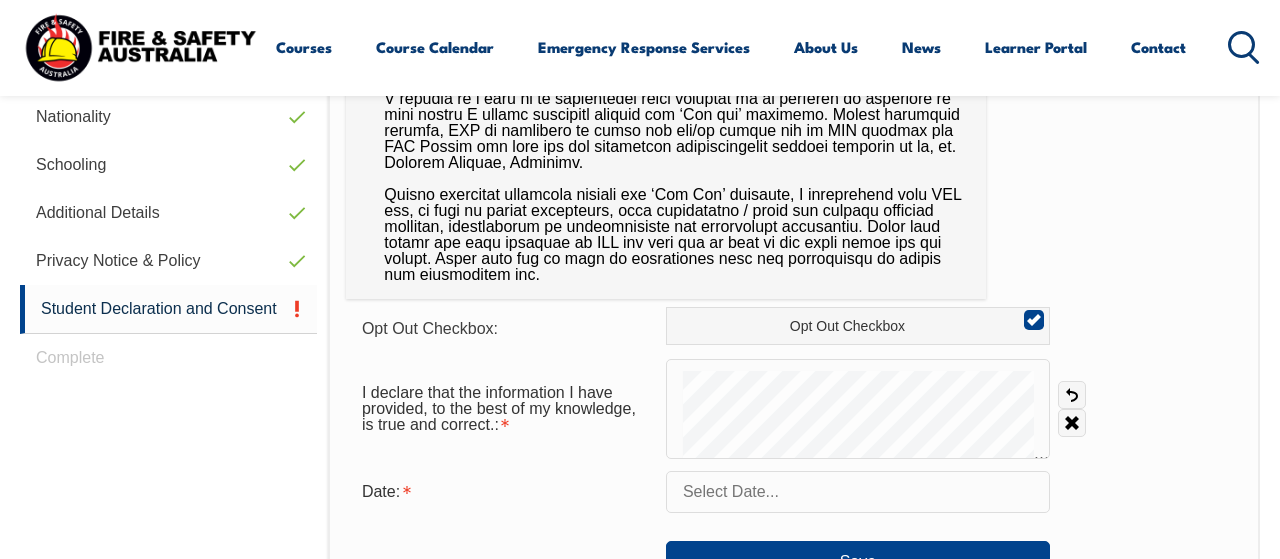 click on "I declare that the information I have provided, to the best of my knowledge, is true and correct.: Undo Clear" at bounding box center [794, 409] 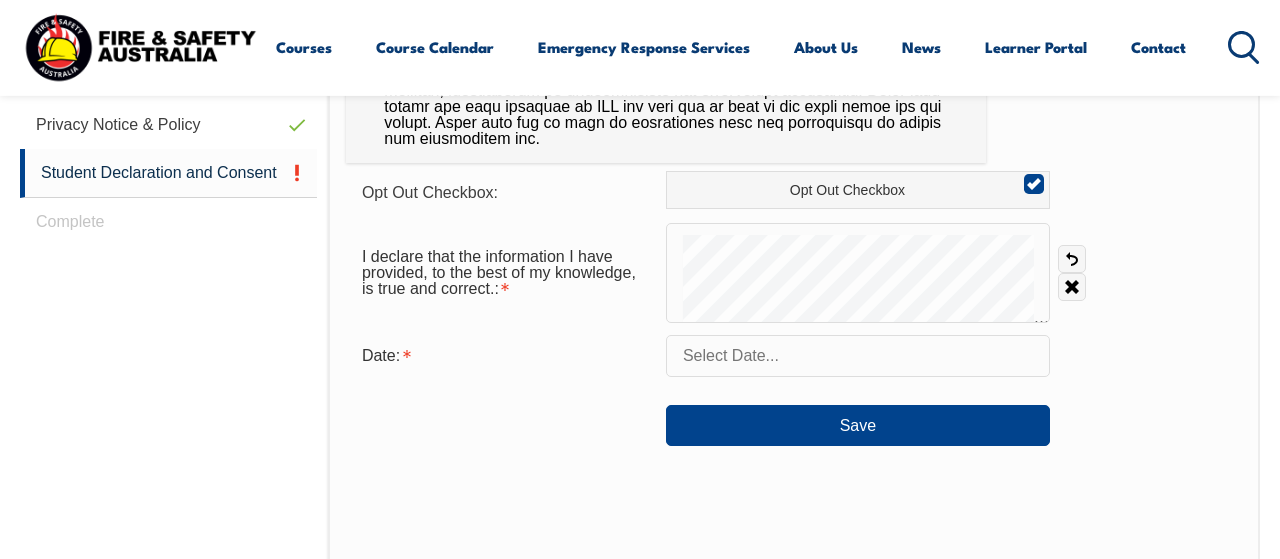 scroll, scrollTop: 1004, scrollLeft: 0, axis: vertical 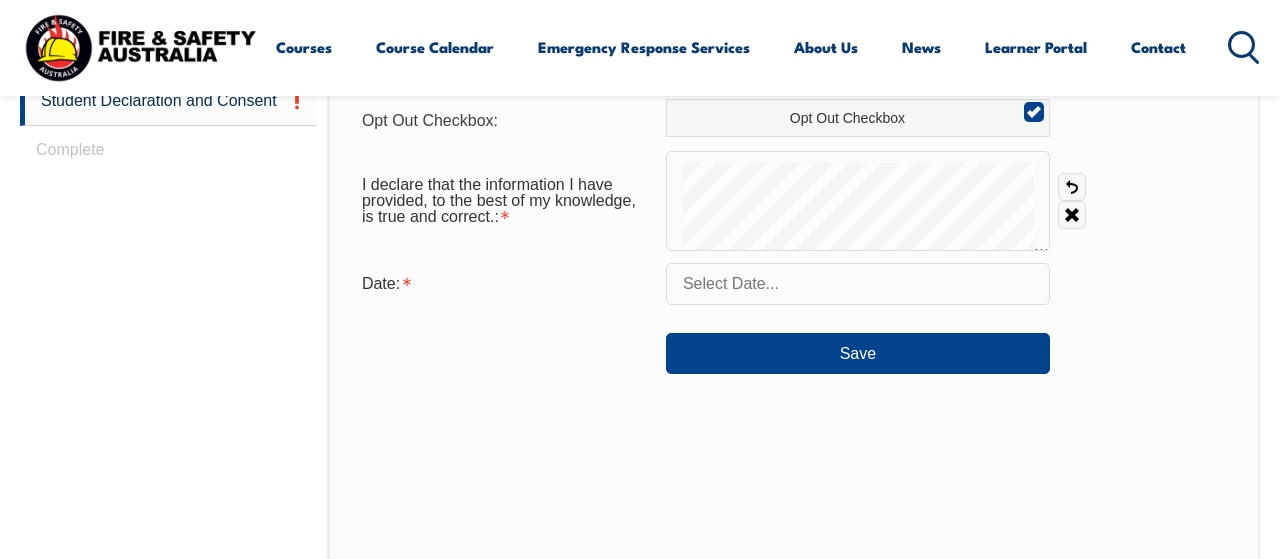 click at bounding box center (858, 284) 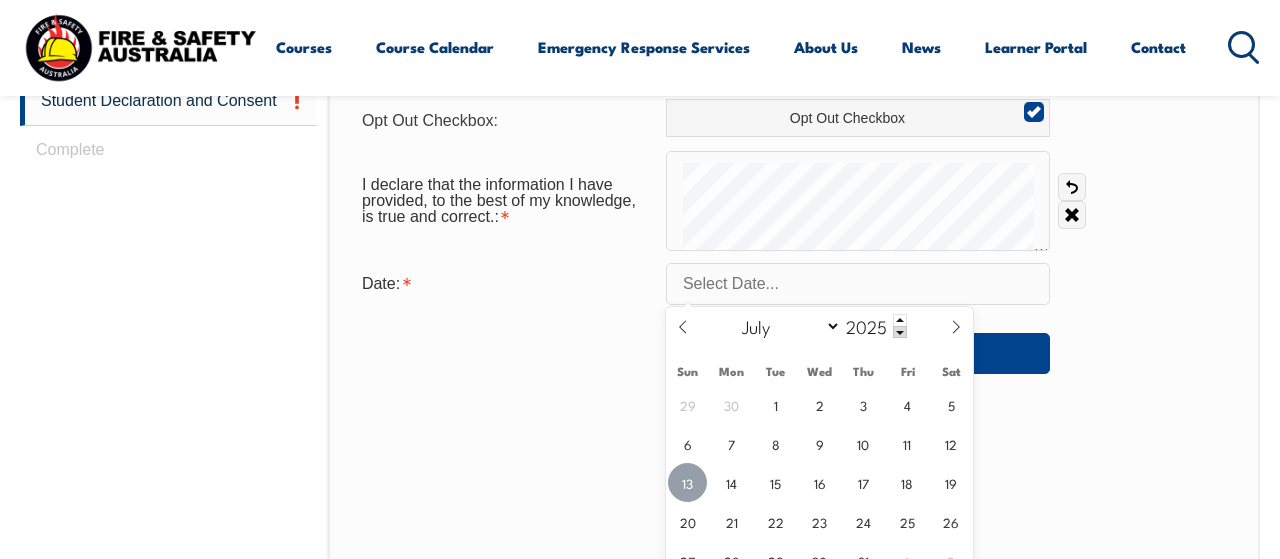 click on "13" at bounding box center [687, 482] 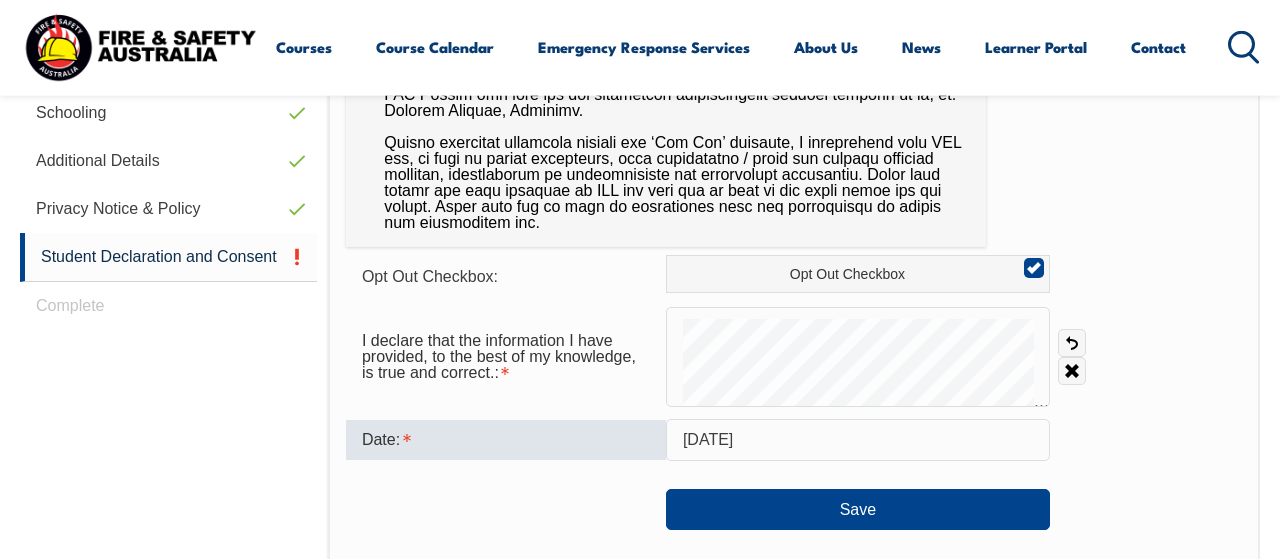 scroll, scrollTop: 900, scrollLeft: 0, axis: vertical 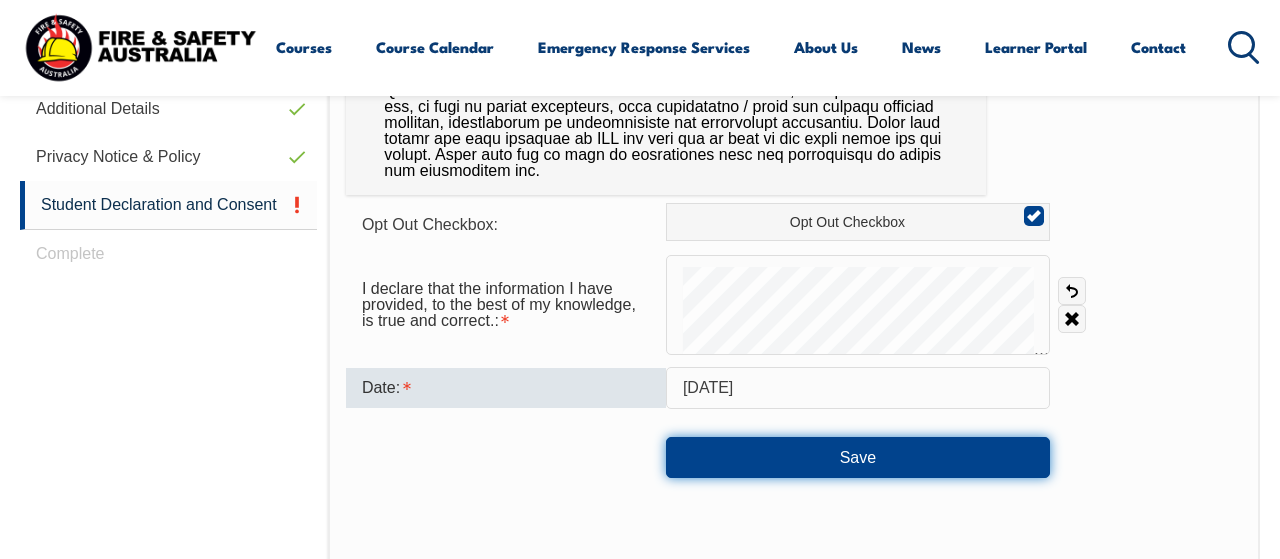 click on "Save" at bounding box center [858, 457] 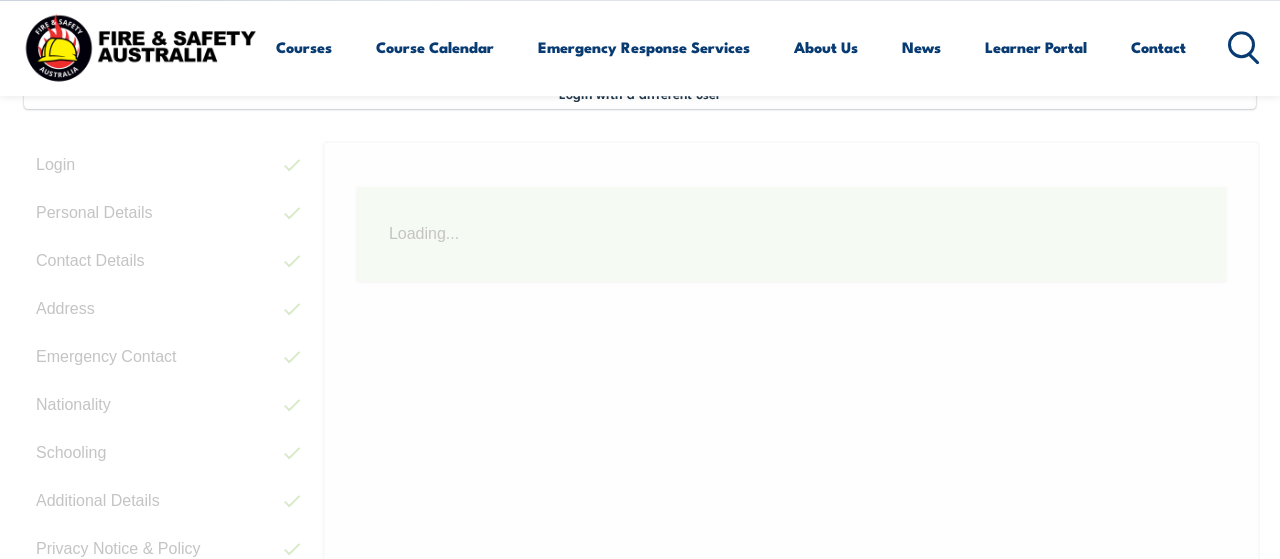 scroll, scrollTop: 486, scrollLeft: 0, axis: vertical 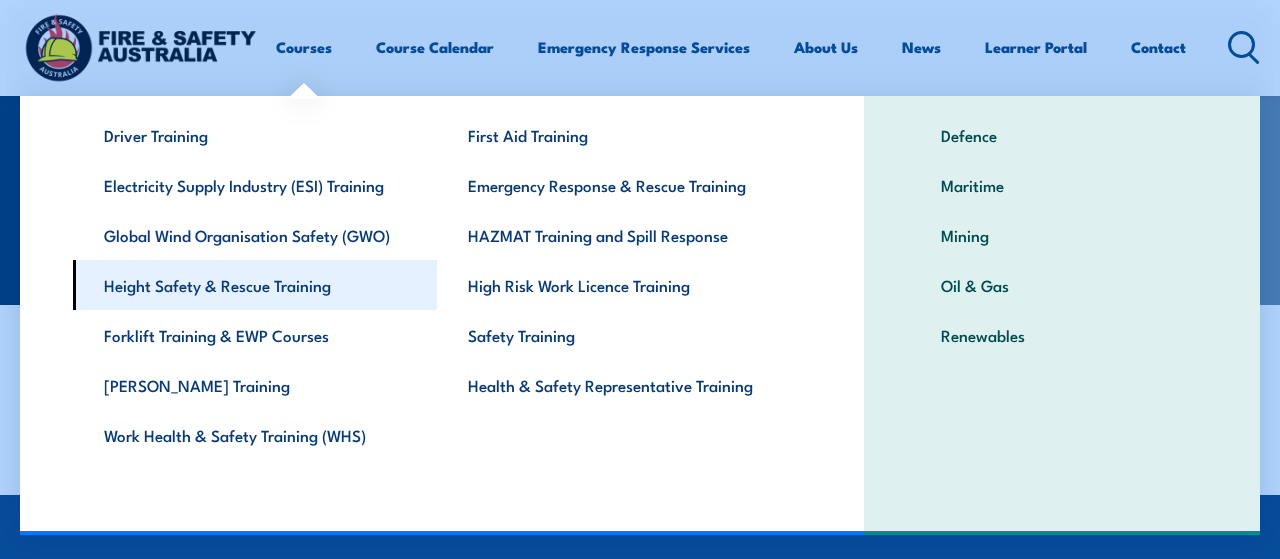 click on "Height Safety & Rescue Training" at bounding box center (255, 285) 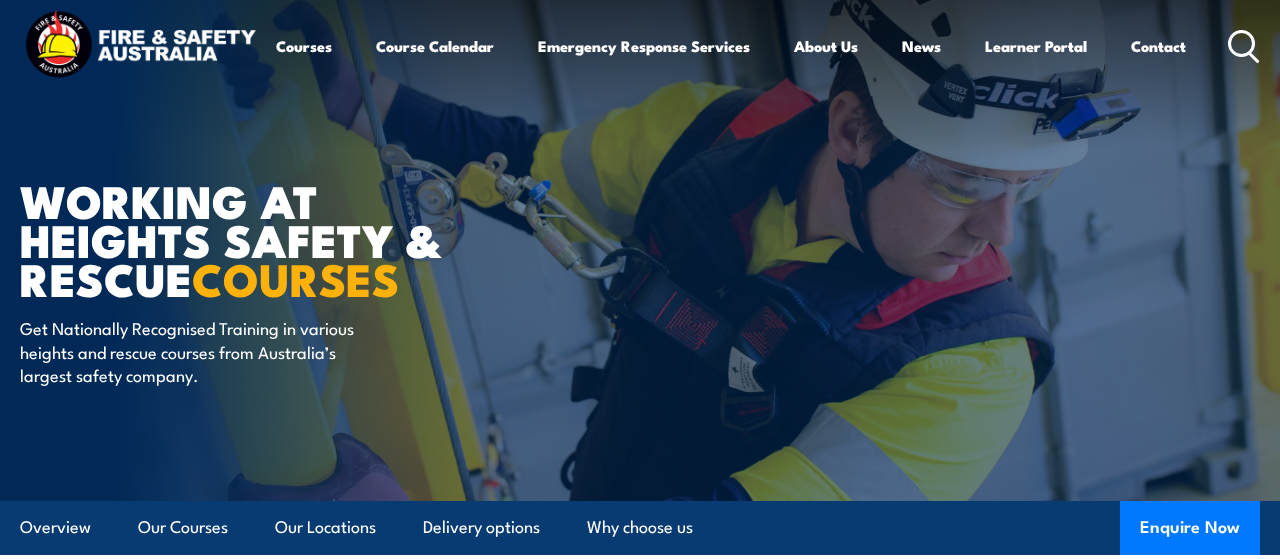 scroll, scrollTop: 0, scrollLeft: 0, axis: both 